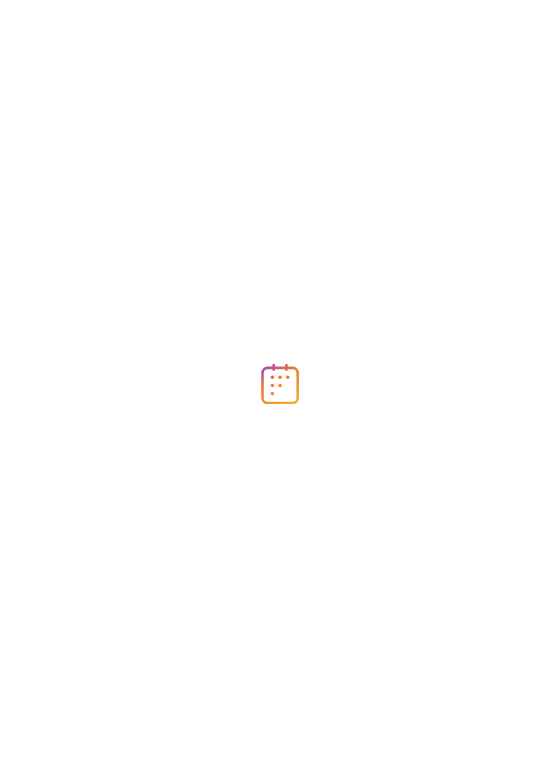 scroll, scrollTop: 0, scrollLeft: 0, axis: both 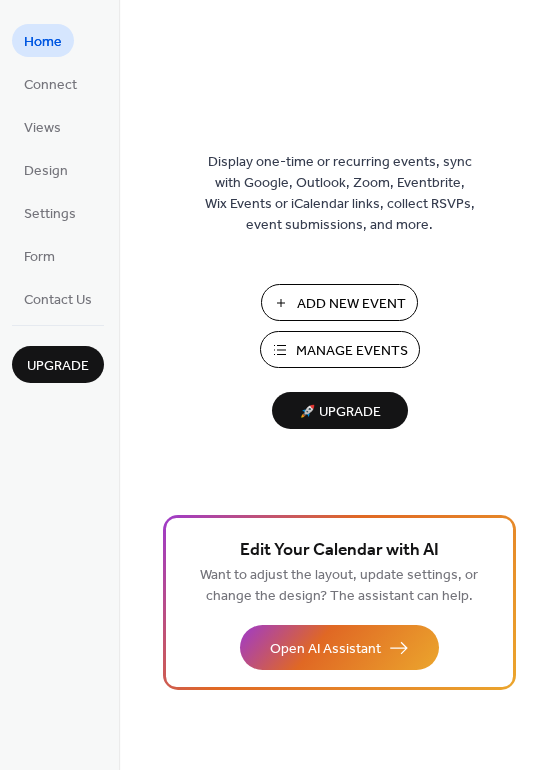 click on "Manage Events" at bounding box center [352, 351] 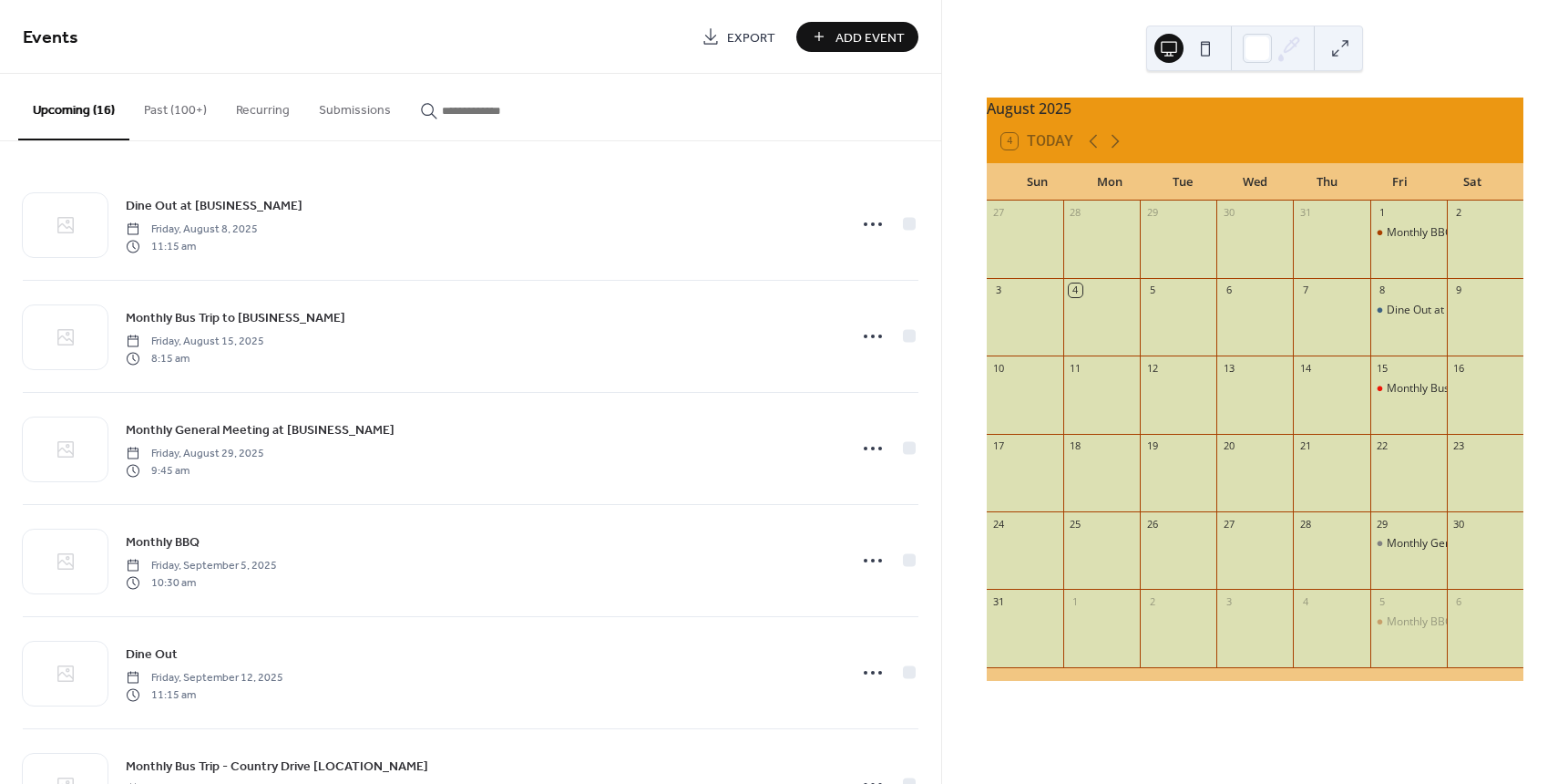 scroll, scrollTop: 0, scrollLeft: 0, axis: both 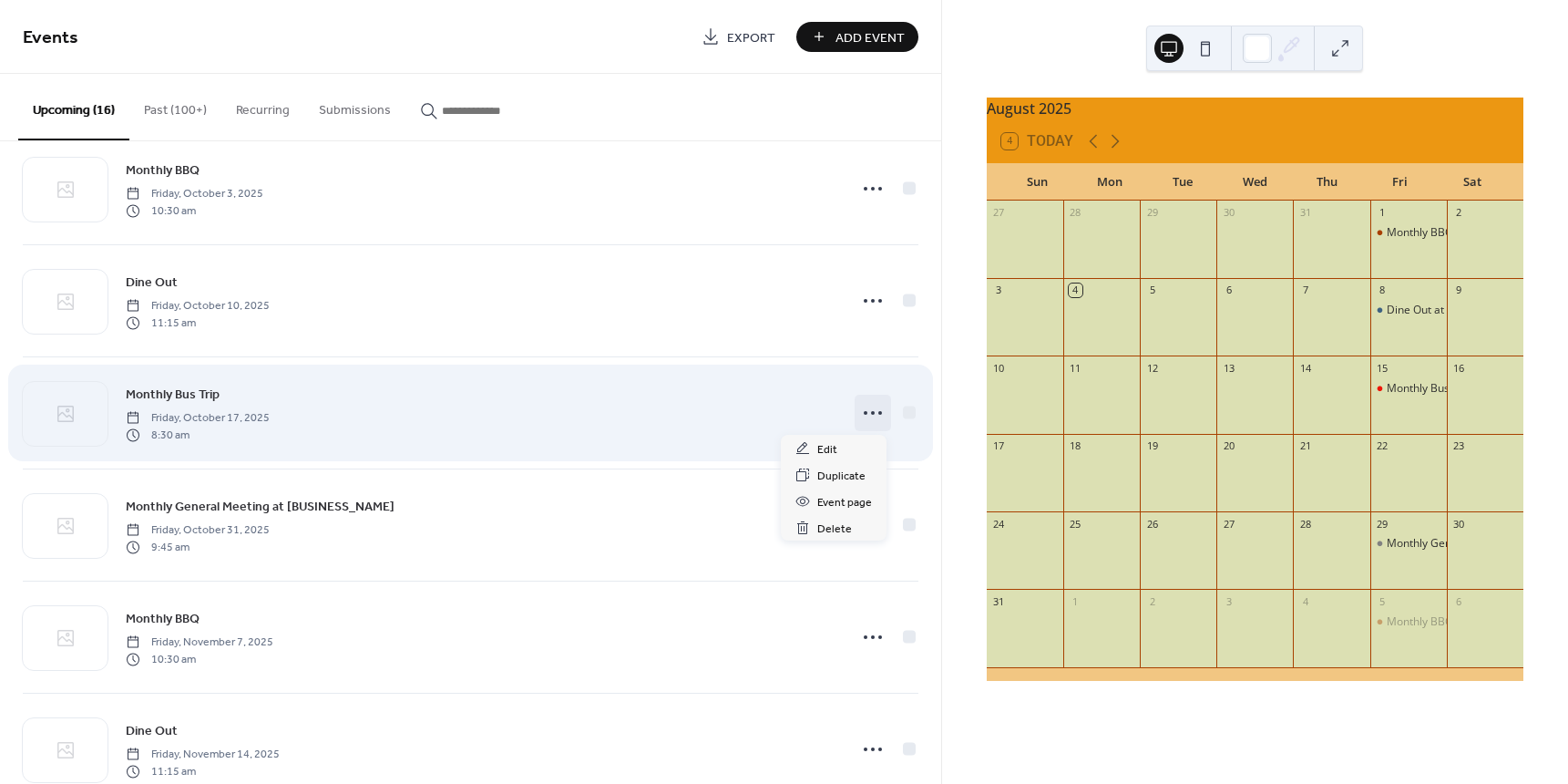 click 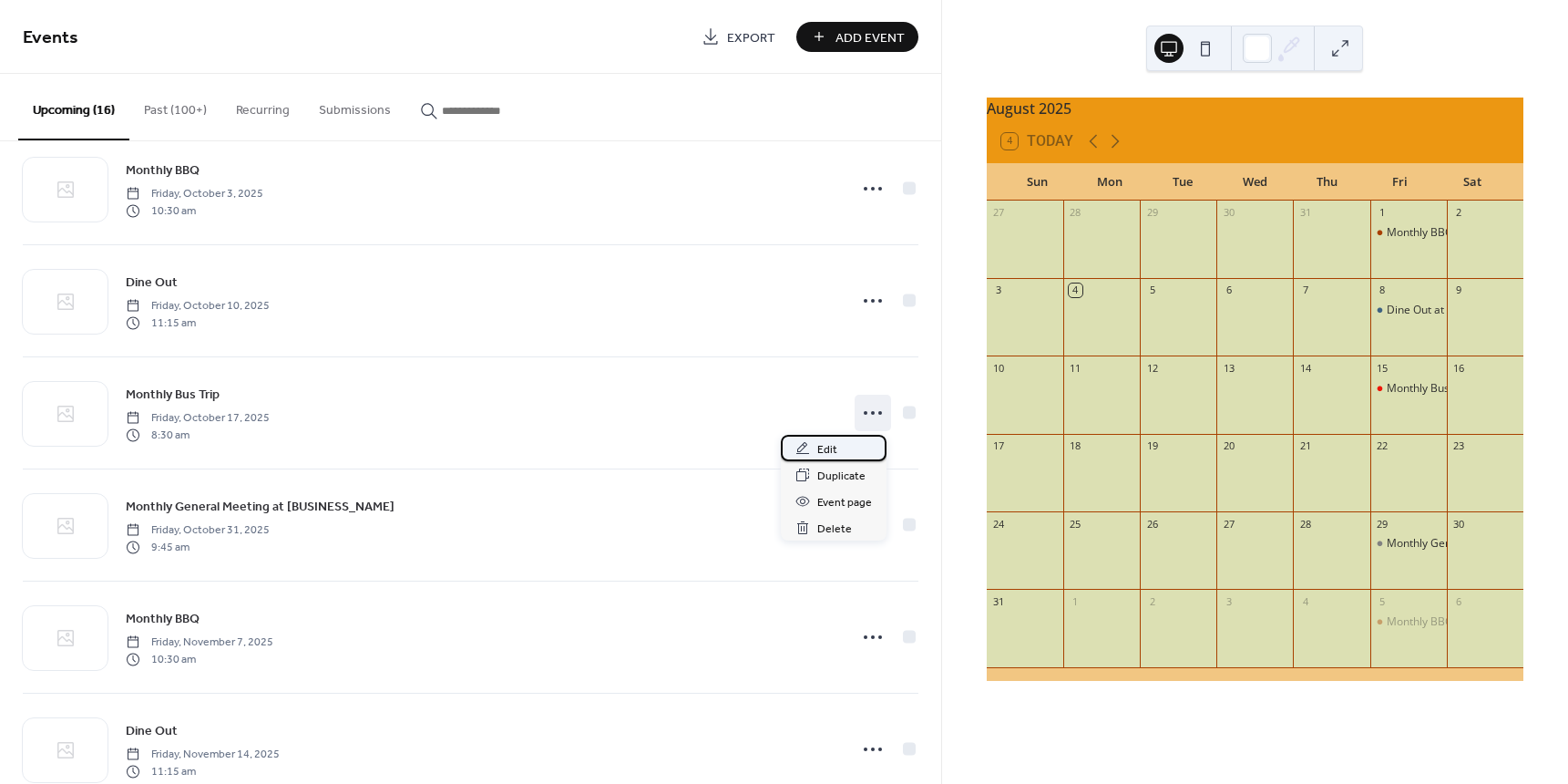 click on "Edit" at bounding box center (827, 449) 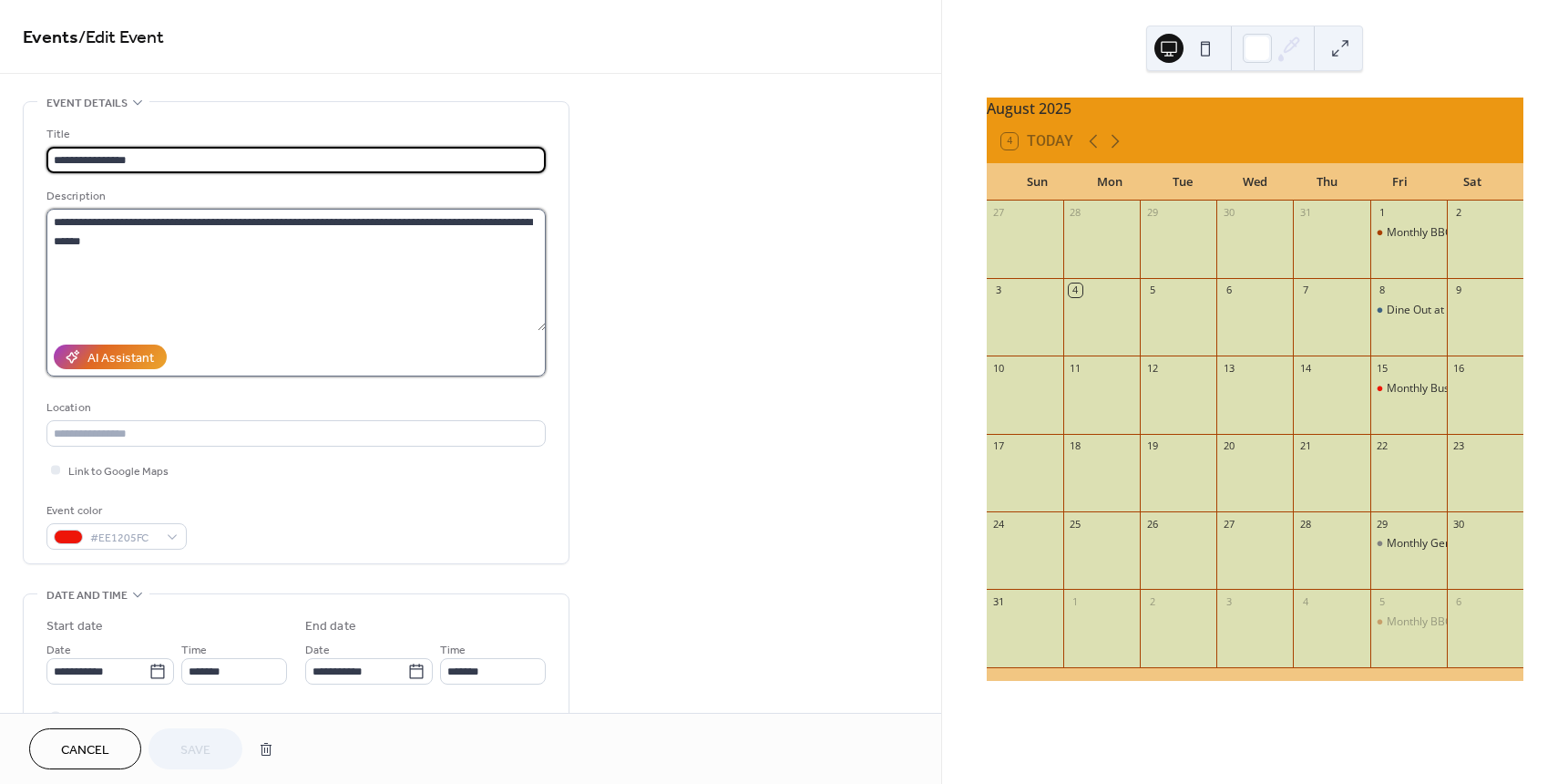 click on "**********" at bounding box center (296, 270) 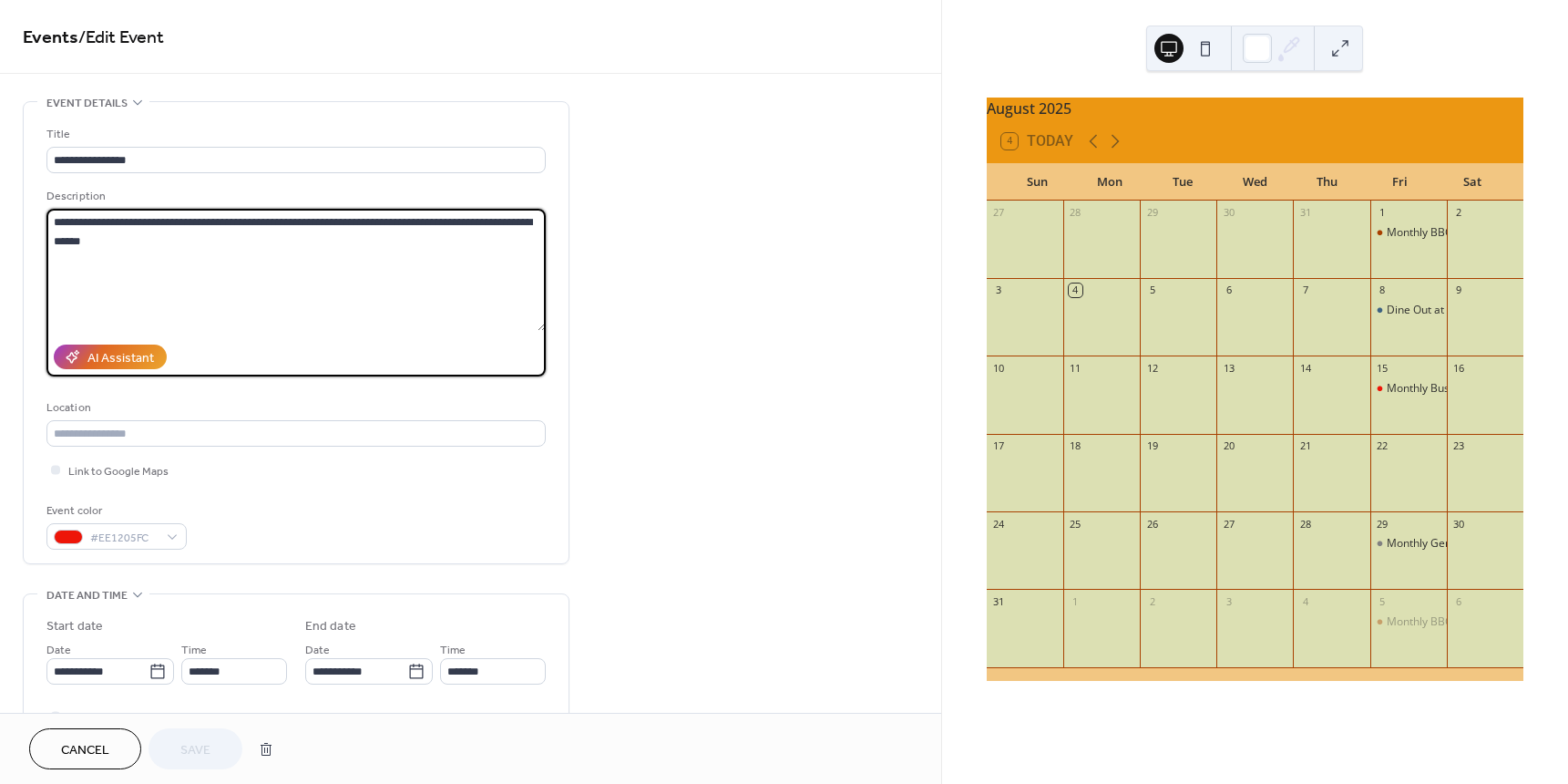 drag, startPoint x: 56, startPoint y: 218, endPoint x: 131, endPoint y: 236, distance: 77.12976 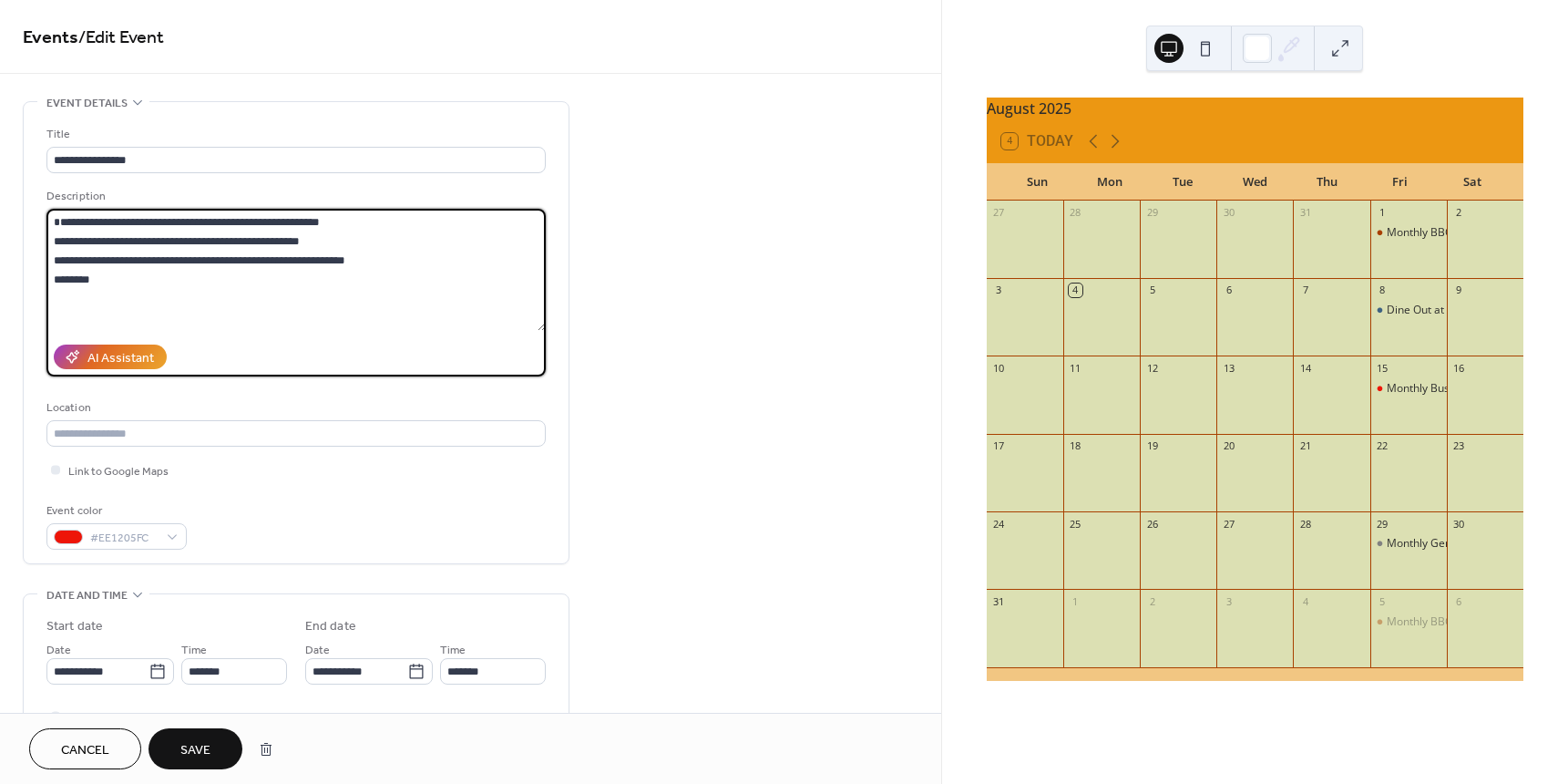 click on "**********" at bounding box center [296, 270] 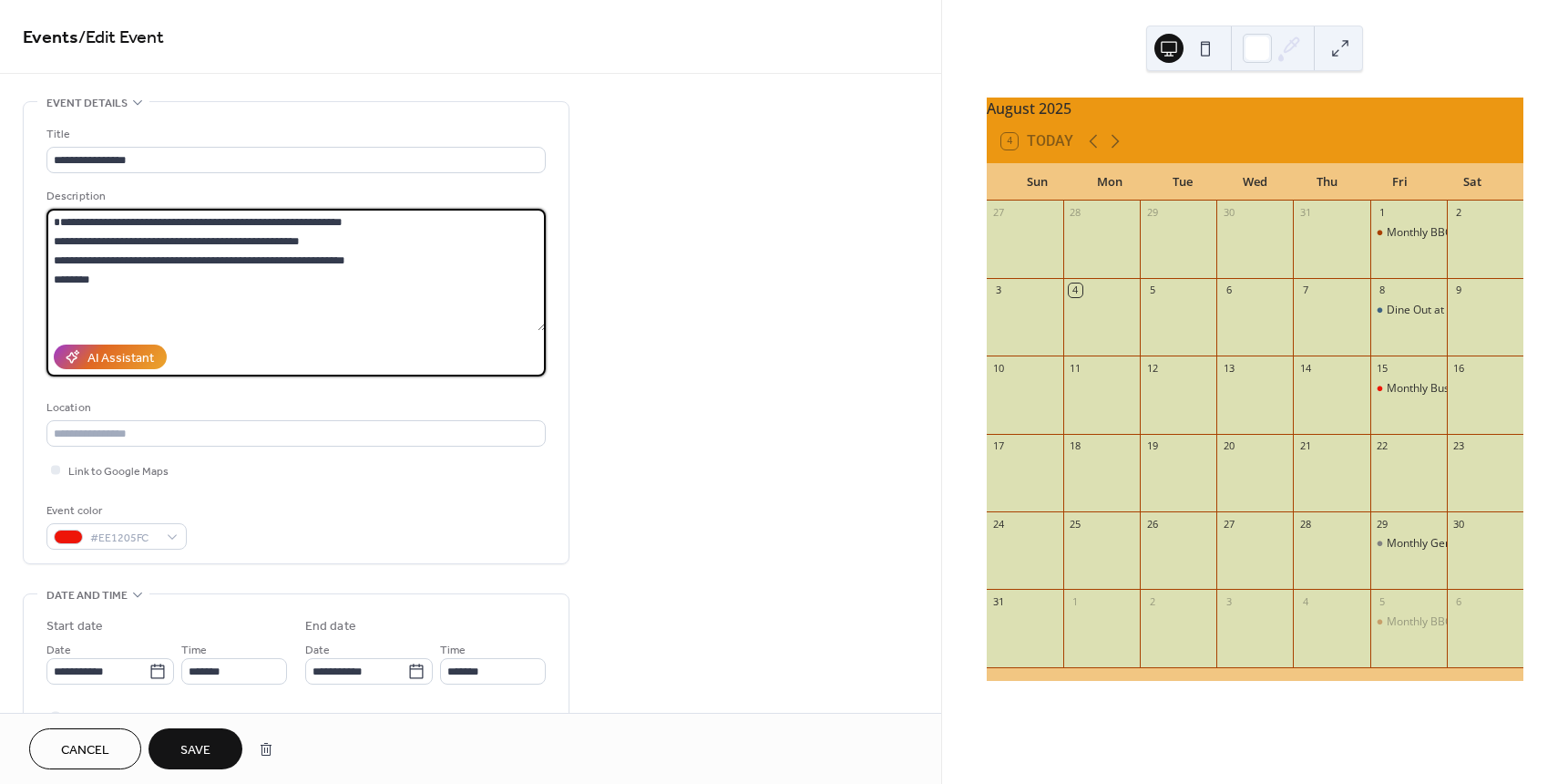 click on "**********" at bounding box center [296, 270] 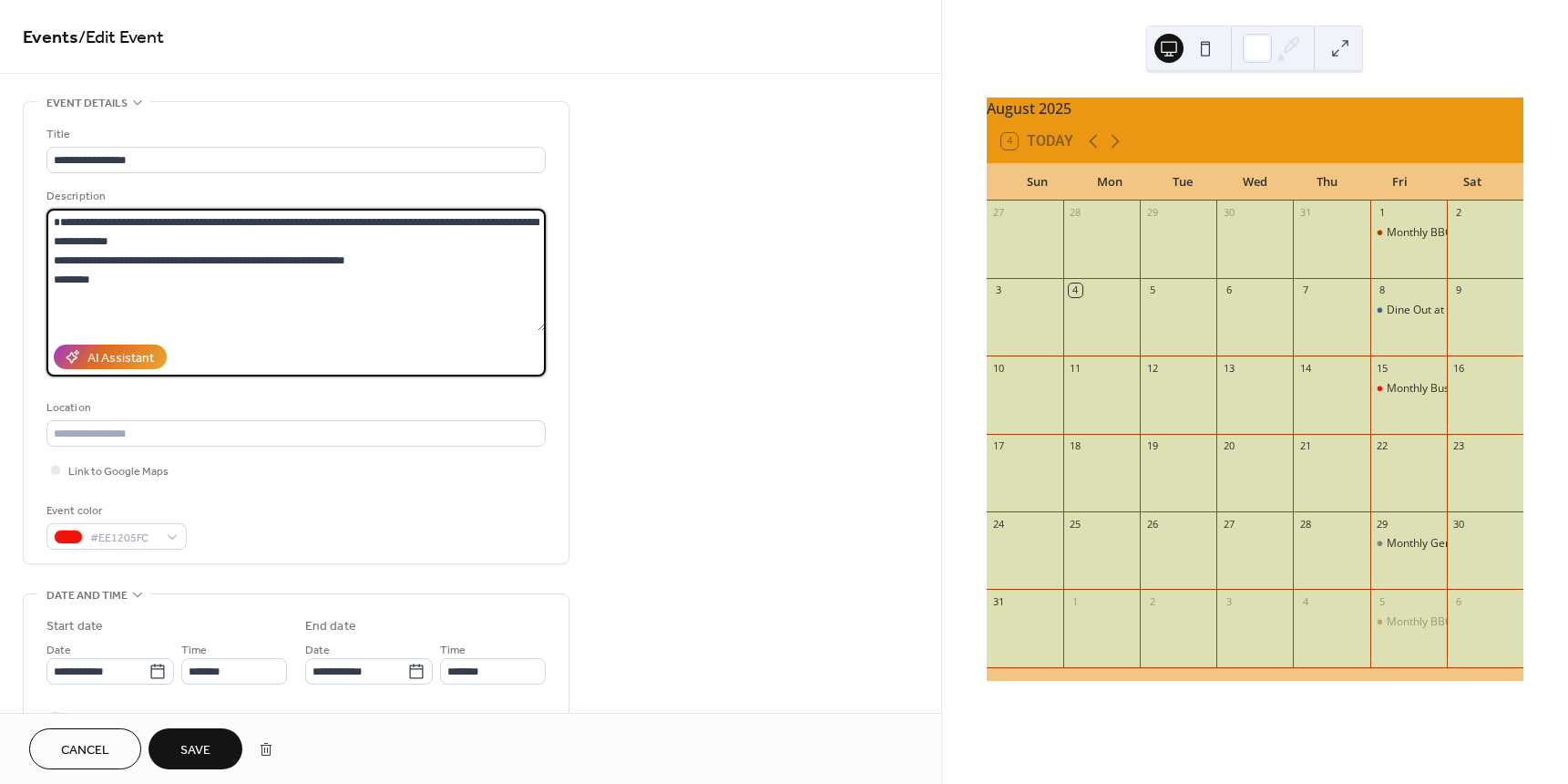 click on "**********" at bounding box center [296, 270] 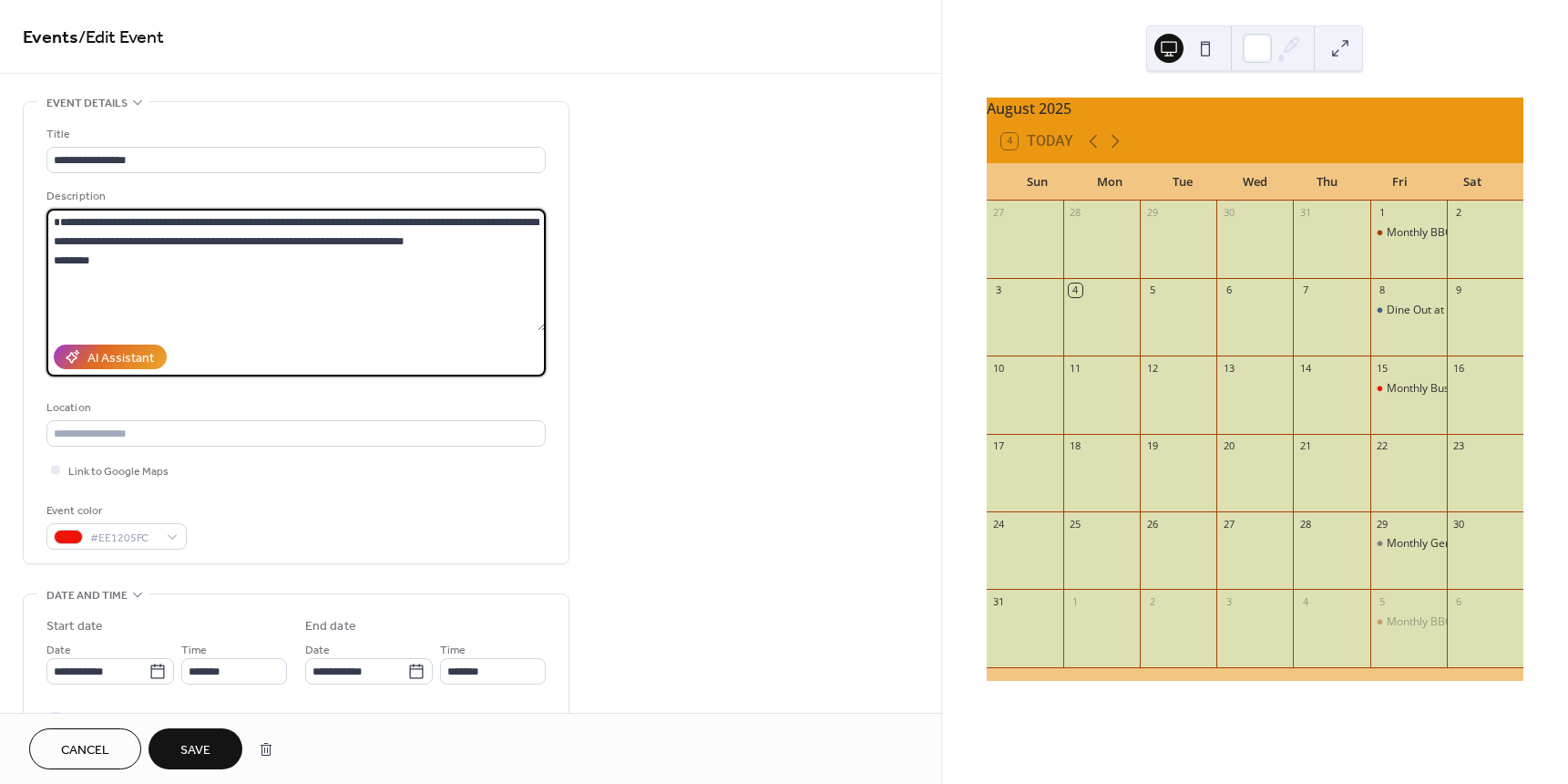 click on "**********" at bounding box center (296, 270) 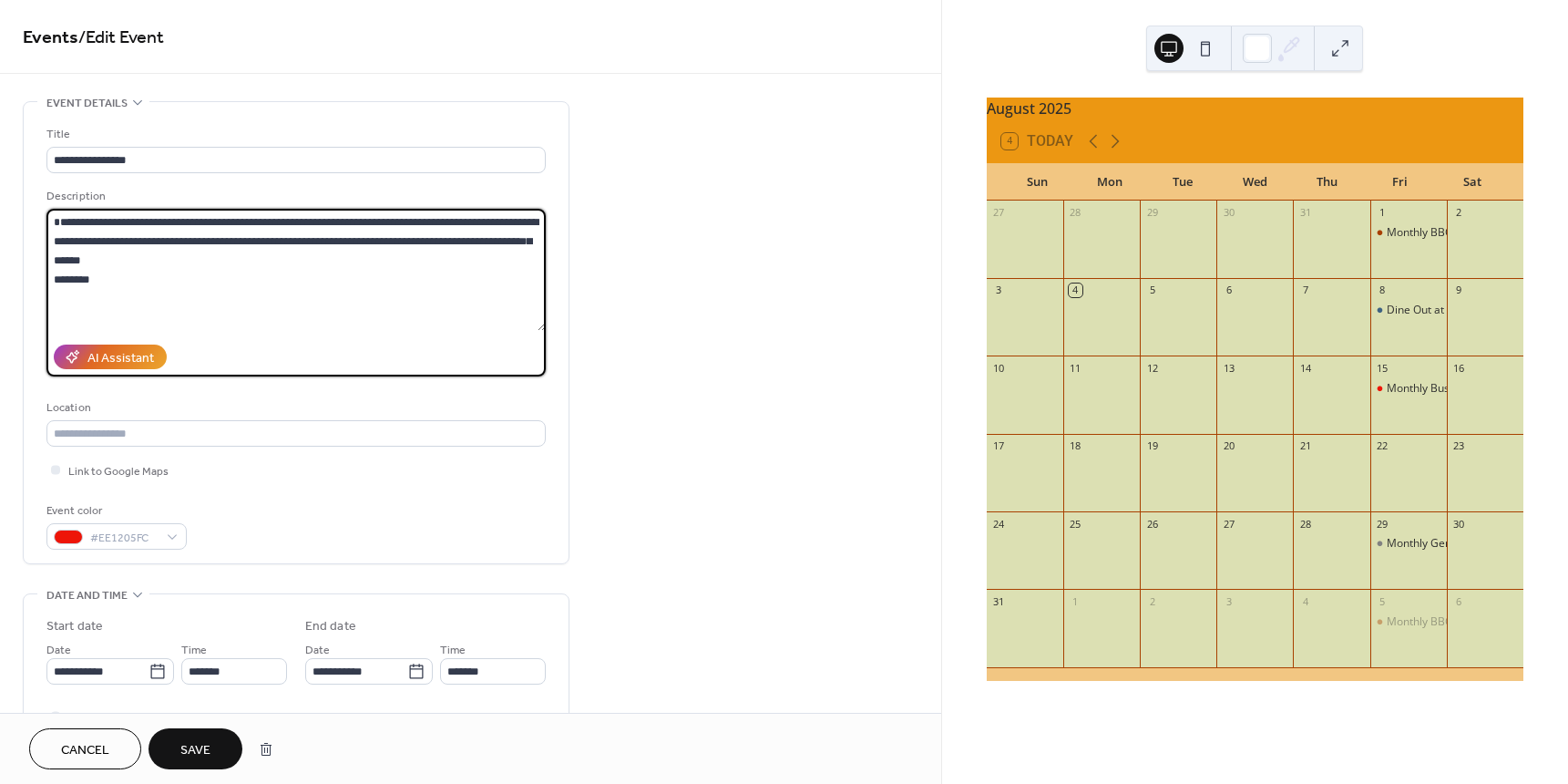 click on "**********" at bounding box center [296, 270] 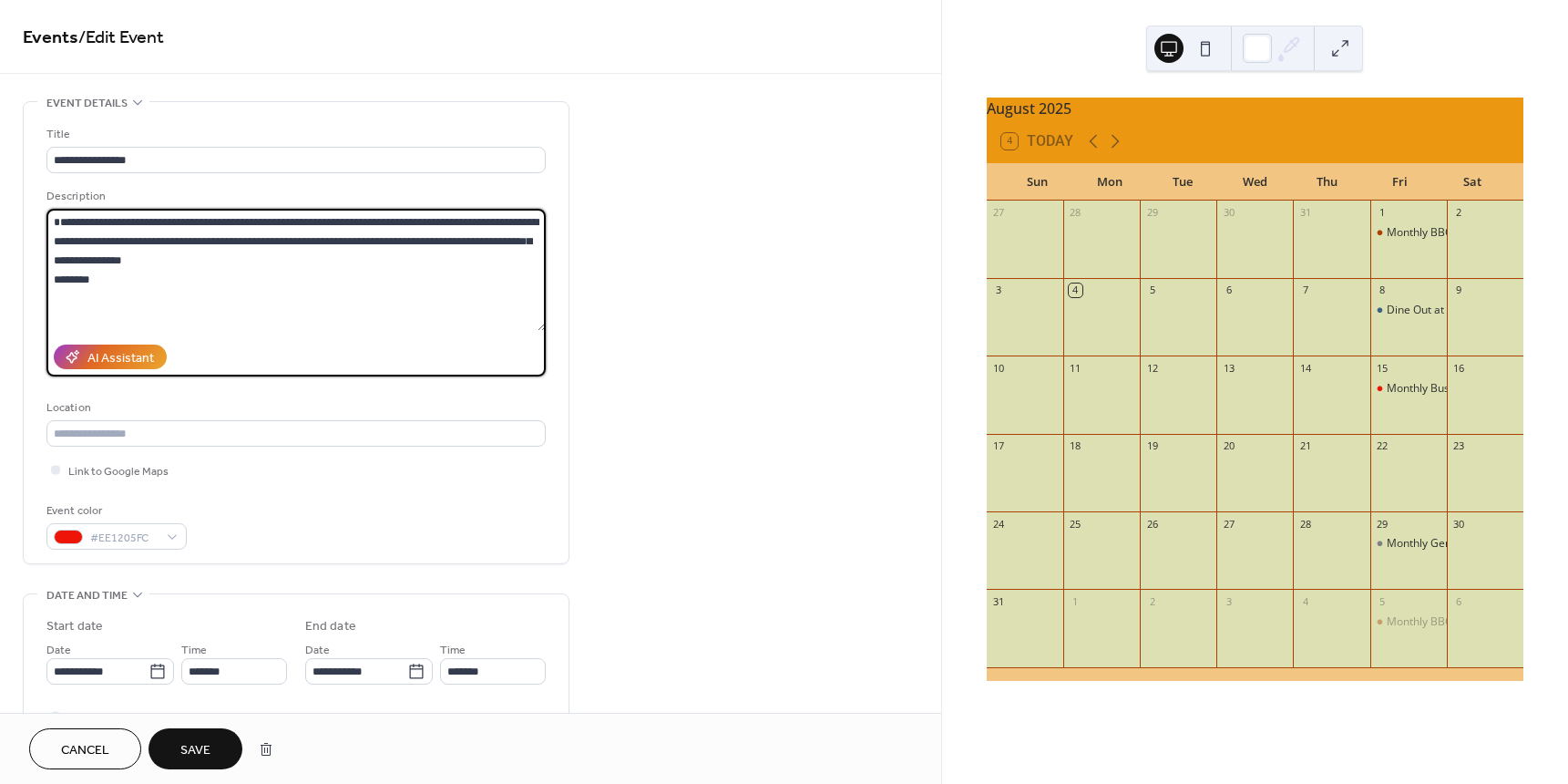 click on "**********" at bounding box center [296, 270] 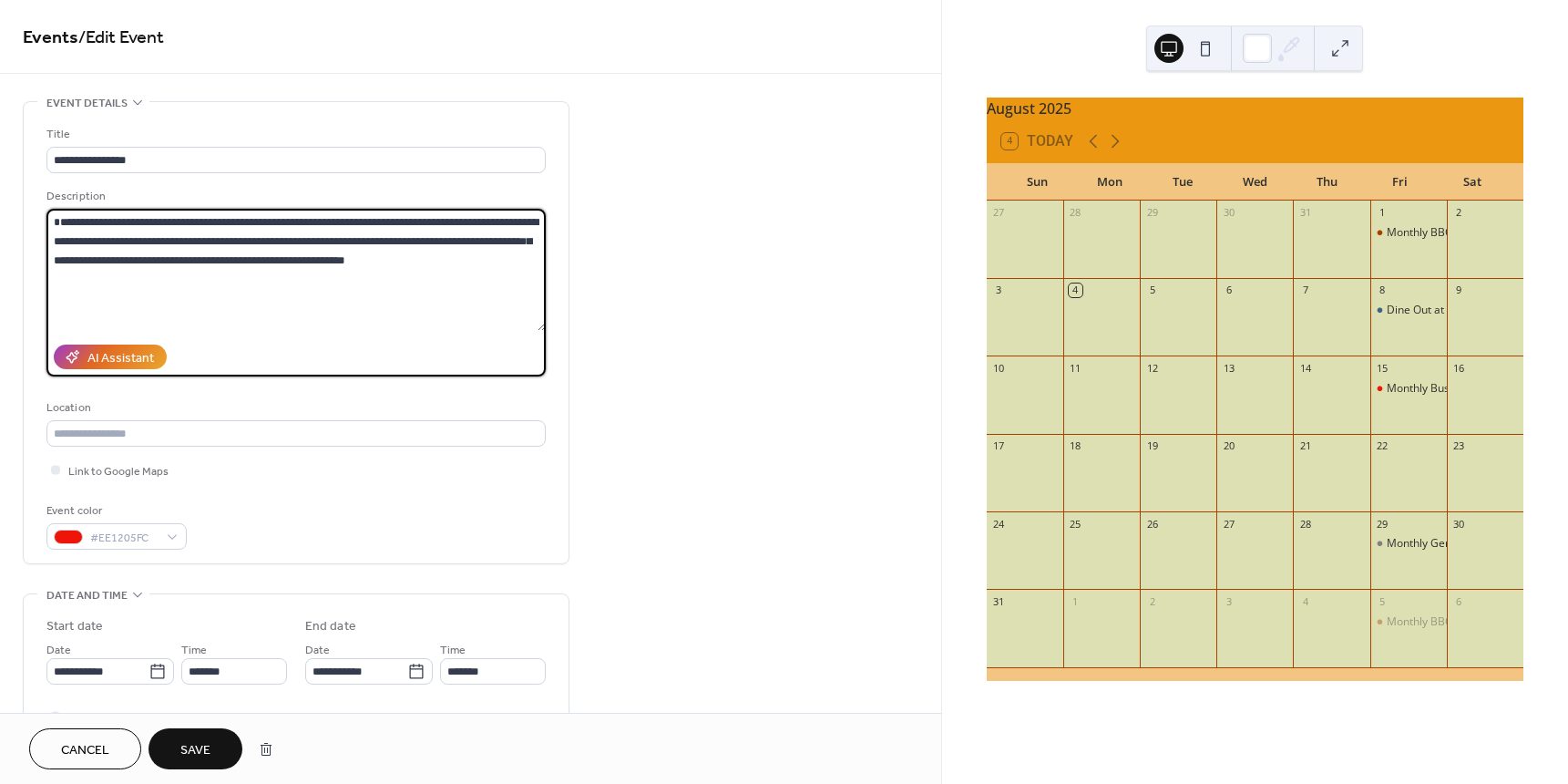 click on "**********" at bounding box center (296, 270) 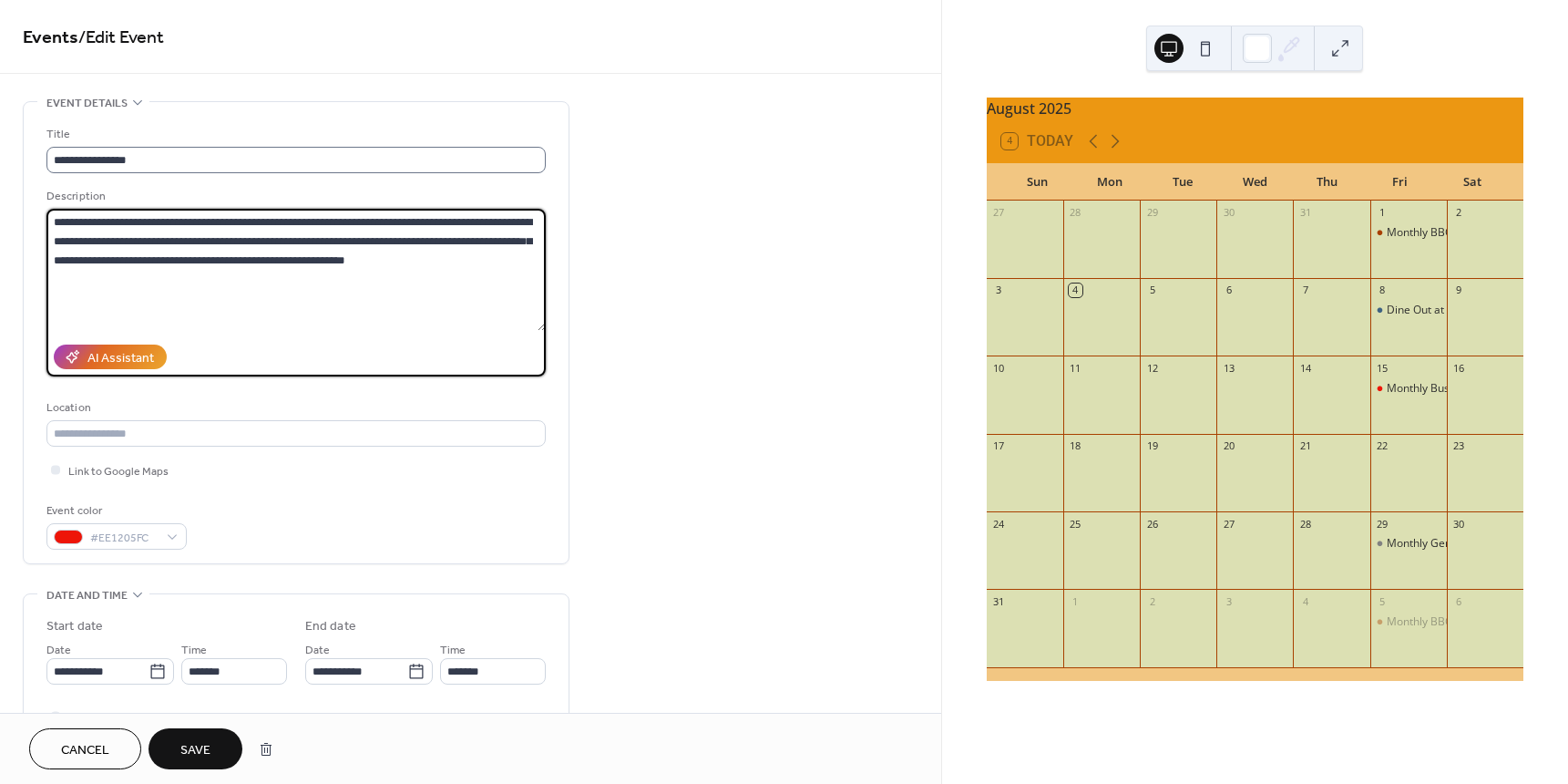 type on "**********" 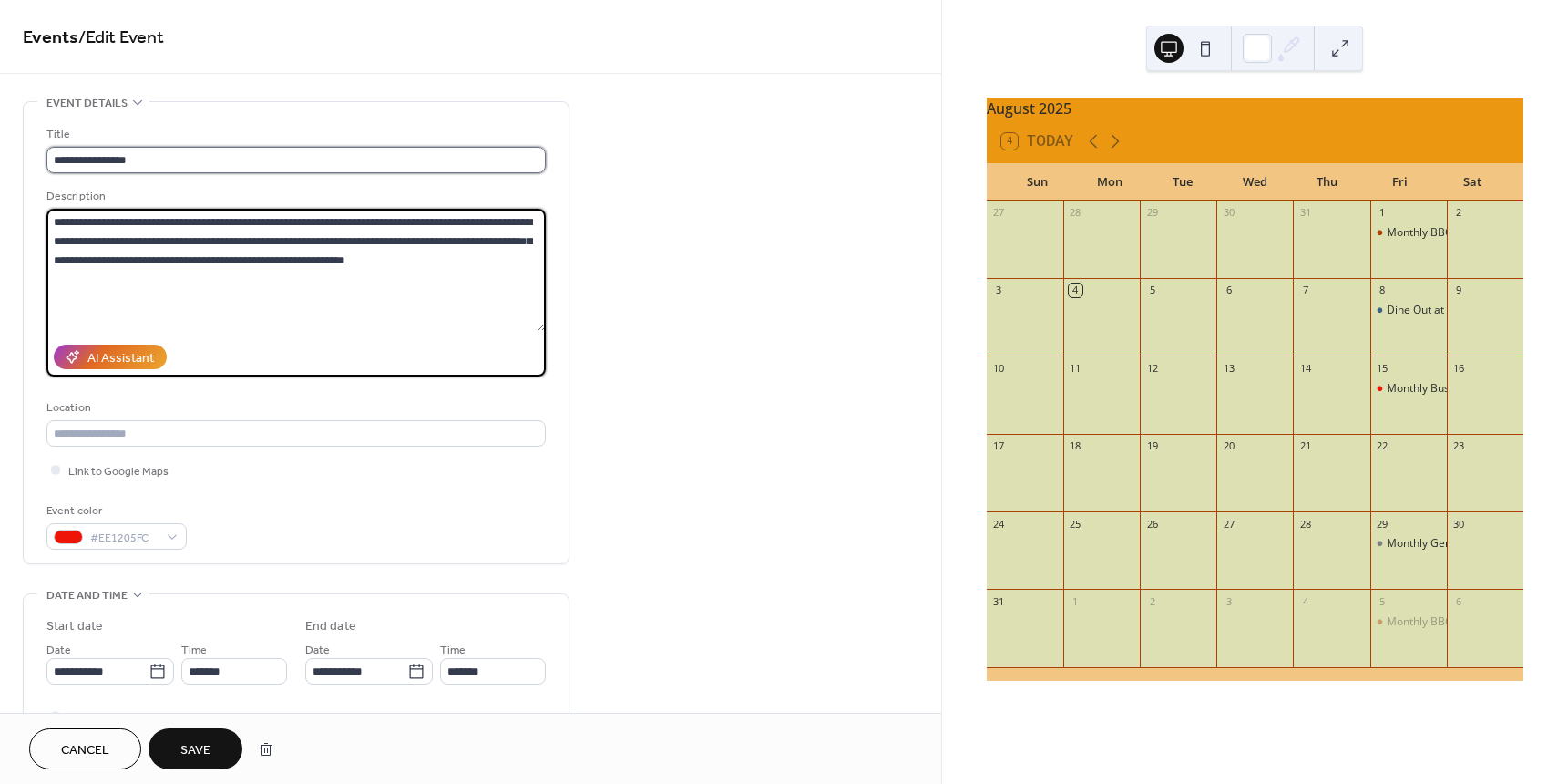 click on "**********" at bounding box center [296, 160] 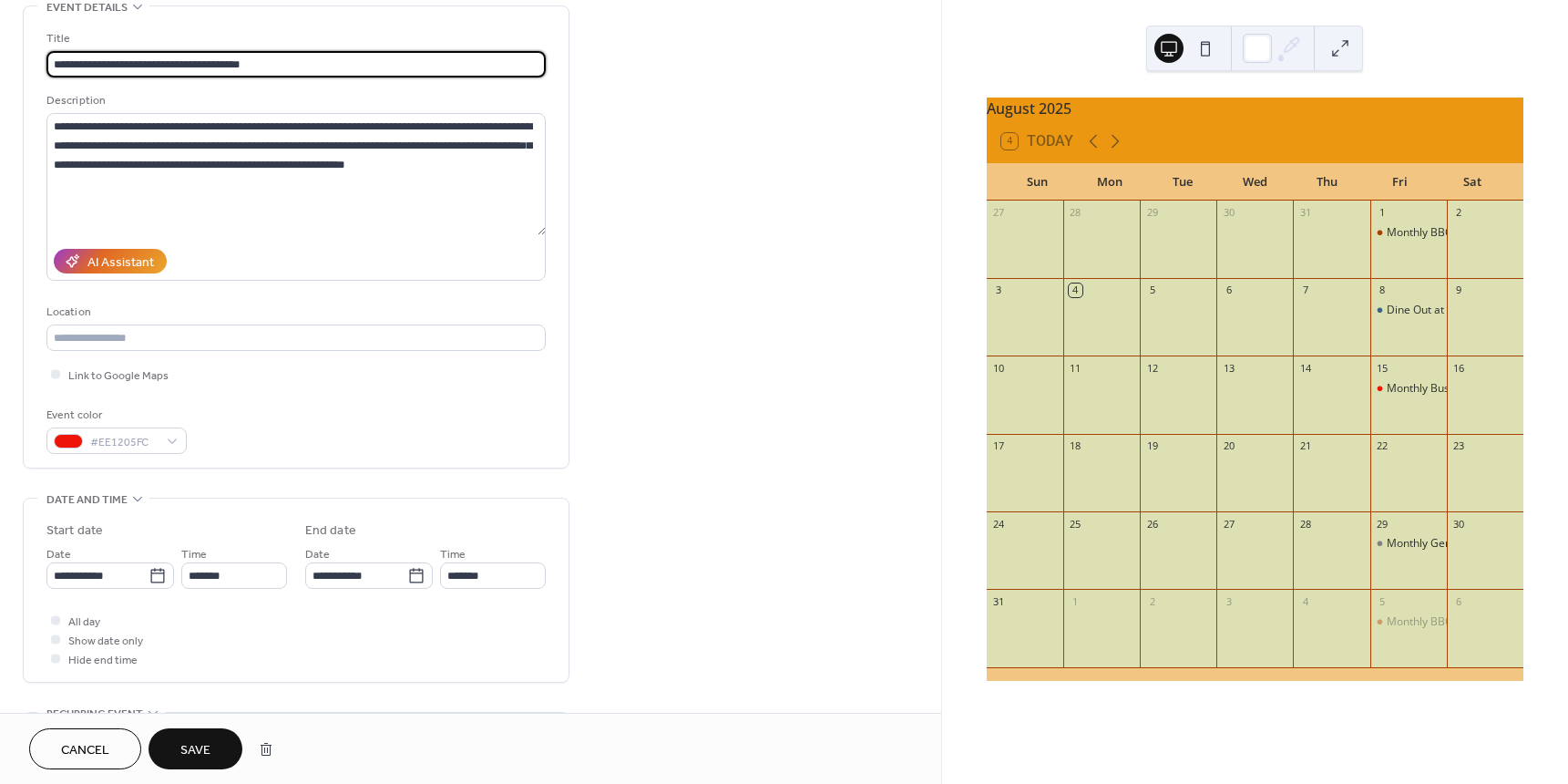 scroll, scrollTop: 182, scrollLeft: 0, axis: vertical 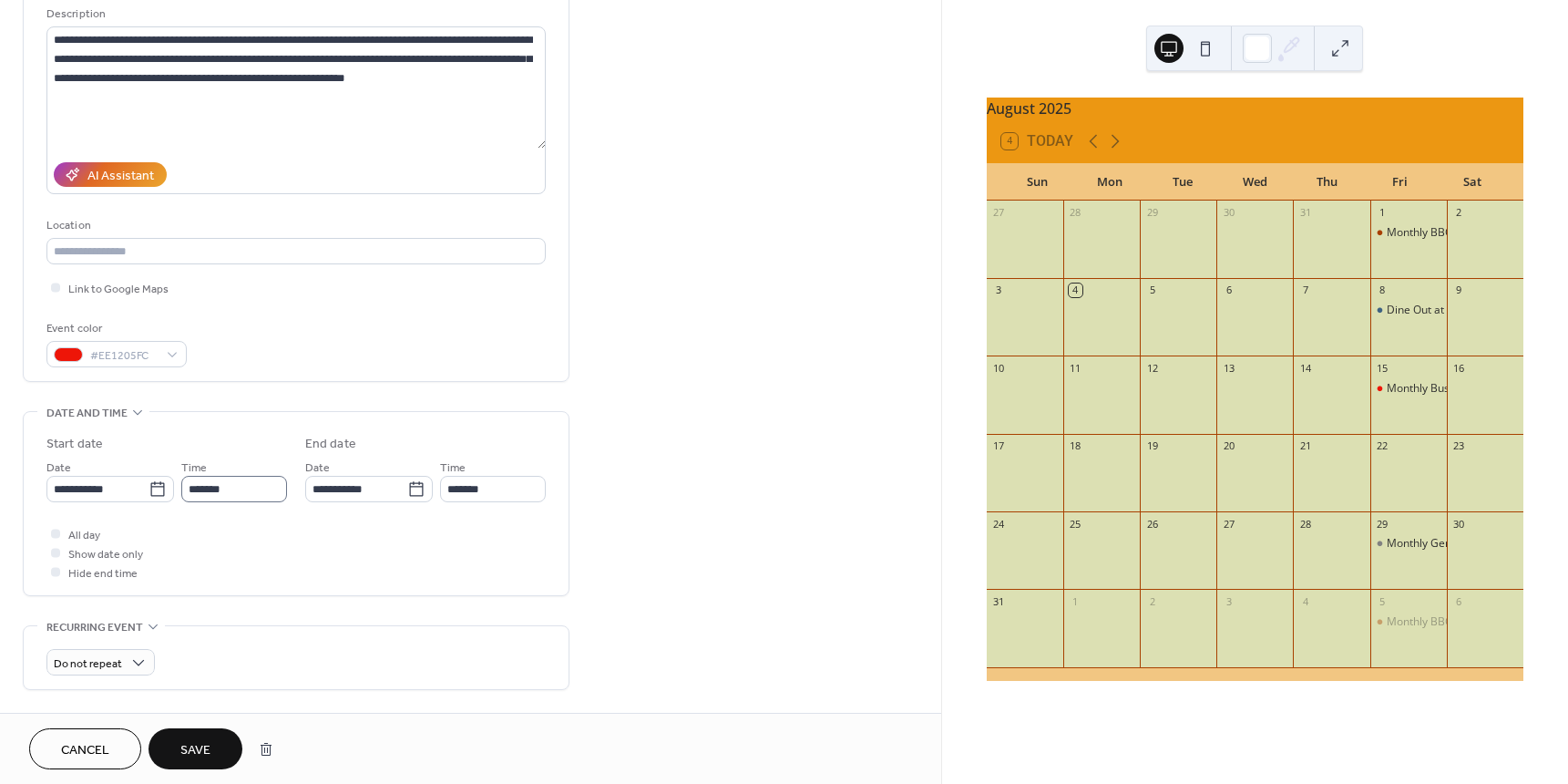 type on "**********" 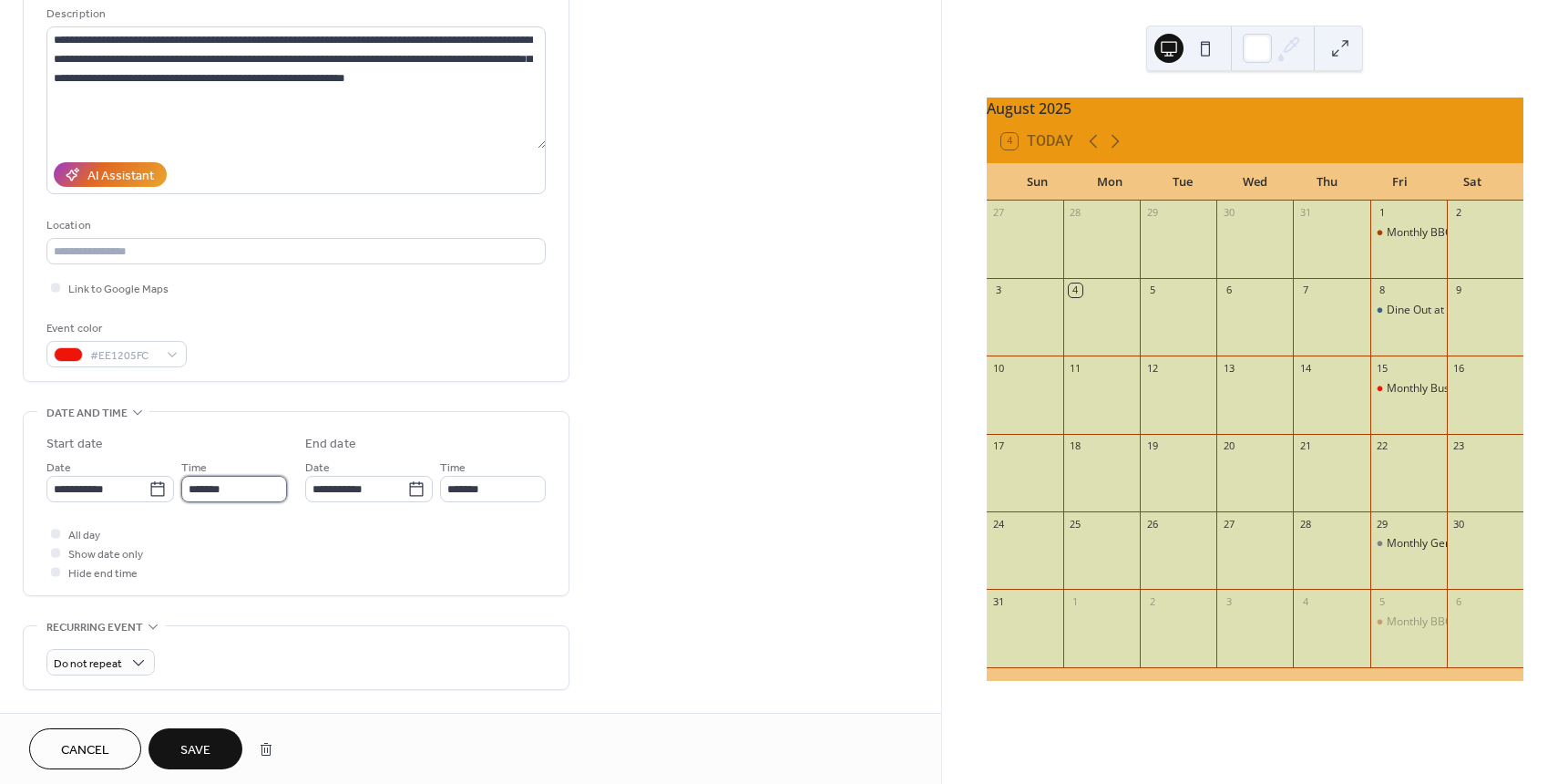 click on "*******" at bounding box center (234, 489) 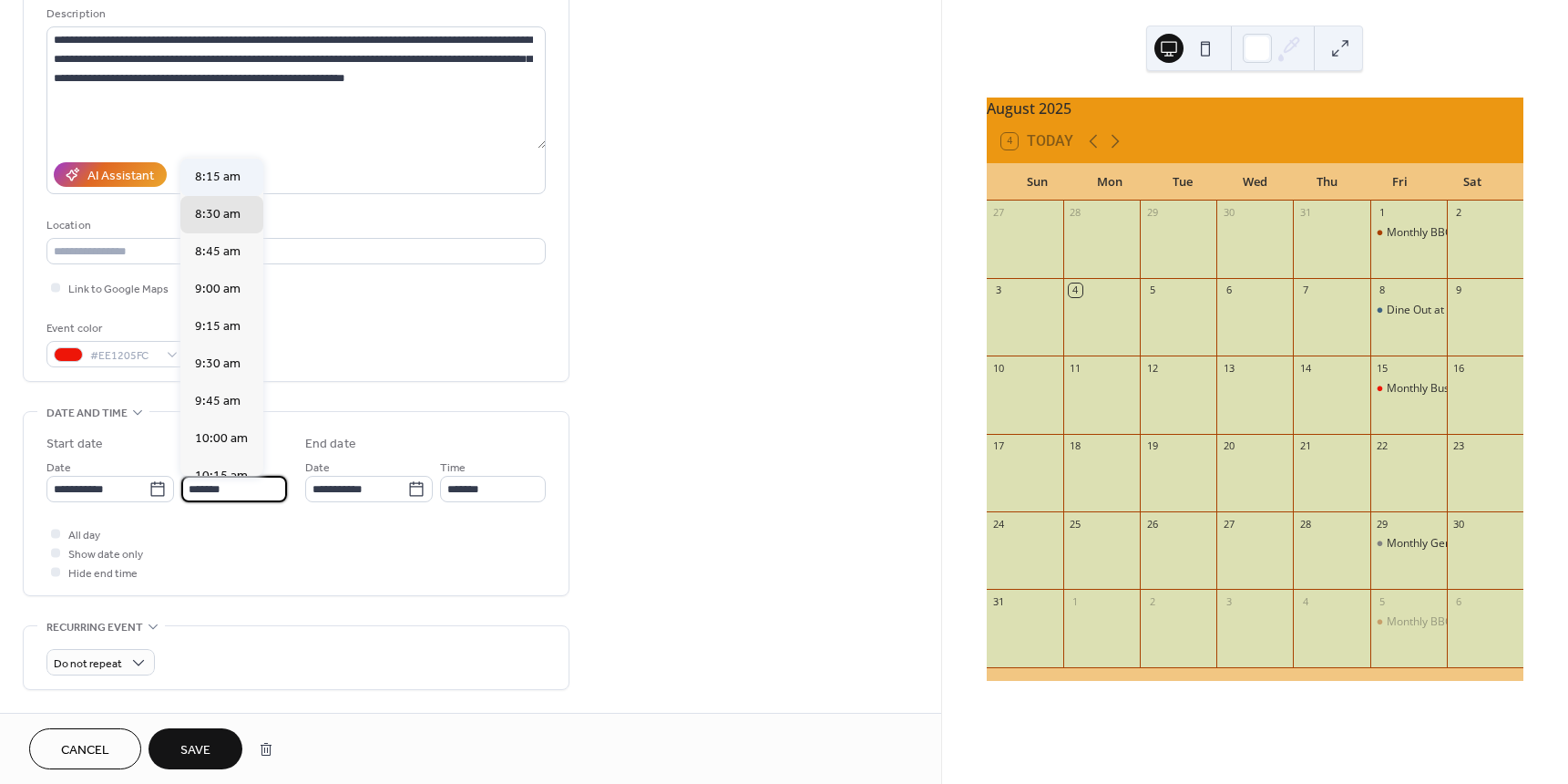 scroll, scrollTop: 1180, scrollLeft: 0, axis: vertical 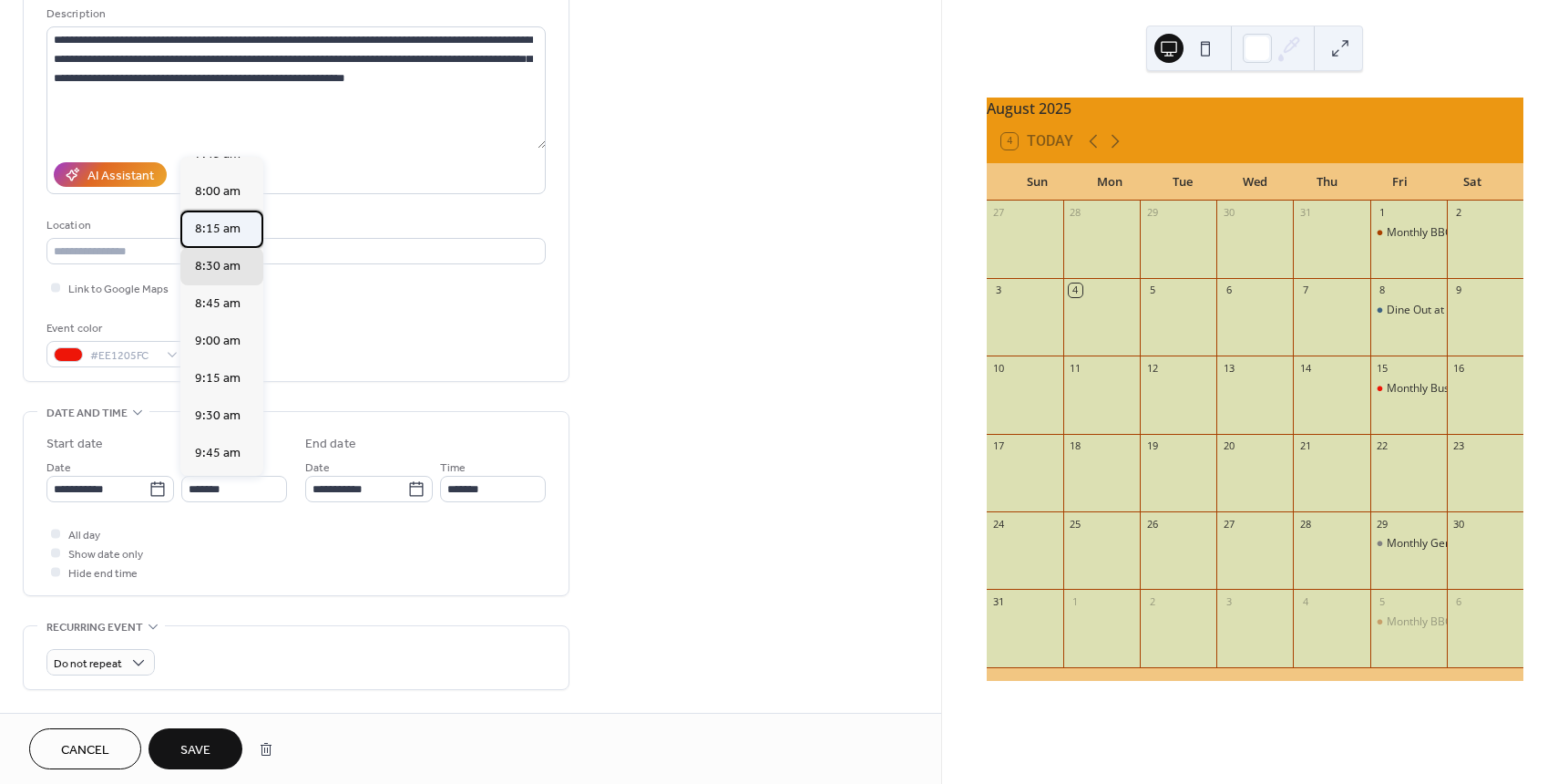 click on "8:15 am" at bounding box center [218, 229] 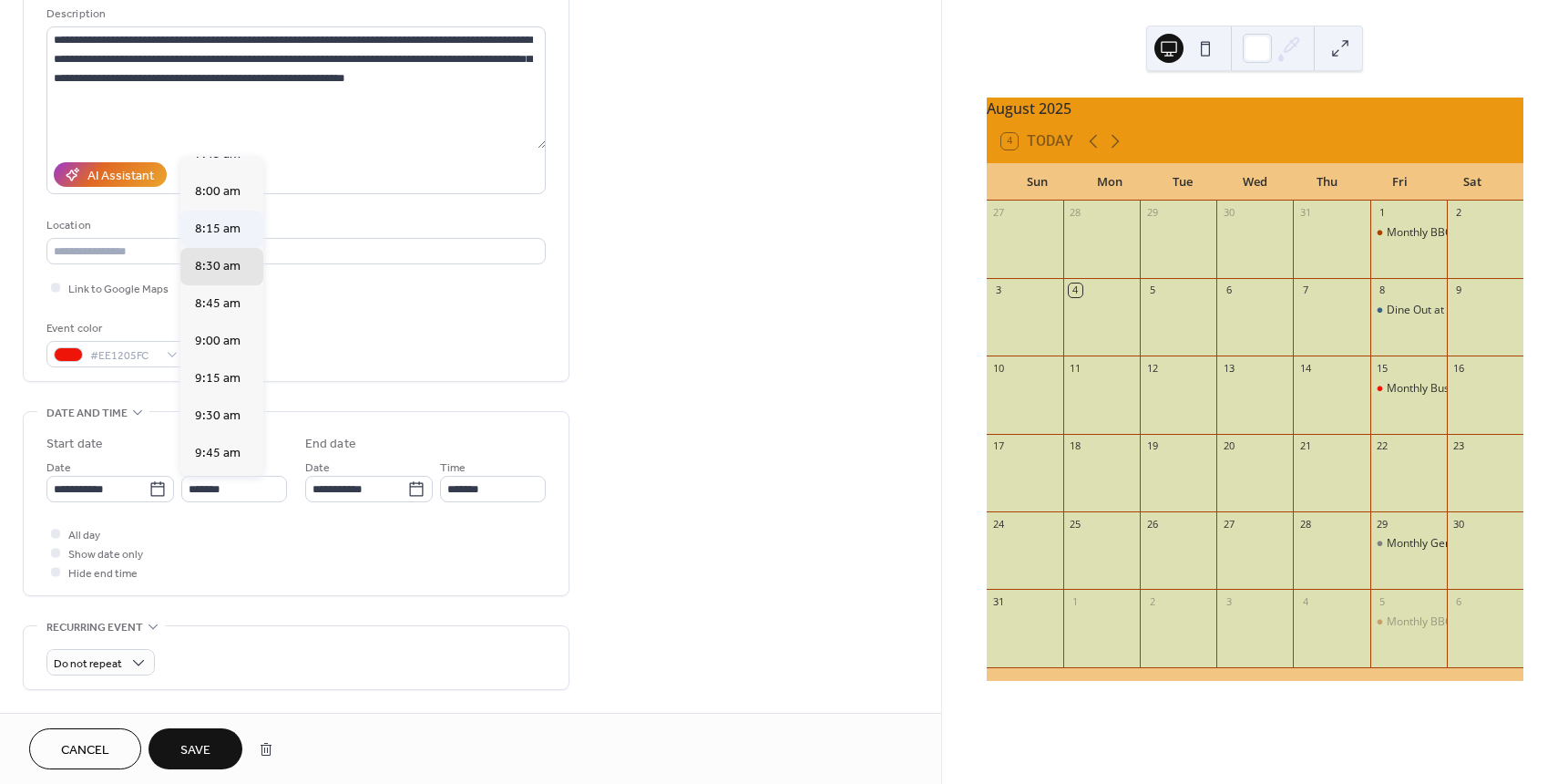 type on "*******" 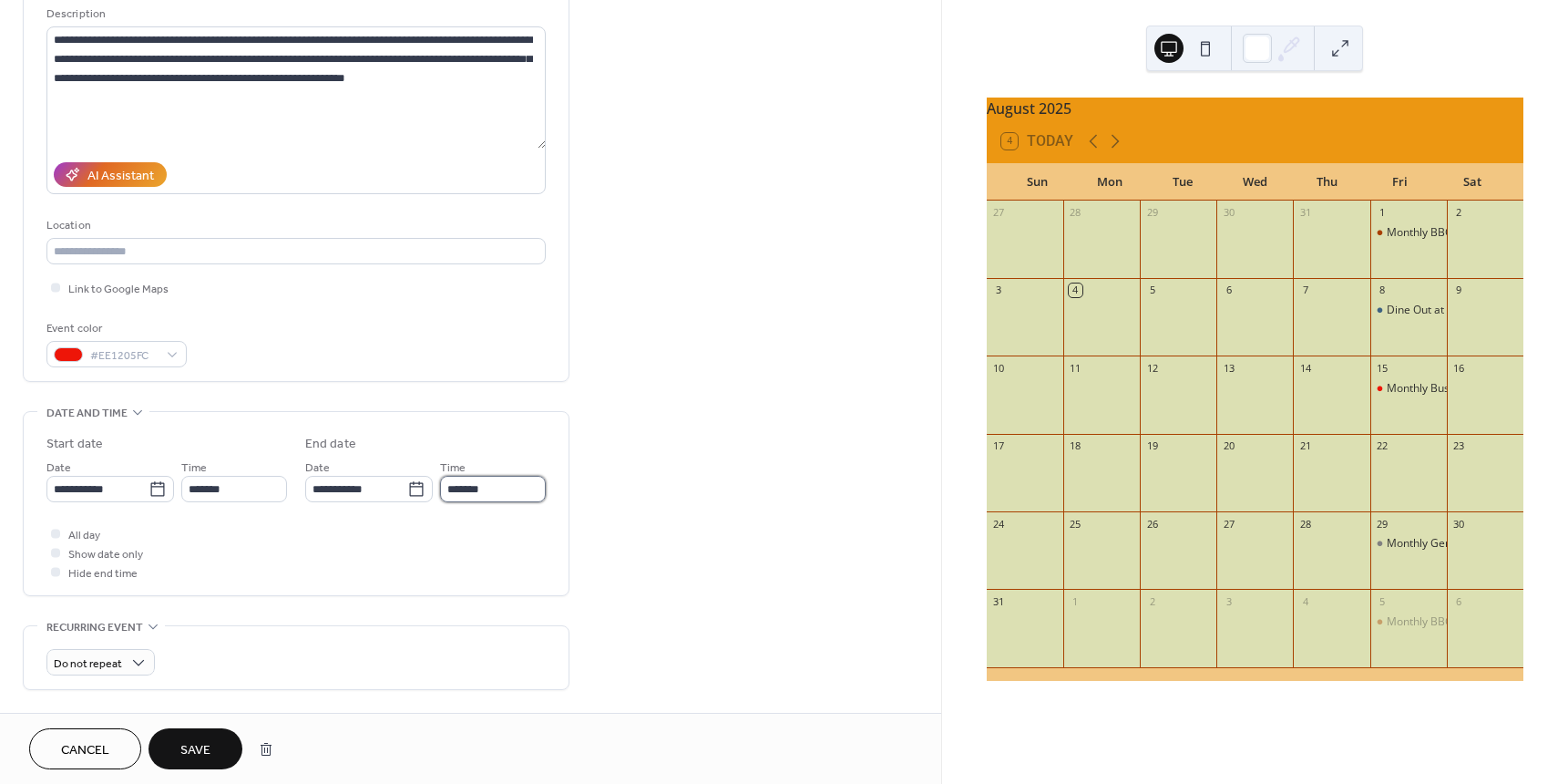 click on "*******" at bounding box center (493, 489) 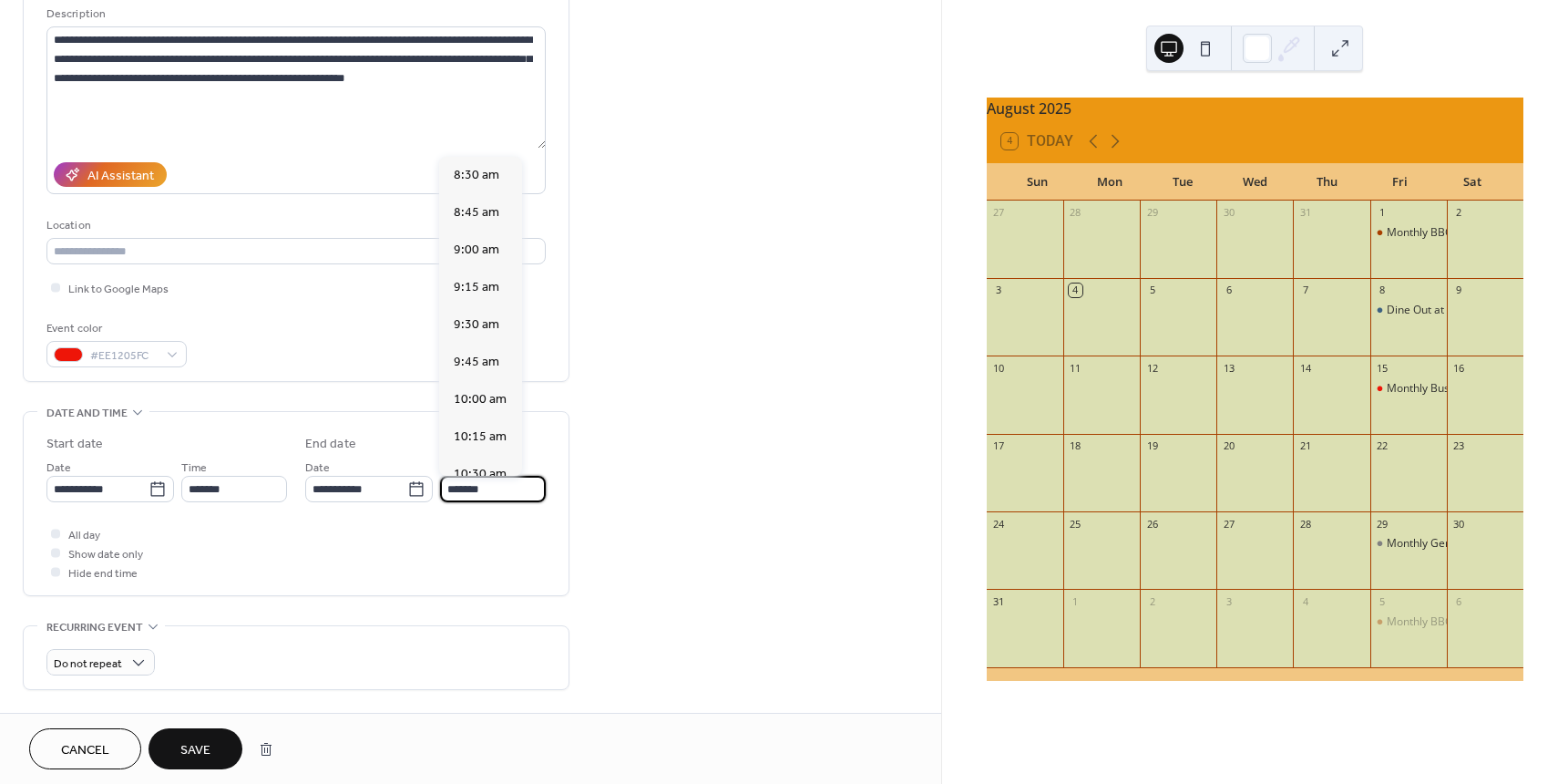 scroll, scrollTop: 1159, scrollLeft: 0, axis: vertical 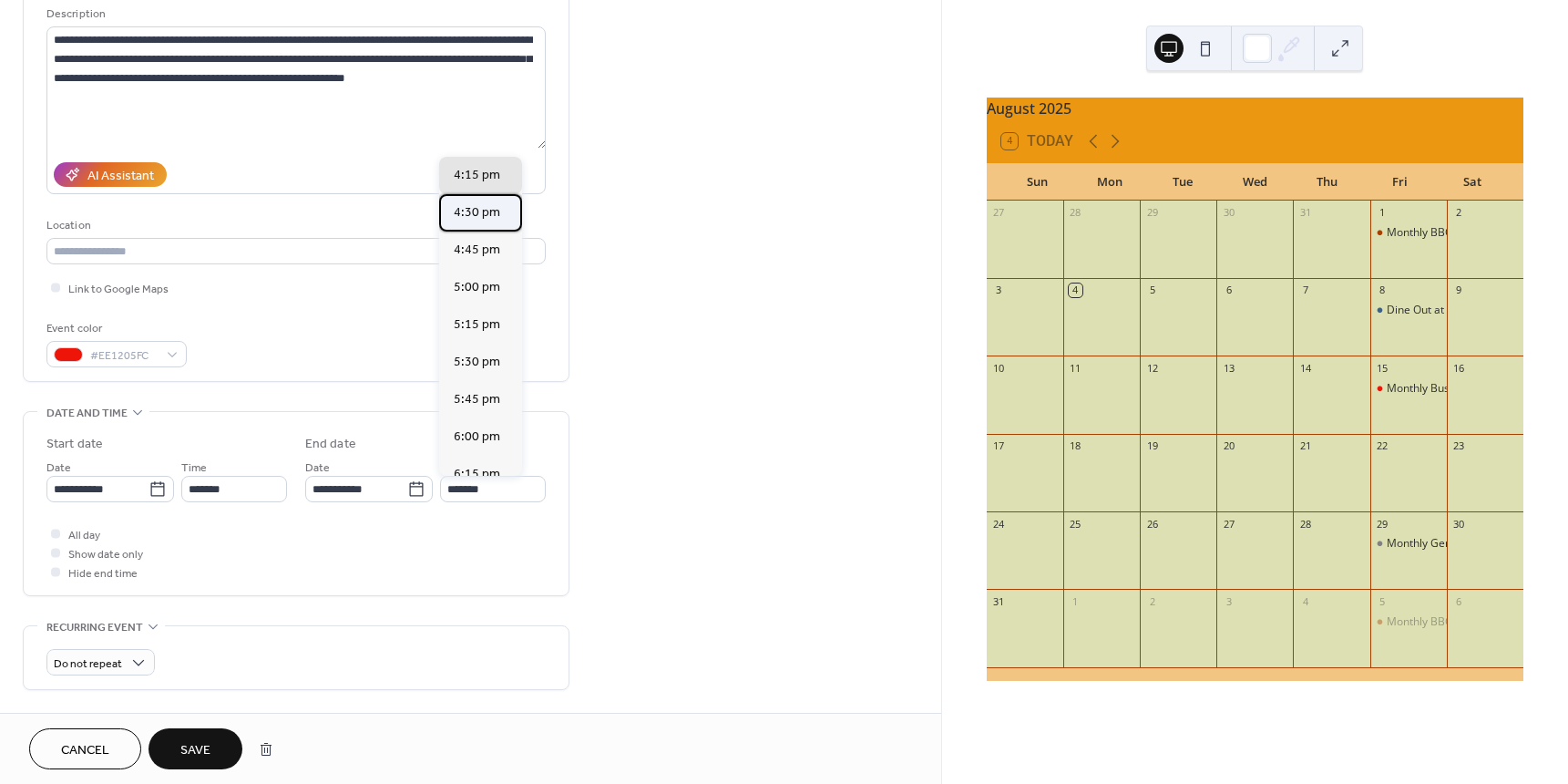 click on "4:30 pm" at bounding box center [477, 212] 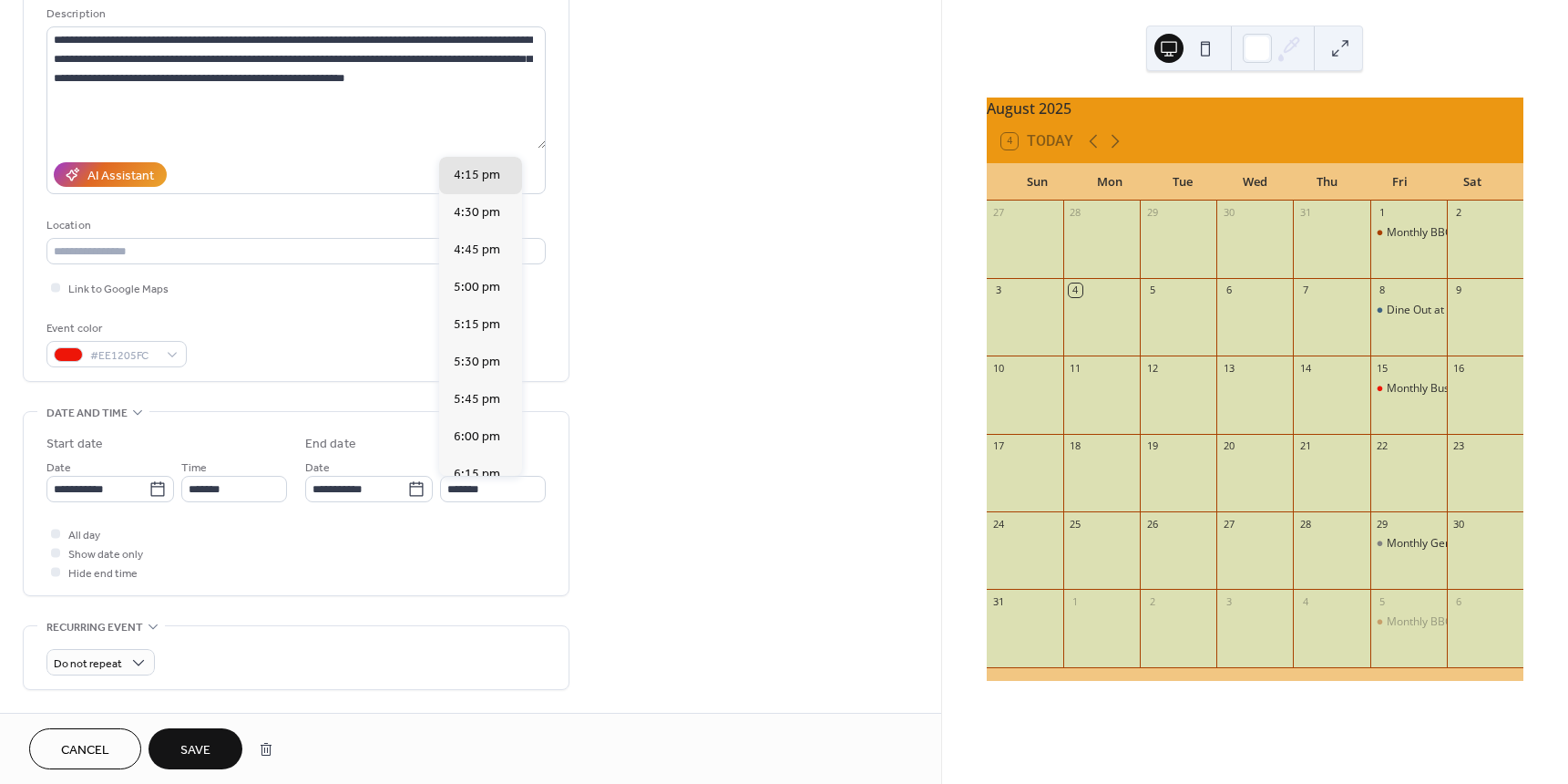 type on "*******" 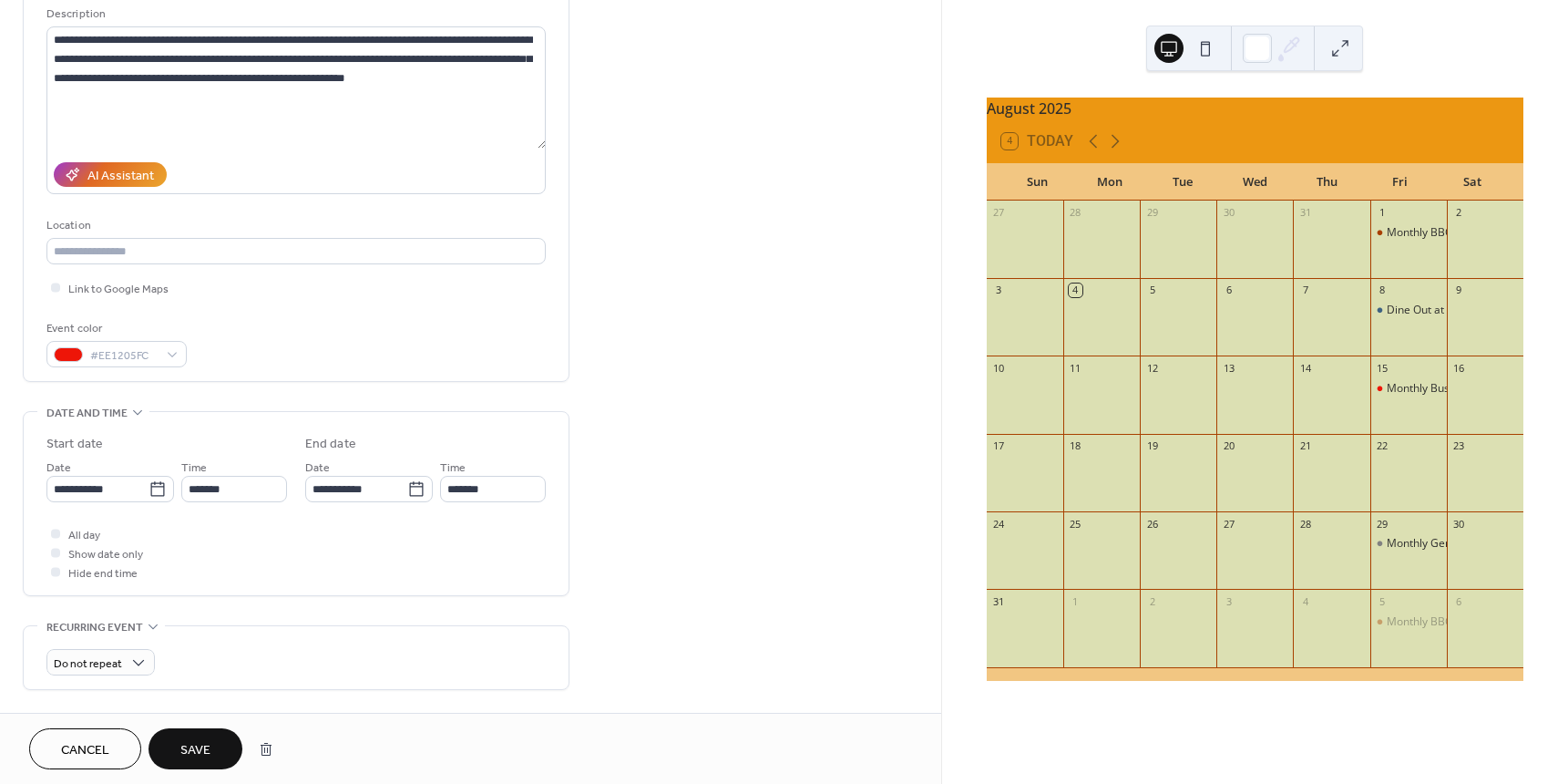 click on "Save" at bounding box center (195, 750) 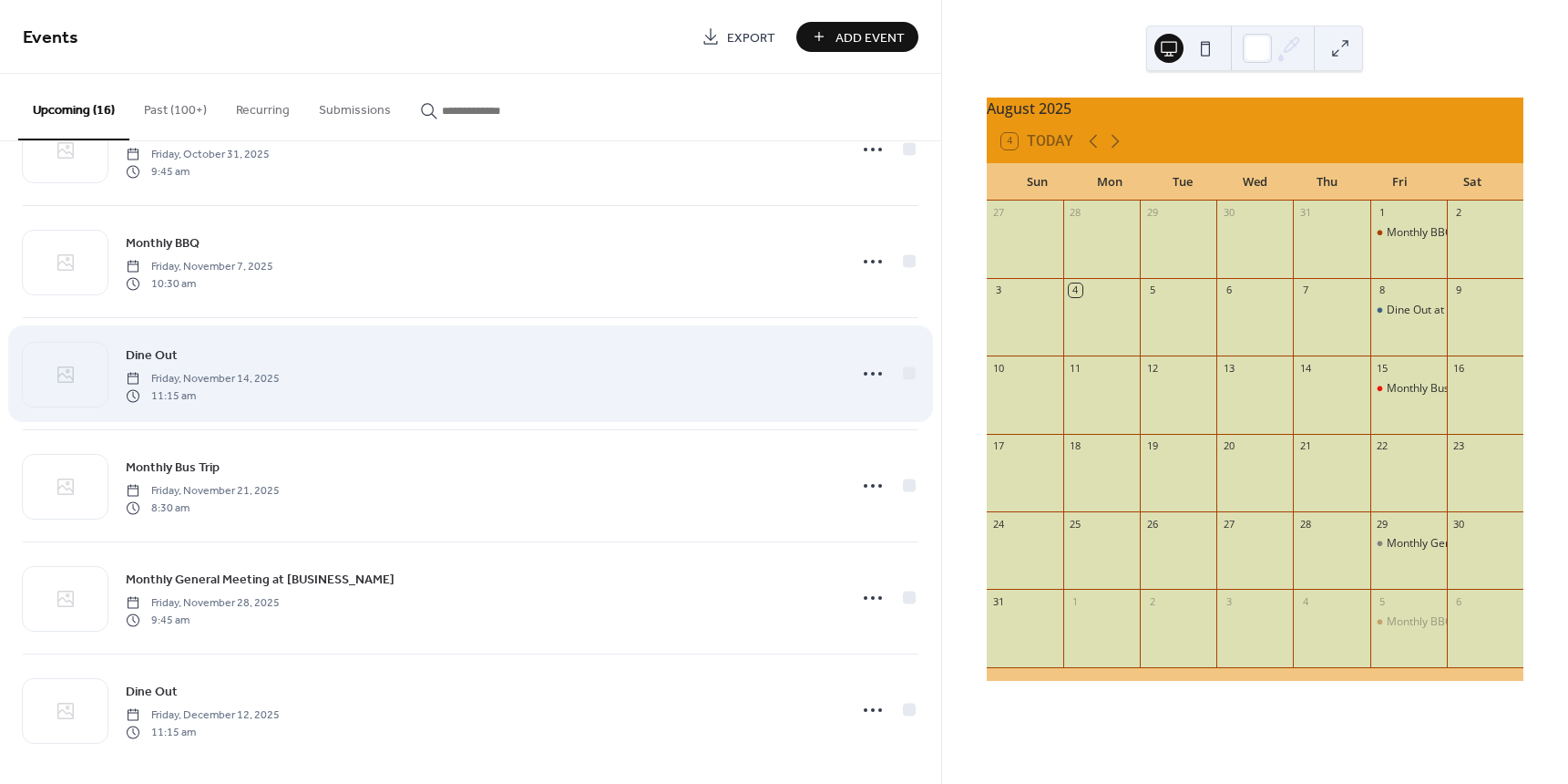 scroll, scrollTop: 1205, scrollLeft: 0, axis: vertical 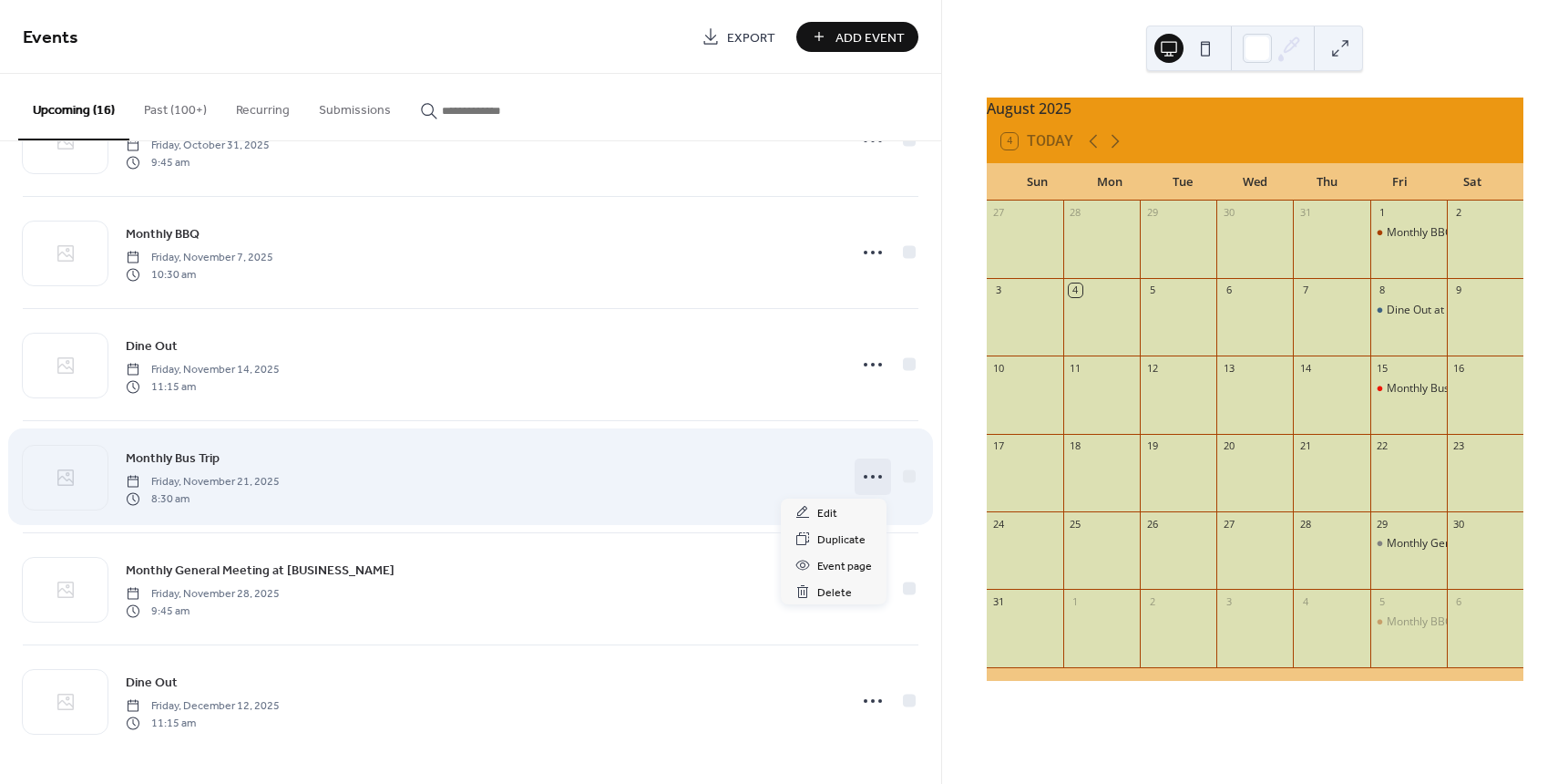 click 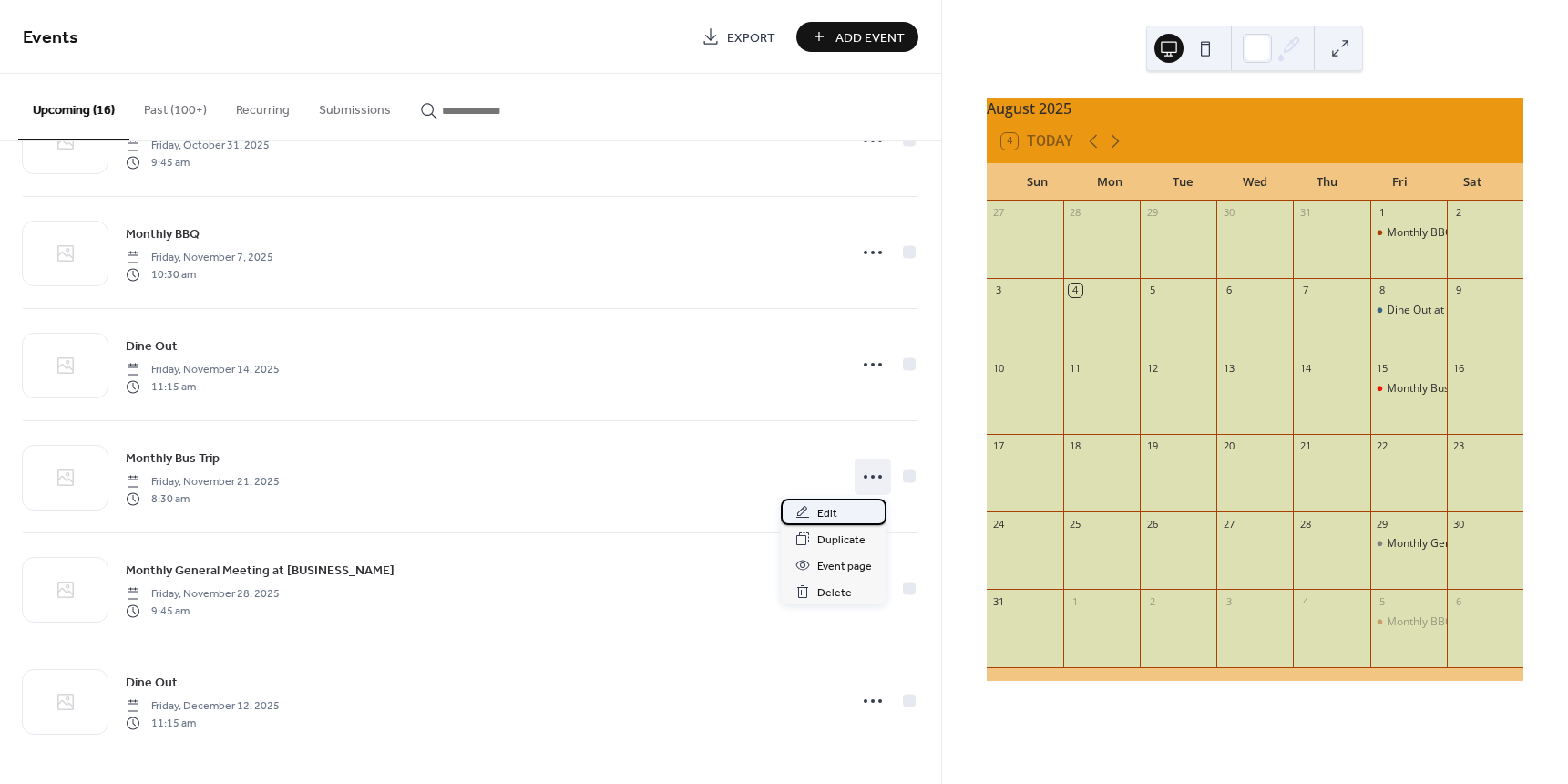 click on "Edit" at bounding box center (827, 513) 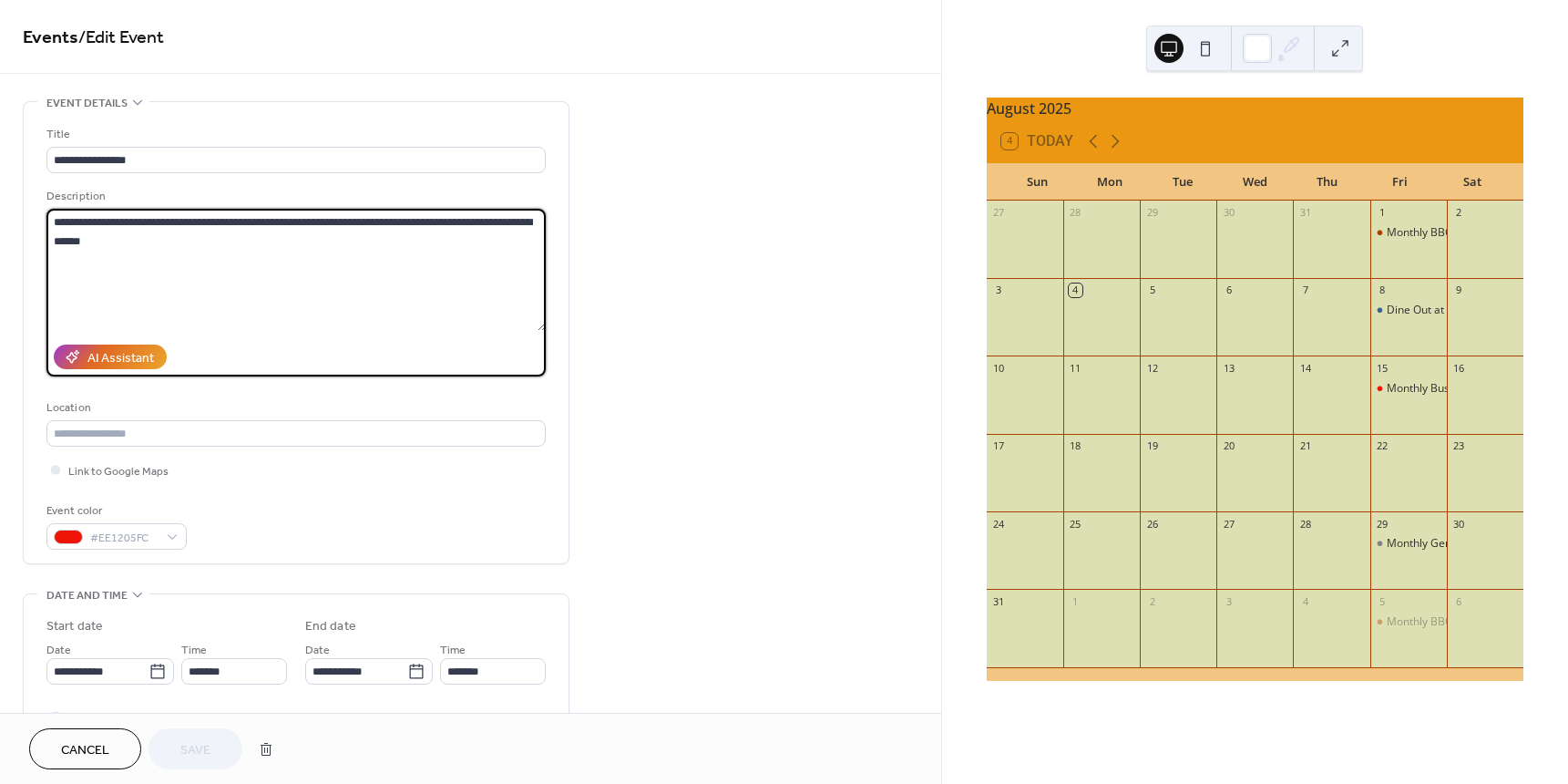 click on "**********" at bounding box center [296, 270] 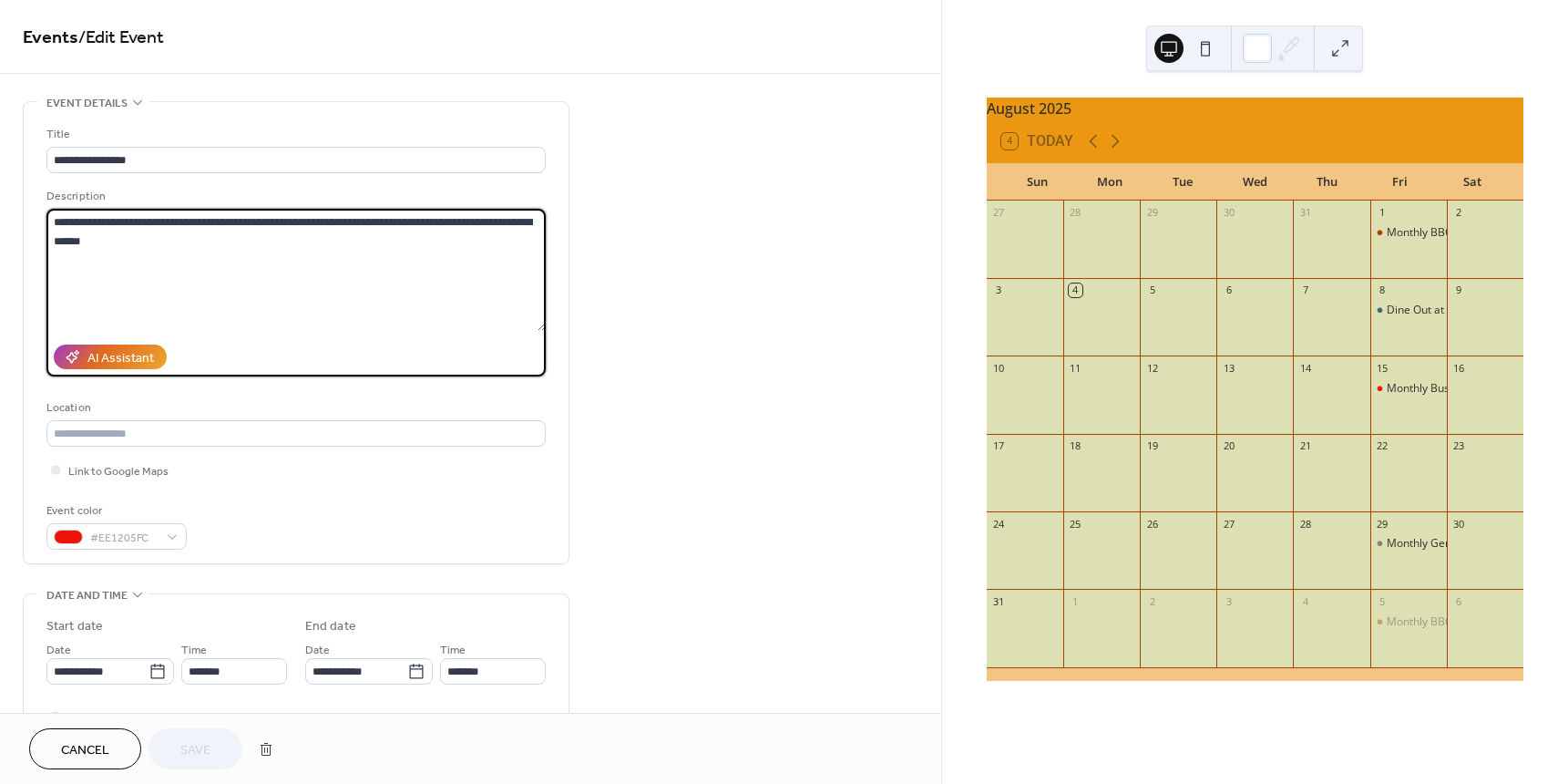 drag, startPoint x: 50, startPoint y: 217, endPoint x: 180, endPoint y: 256, distance: 135.72398 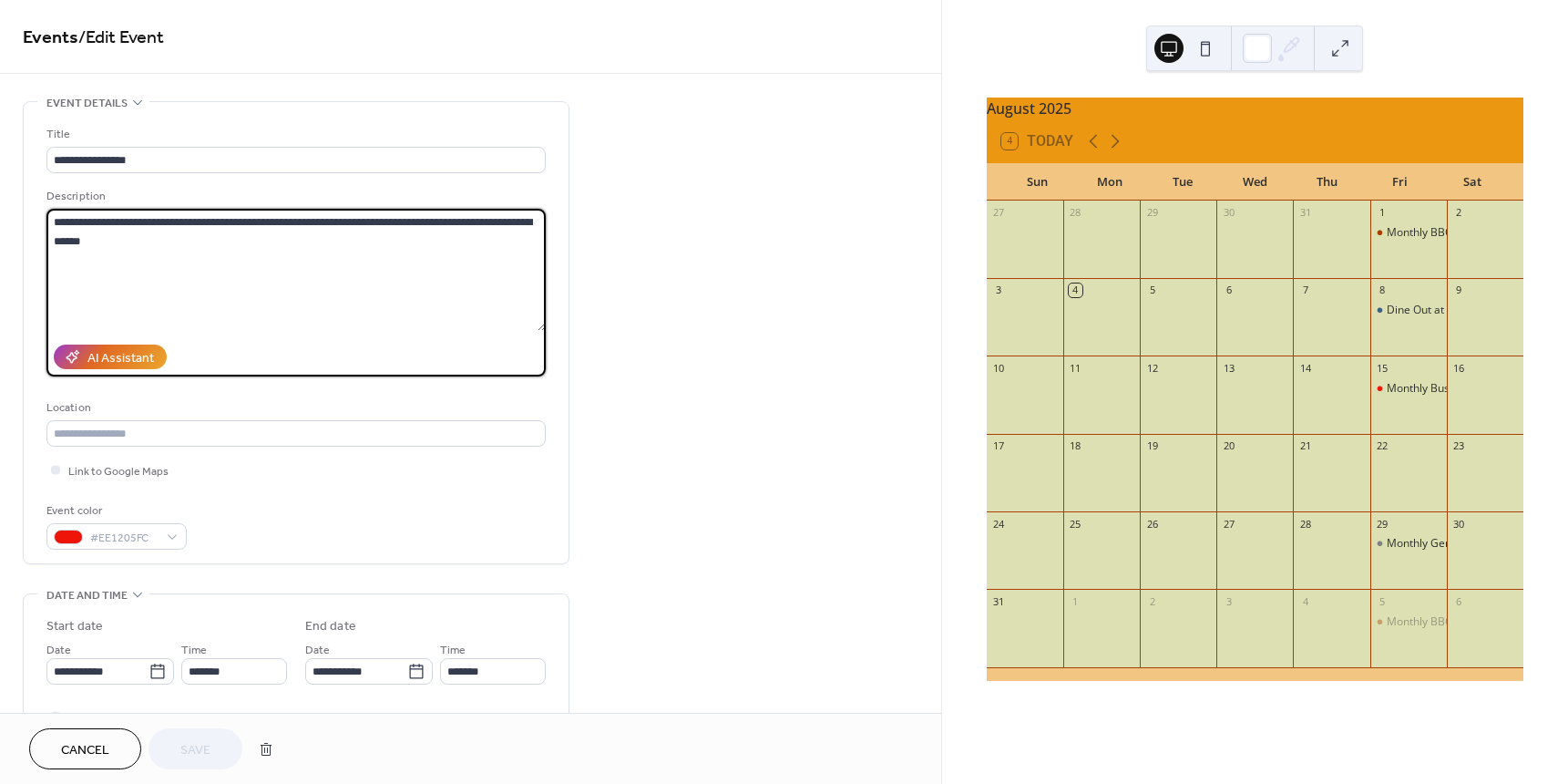click on "**********" at bounding box center (296, 270) 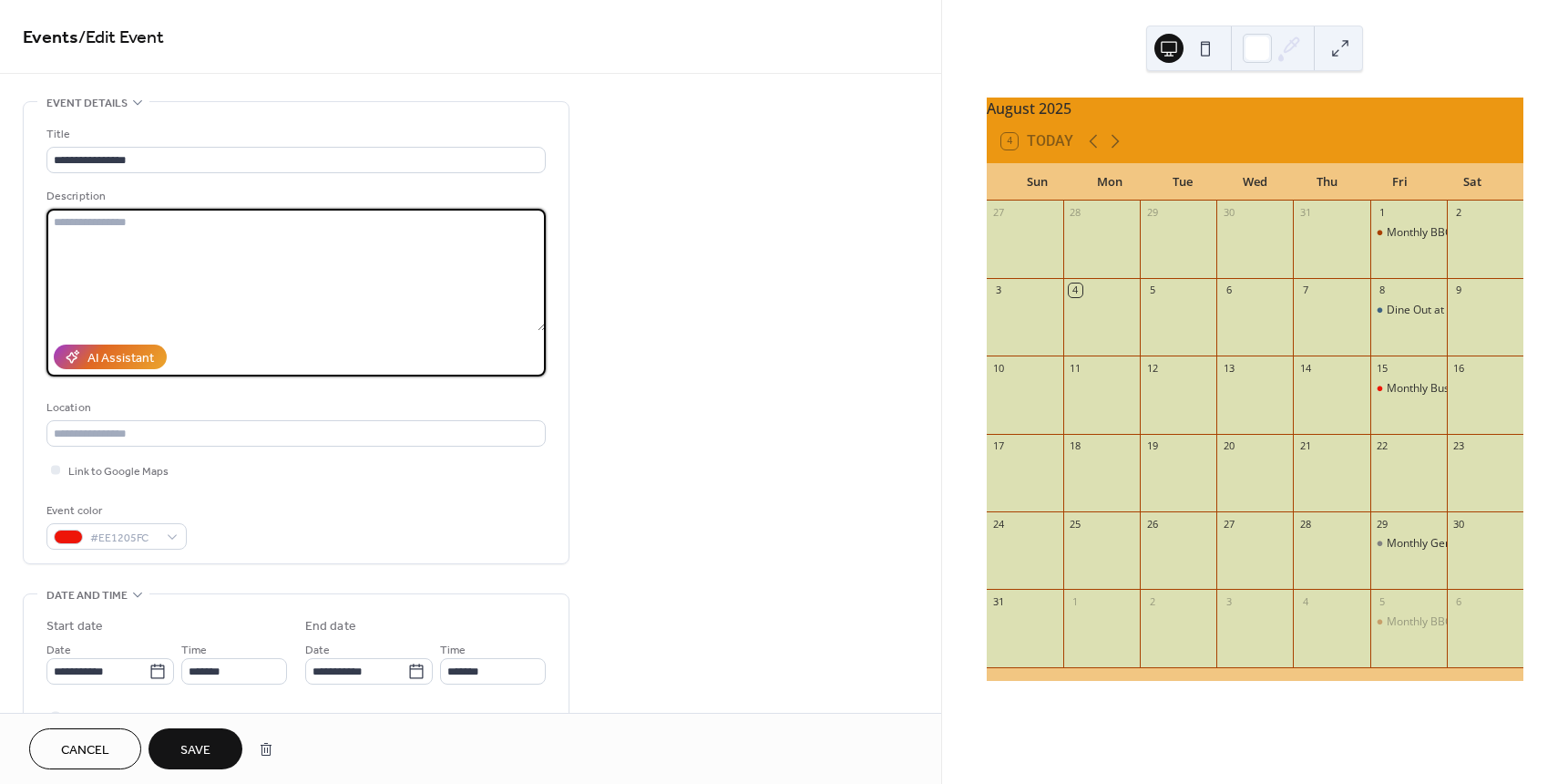 paste on "**********" 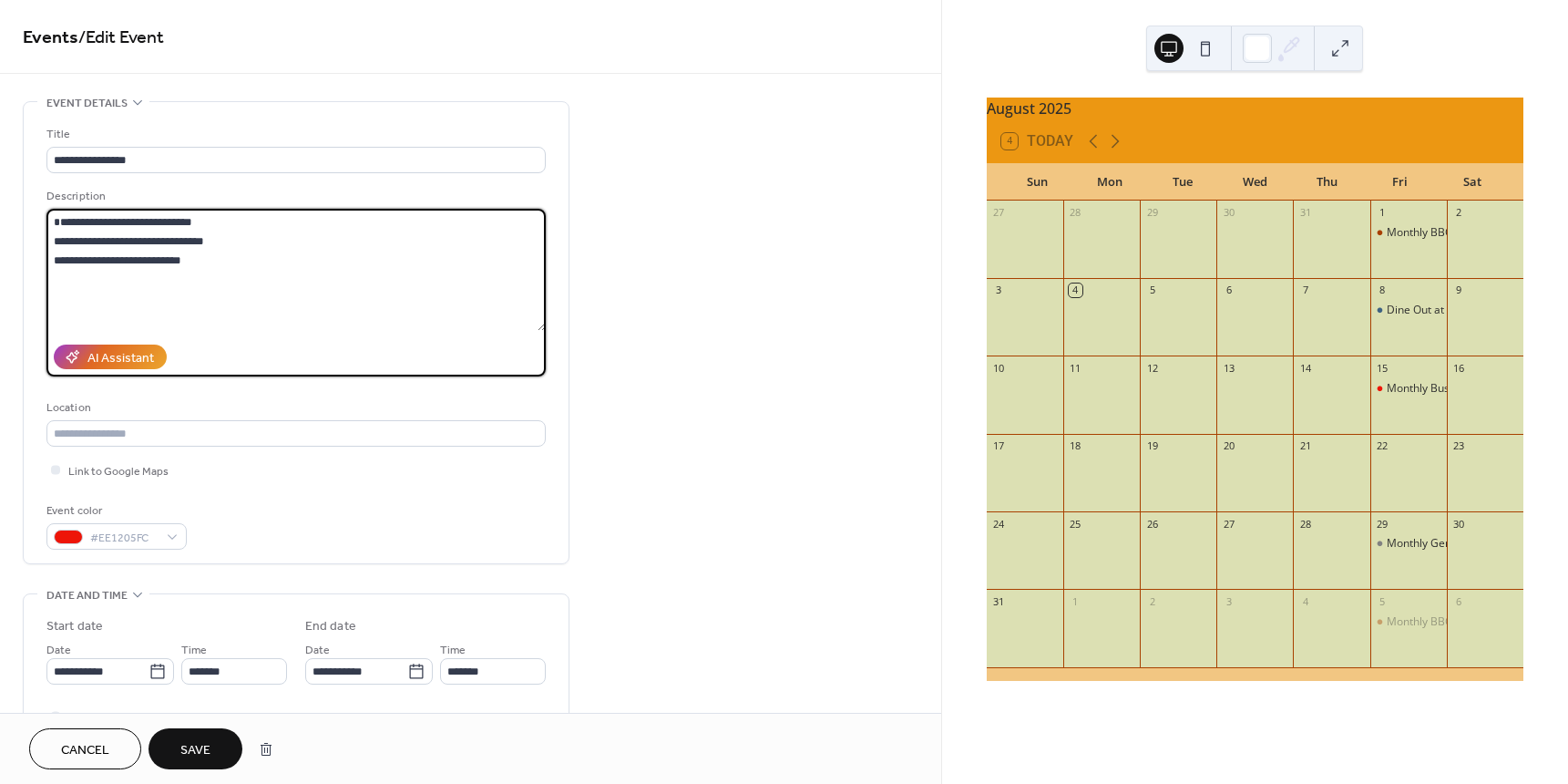 drag, startPoint x: 56, startPoint y: 217, endPoint x: 64, endPoint y: 229, distance: 14.422205 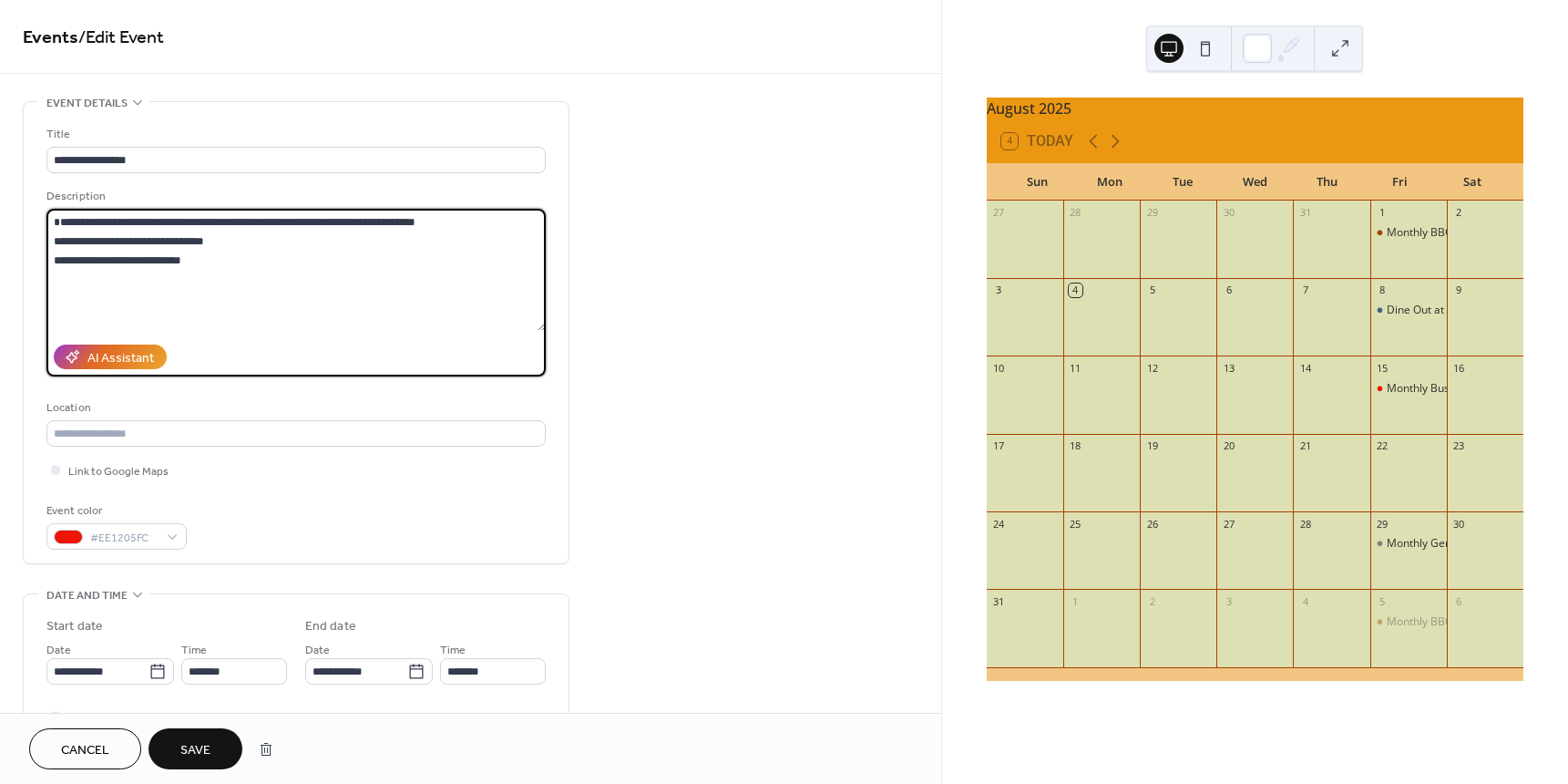 click on "**********" at bounding box center [296, 270] 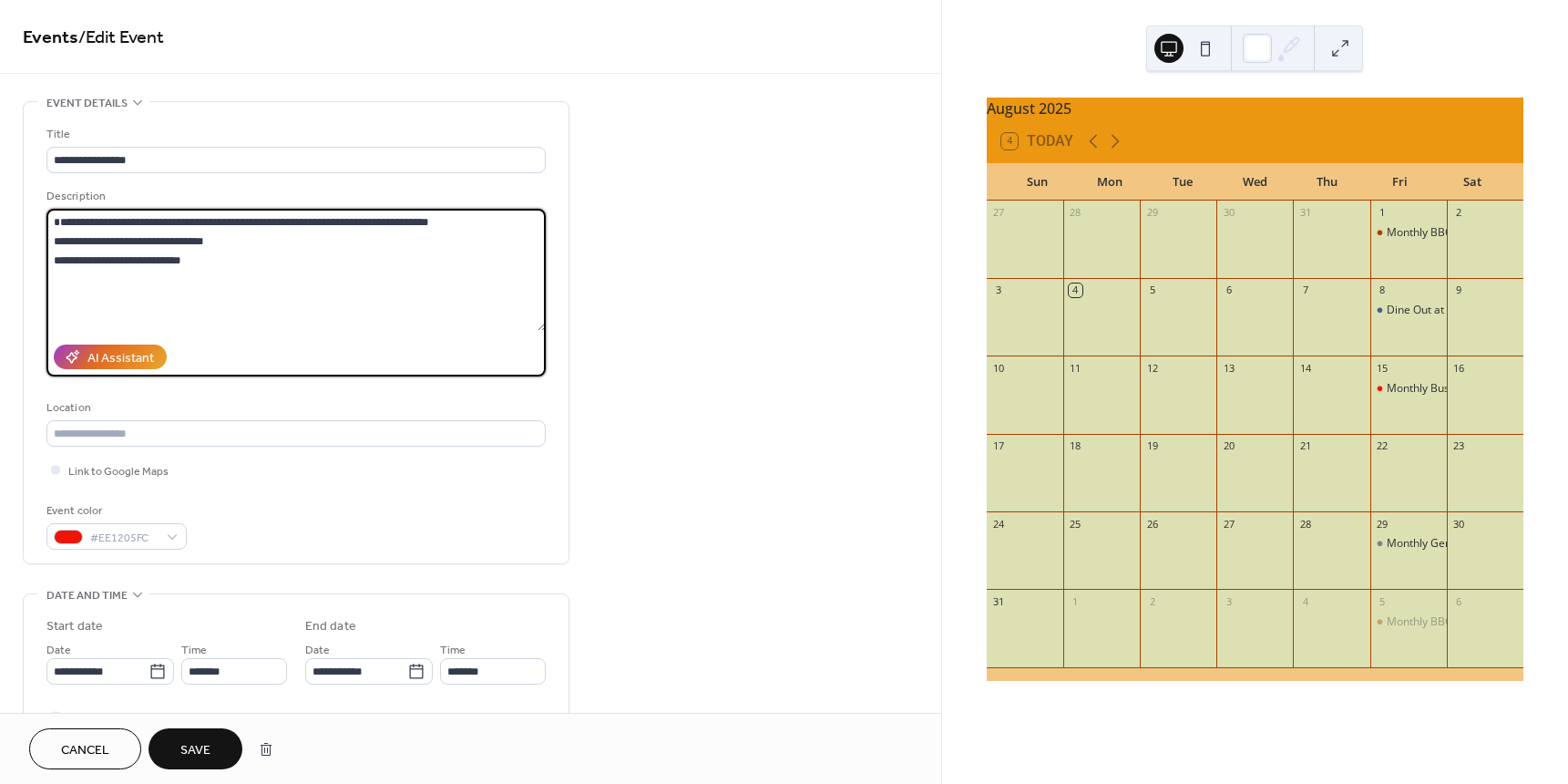 drag, startPoint x: 323, startPoint y: 220, endPoint x: 363, endPoint y: 240, distance: 44.72136 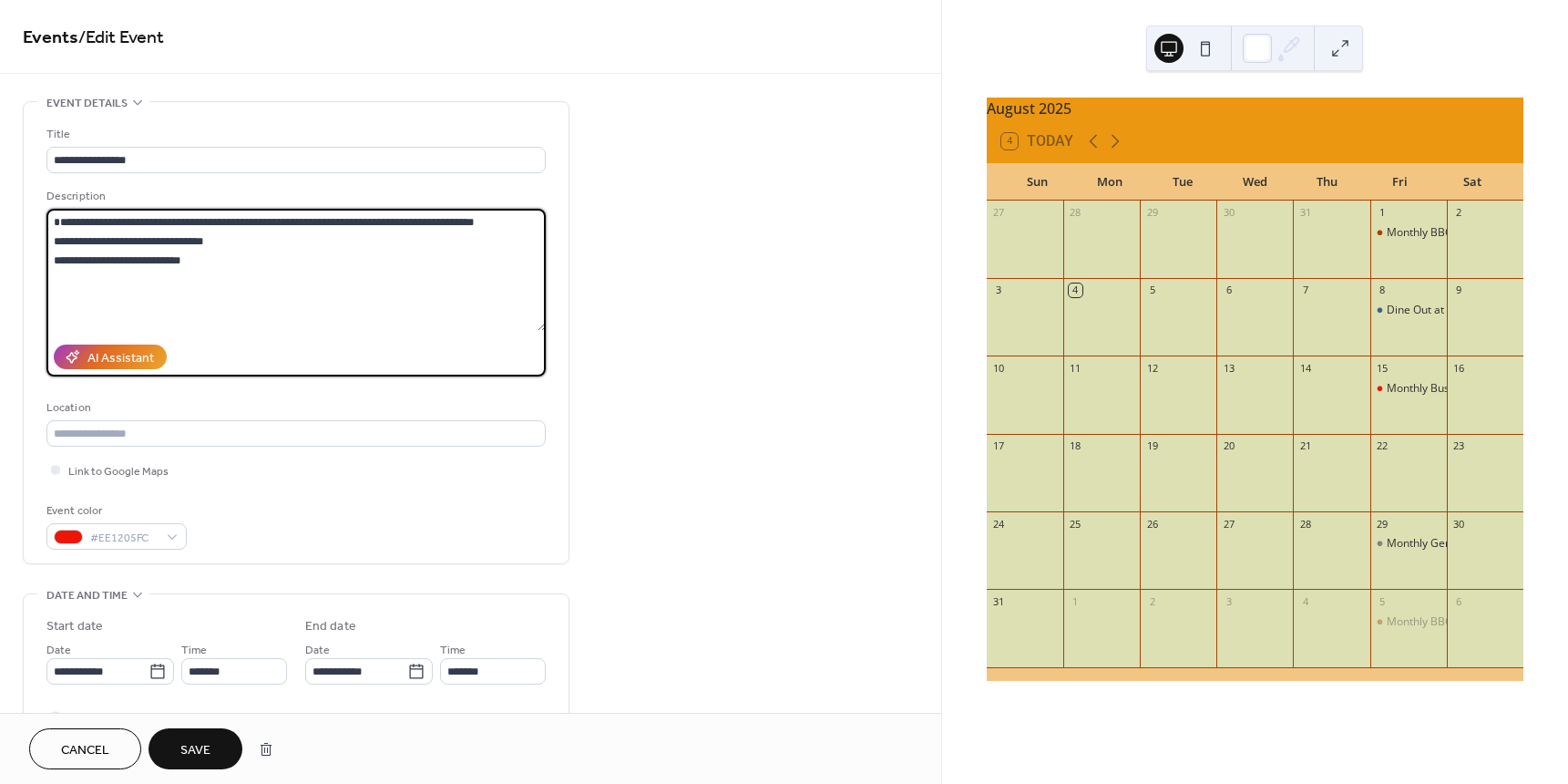 click on "**********" at bounding box center [296, 270] 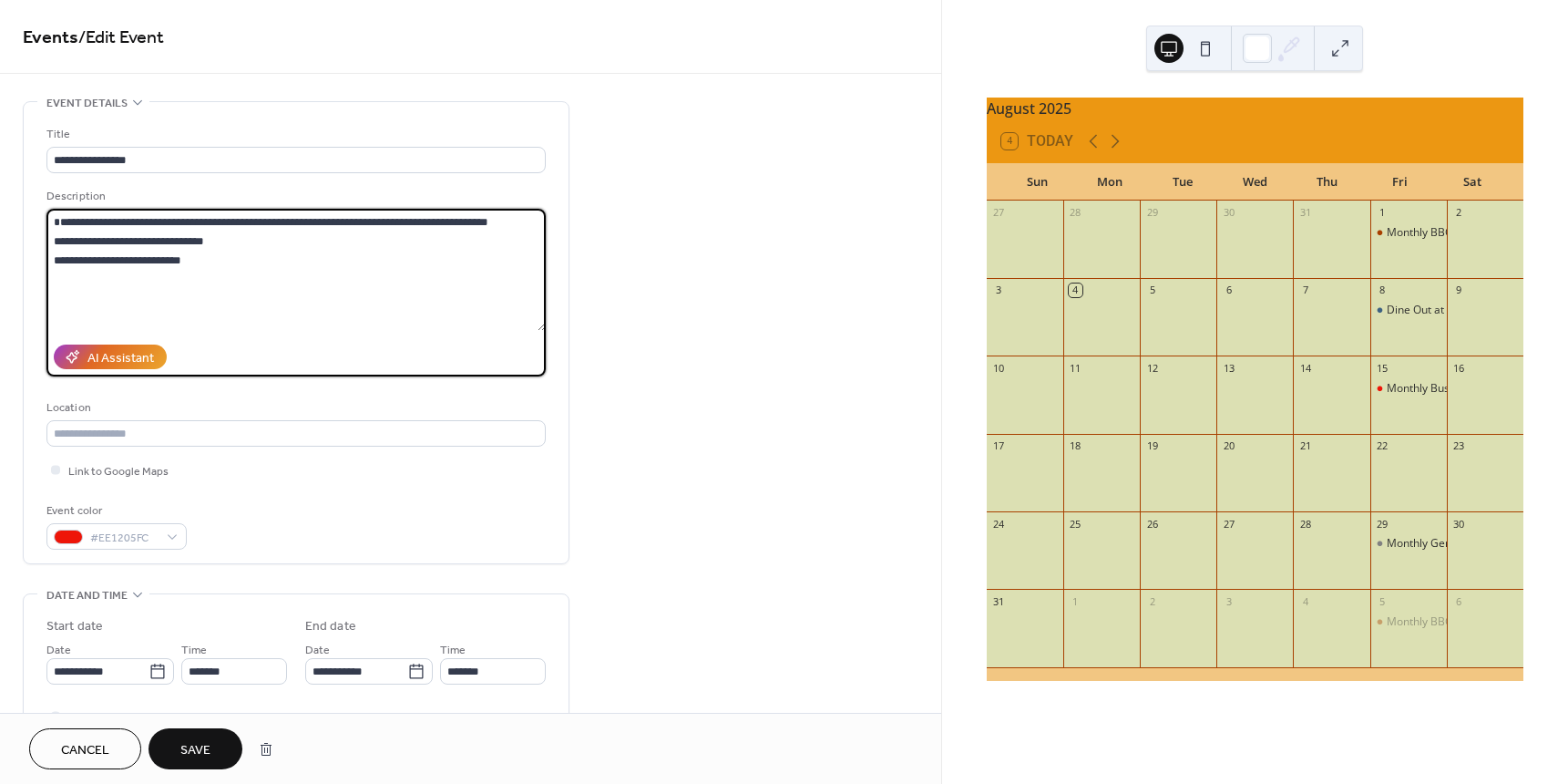 click on "**********" at bounding box center (296, 270) 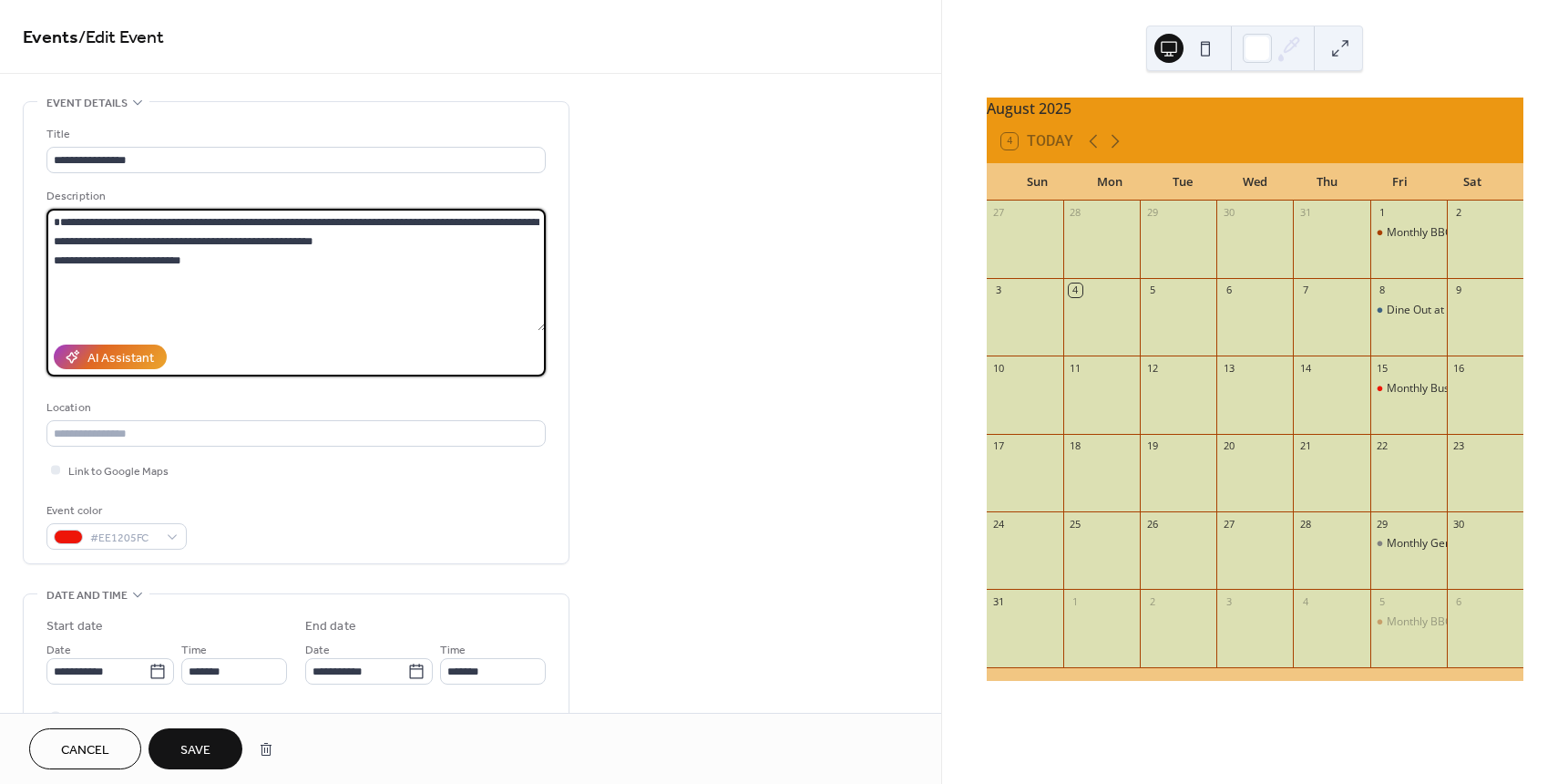 drag, startPoint x: 348, startPoint y: 237, endPoint x: 88, endPoint y: 252, distance: 260.43233 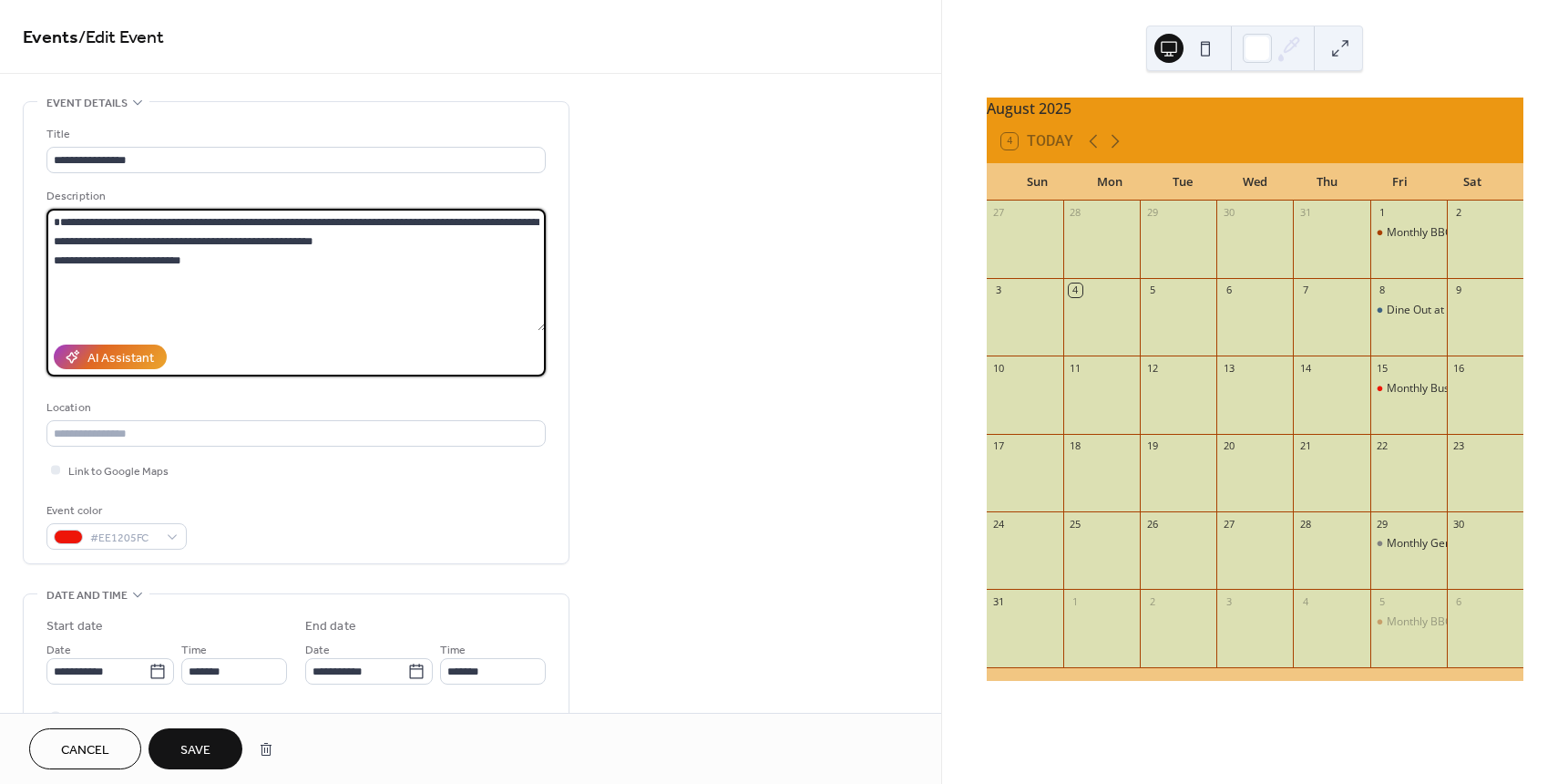 click on "**********" at bounding box center (296, 270) 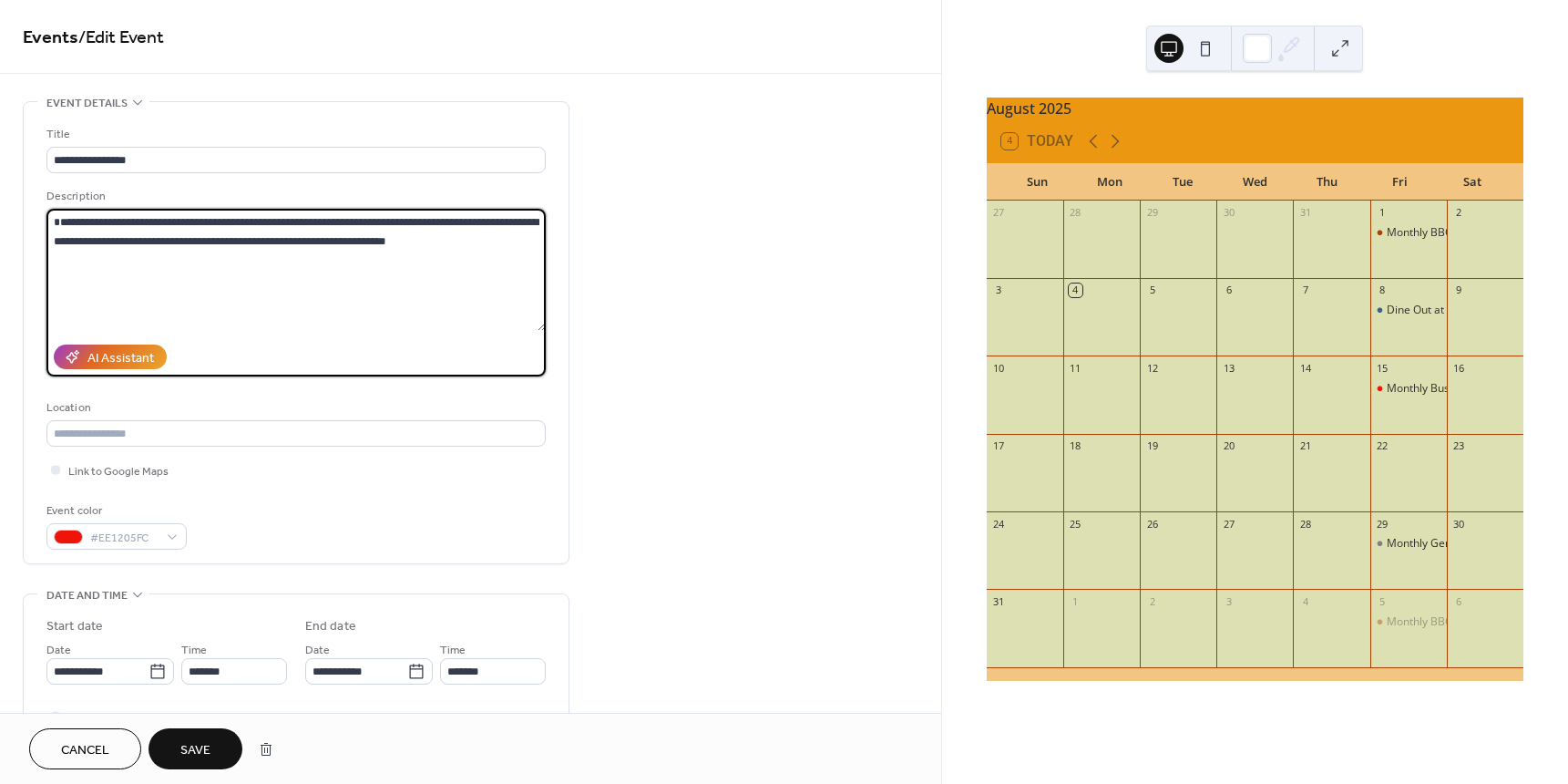 click on "**********" at bounding box center [296, 270] 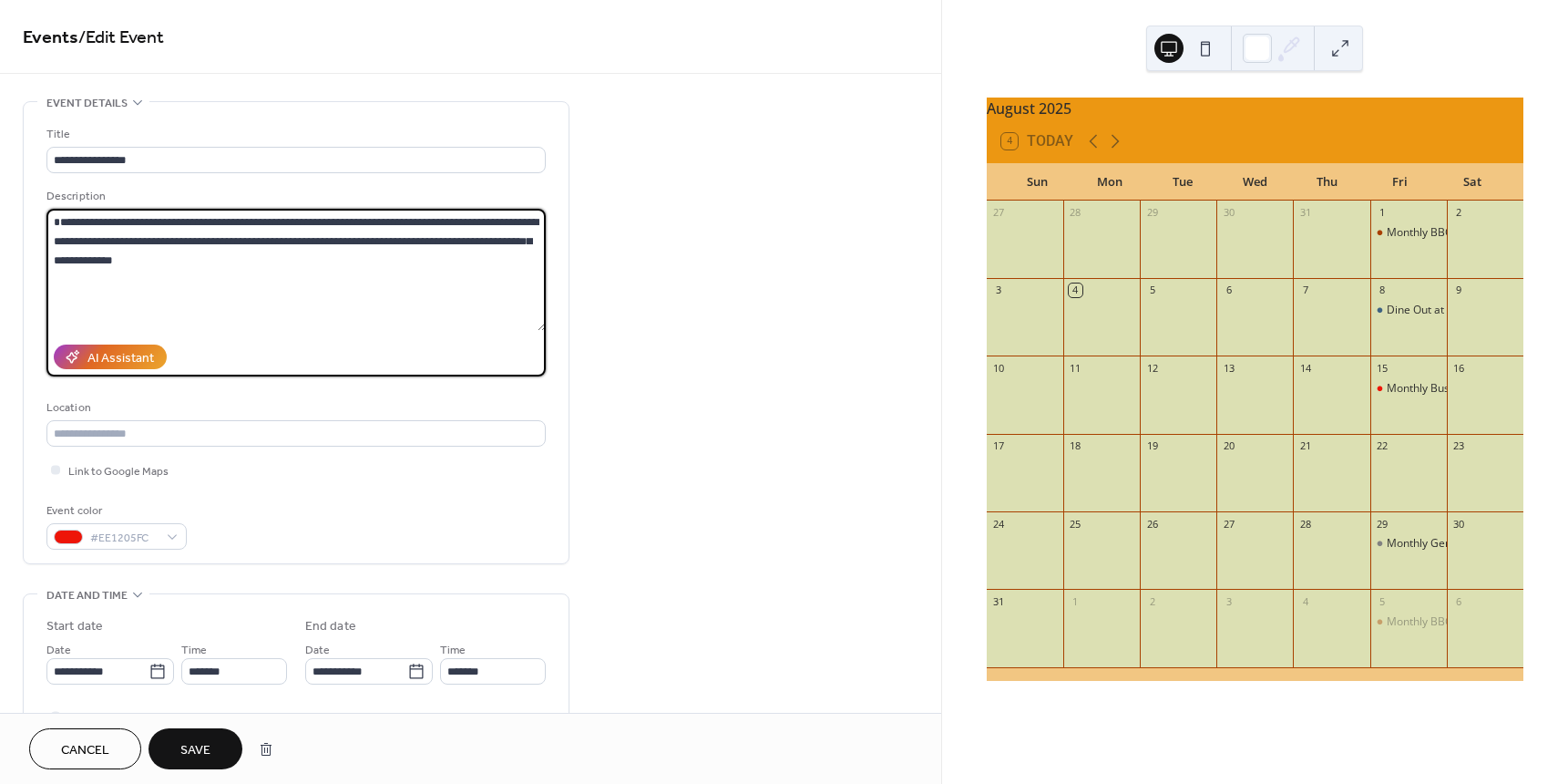 drag, startPoint x: 126, startPoint y: 258, endPoint x: 90, endPoint y: 266, distance: 36.878178 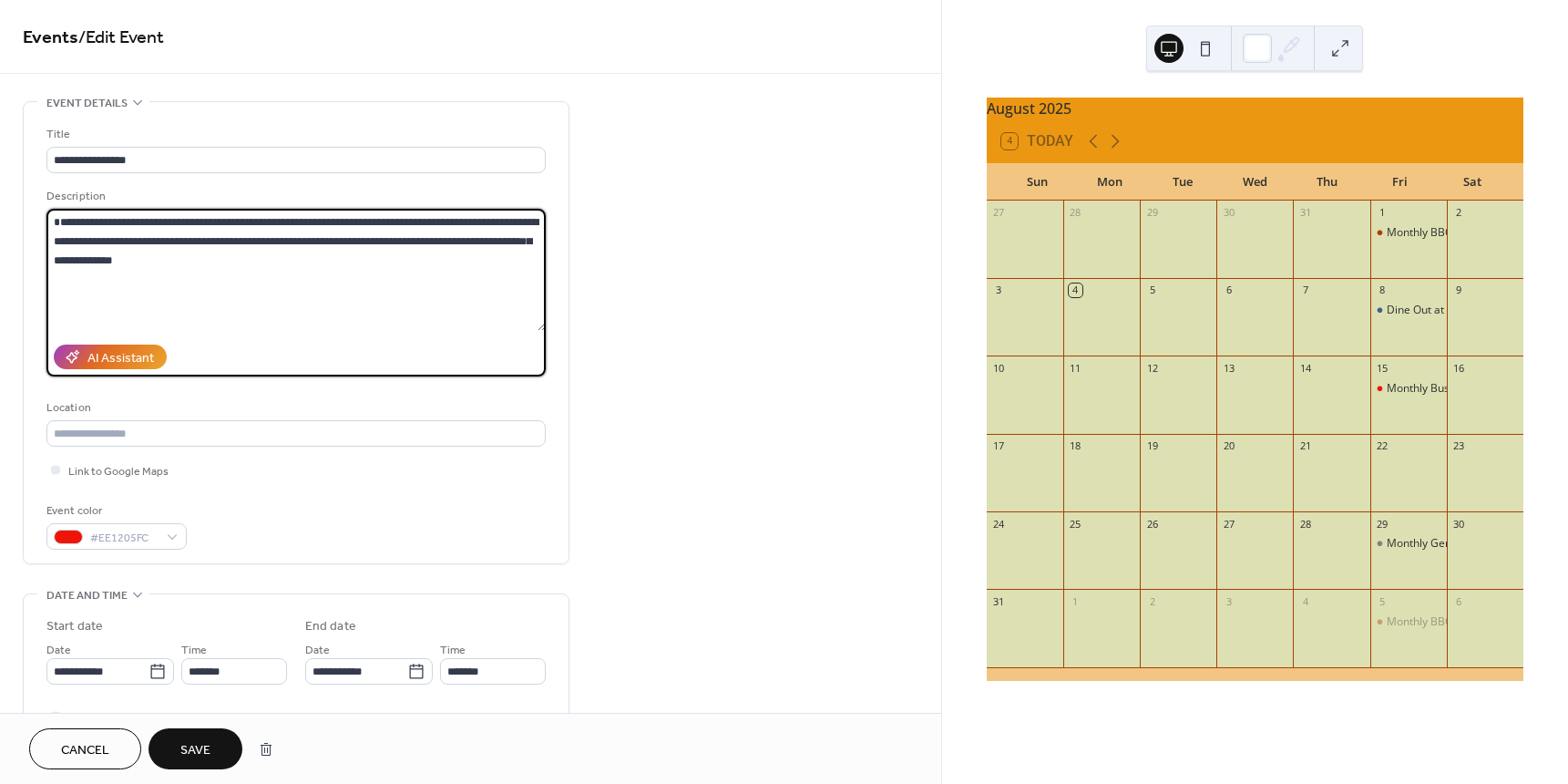 click on "**********" at bounding box center [296, 270] 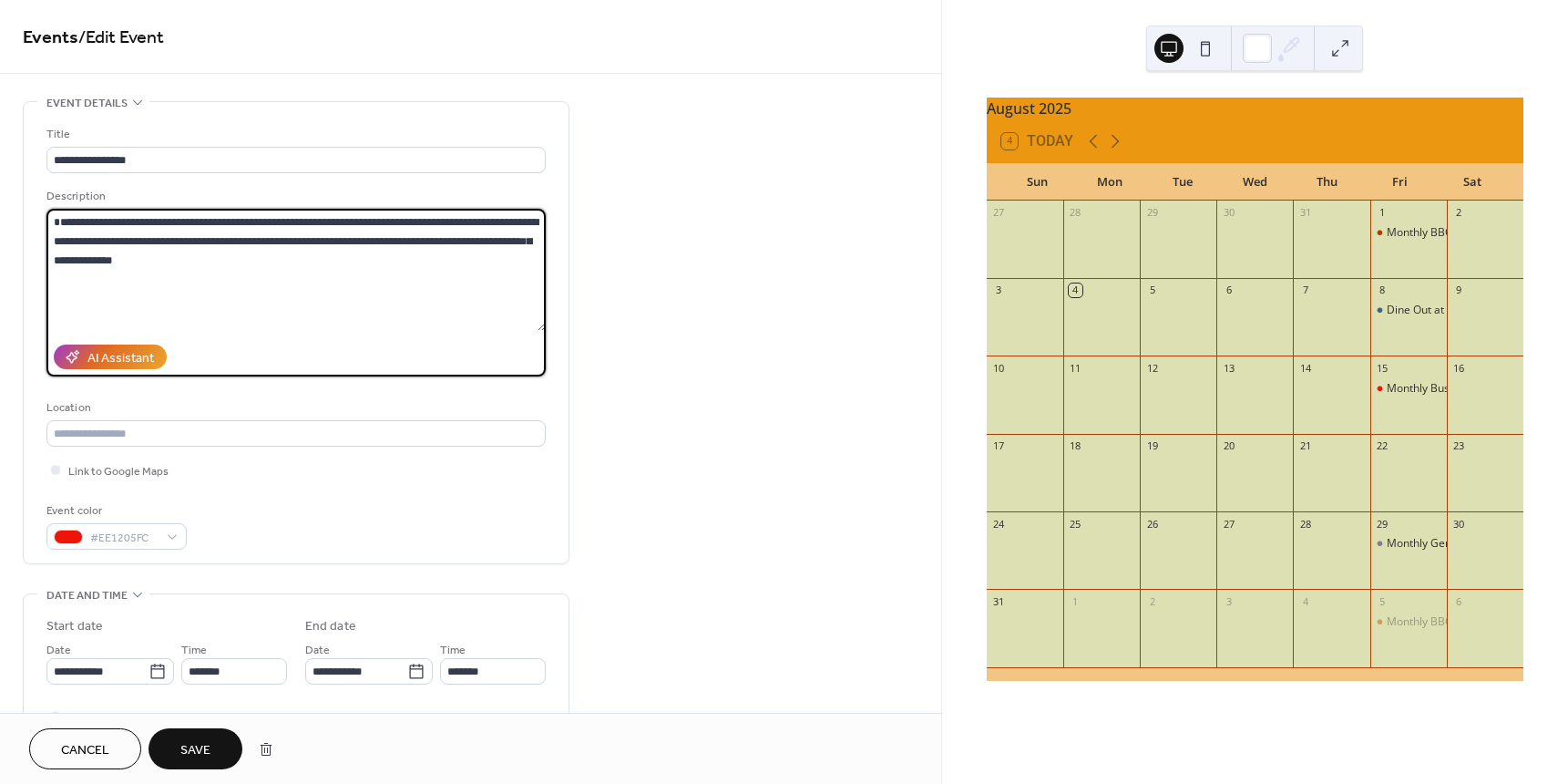 type on "**********" 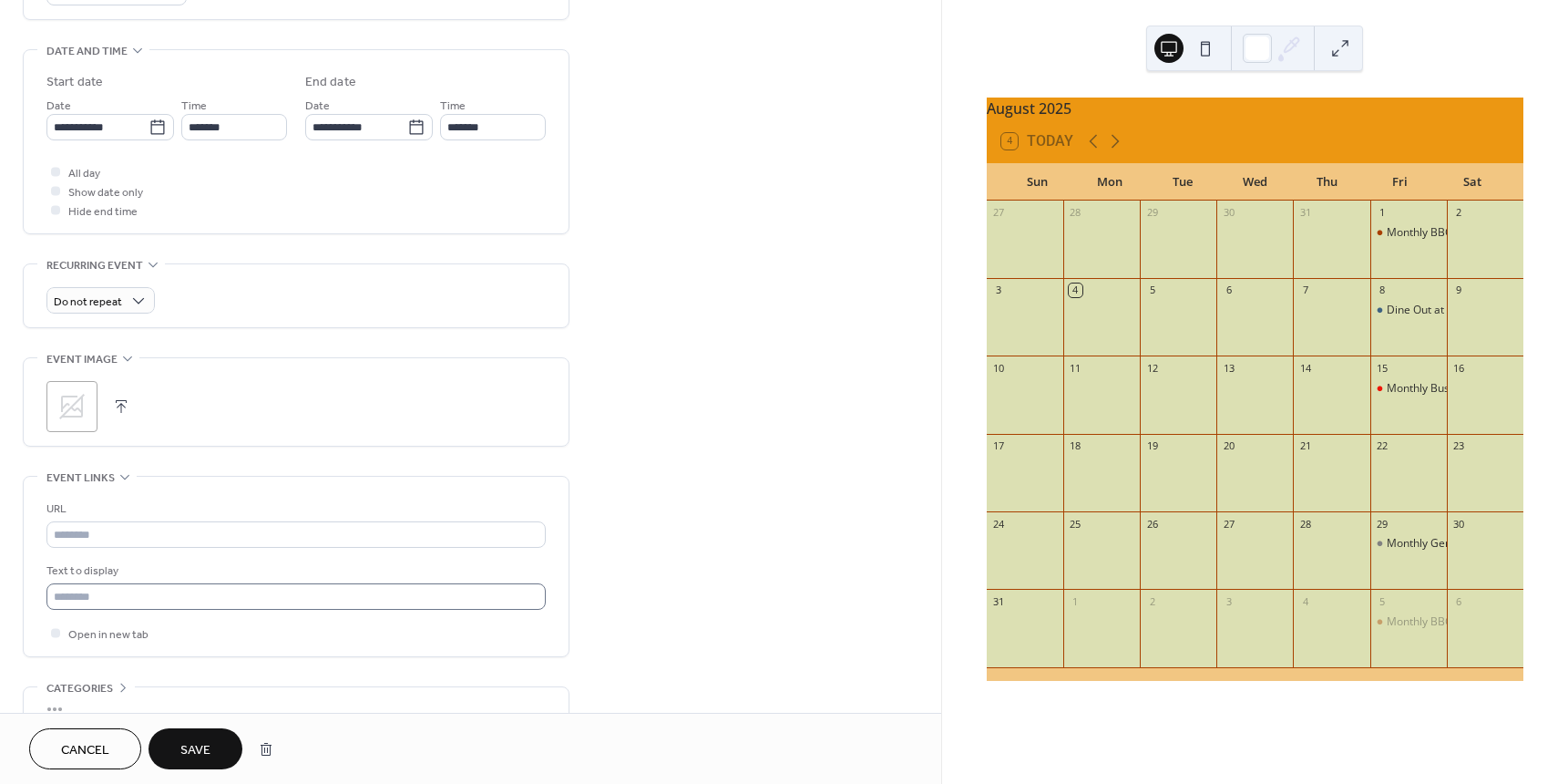 scroll, scrollTop: 547, scrollLeft: 0, axis: vertical 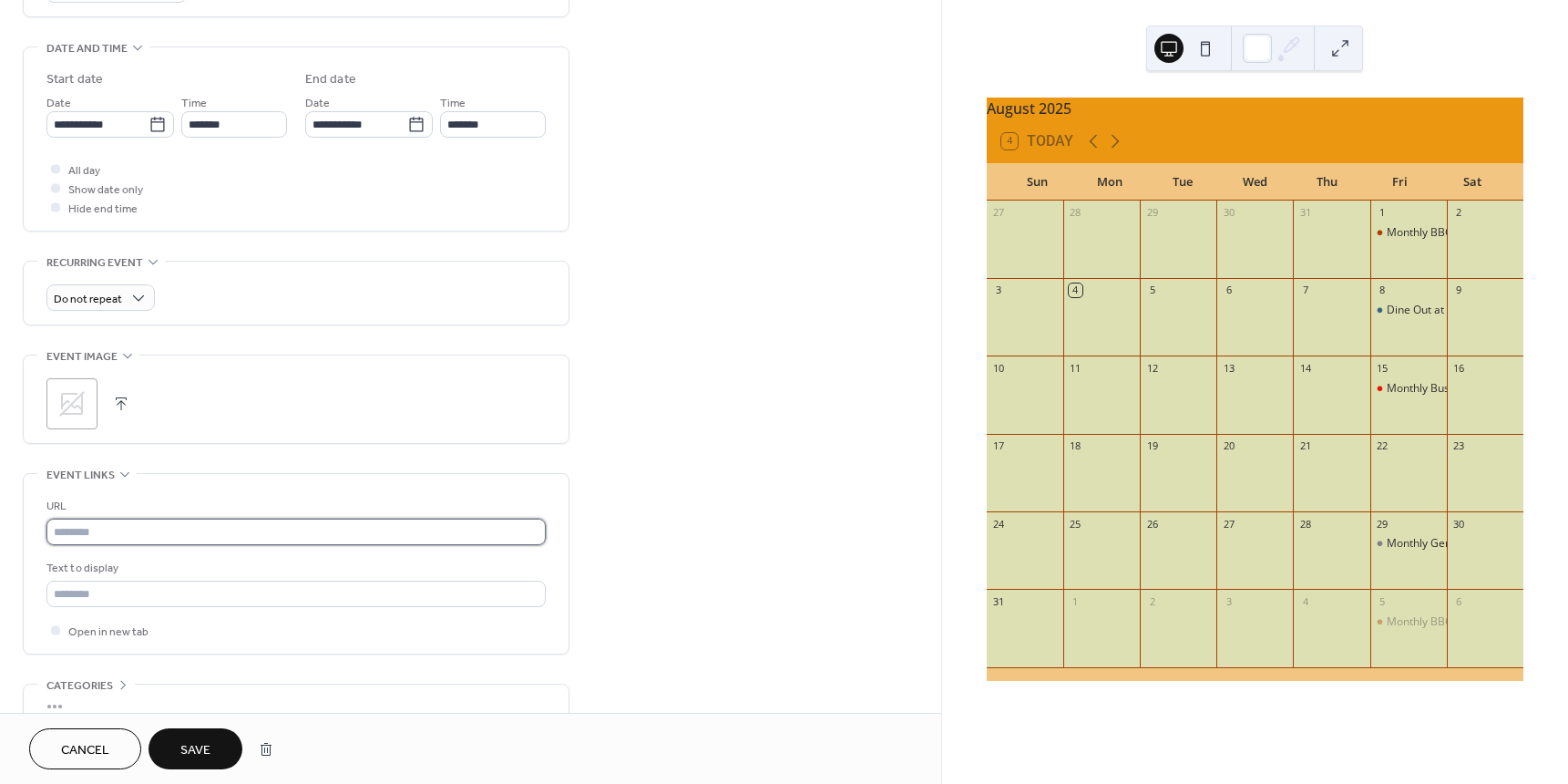click at bounding box center (296, 531) 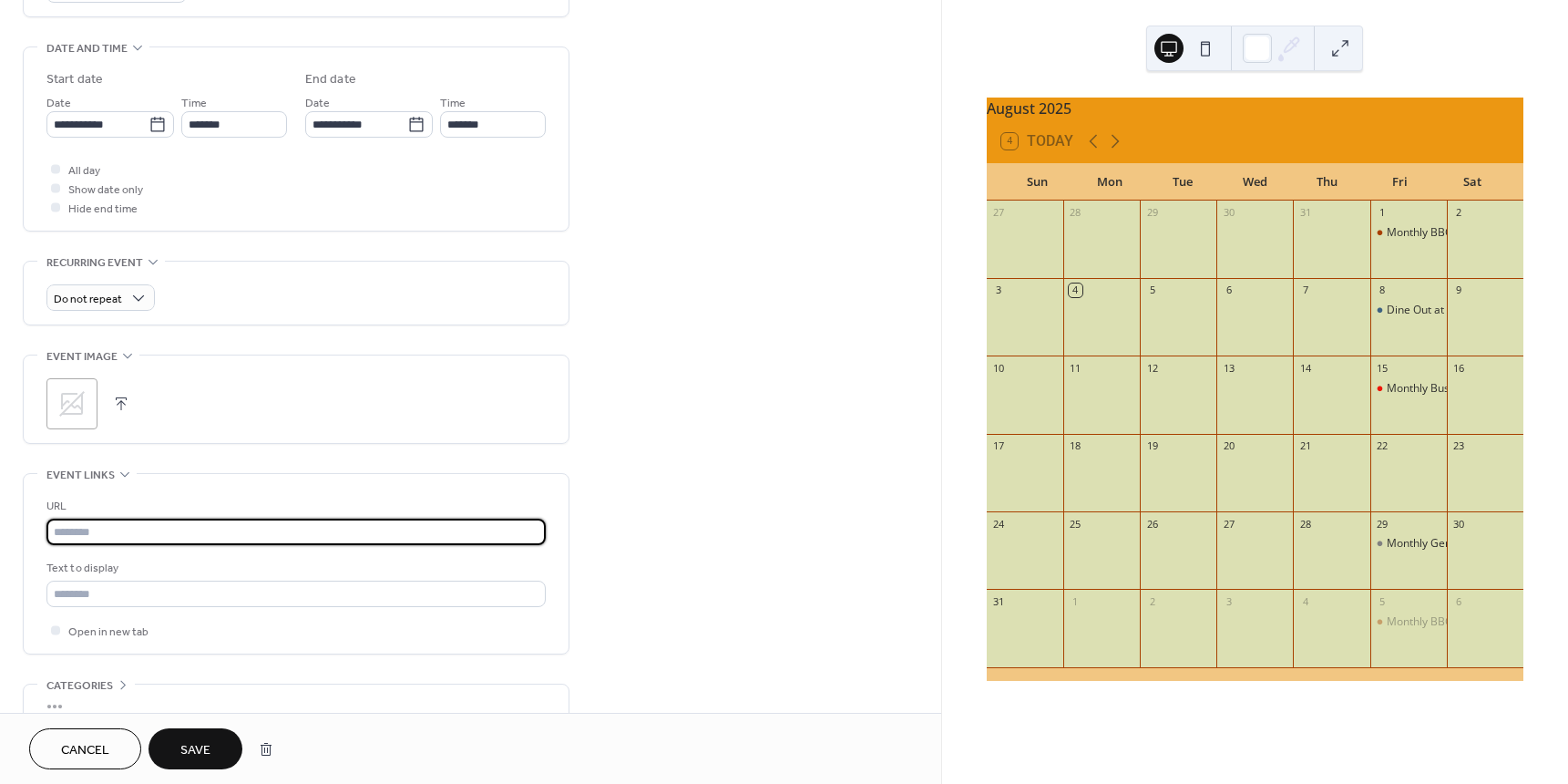 paste on "**********" 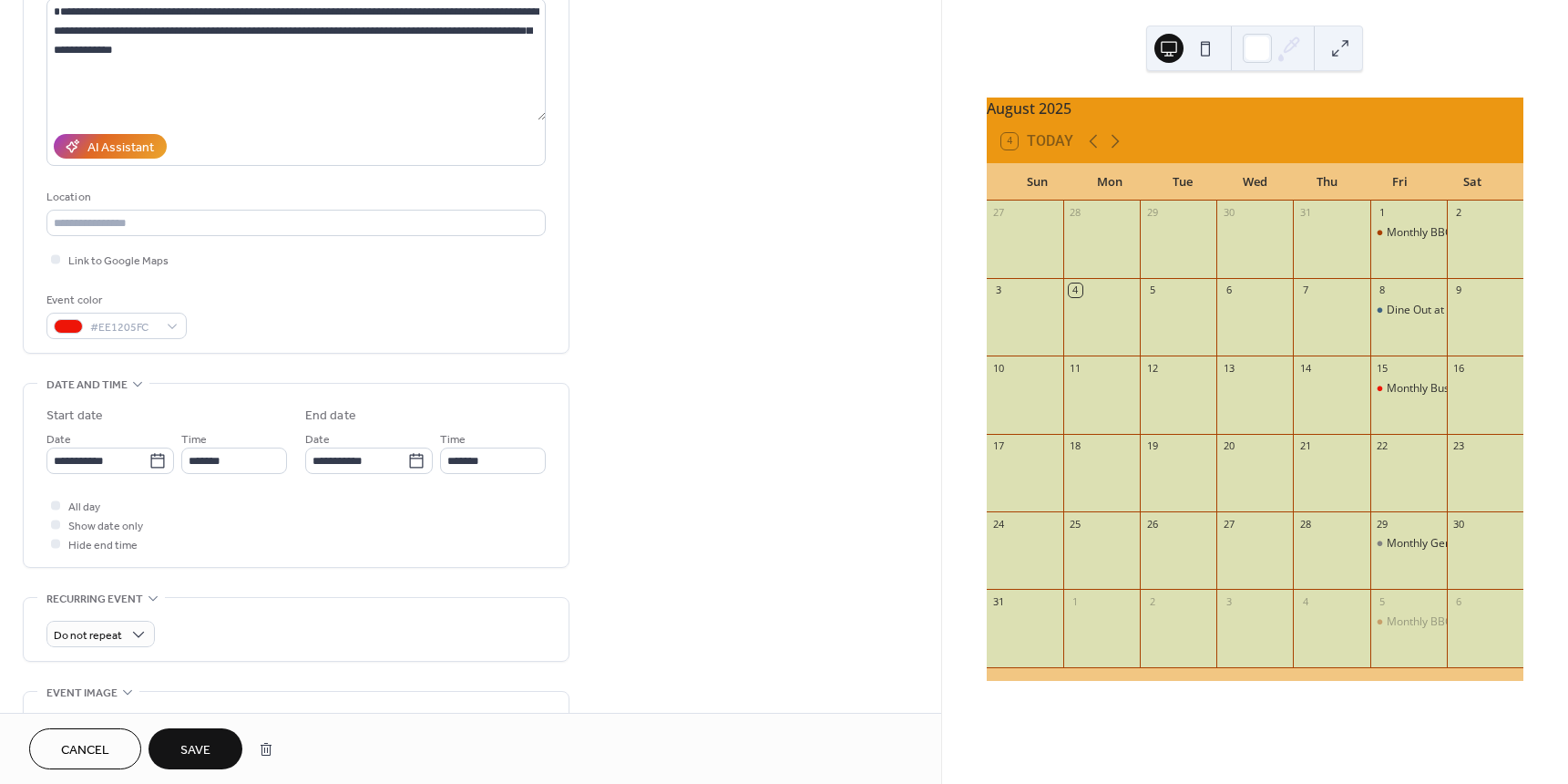 scroll, scrollTop: 182, scrollLeft: 0, axis: vertical 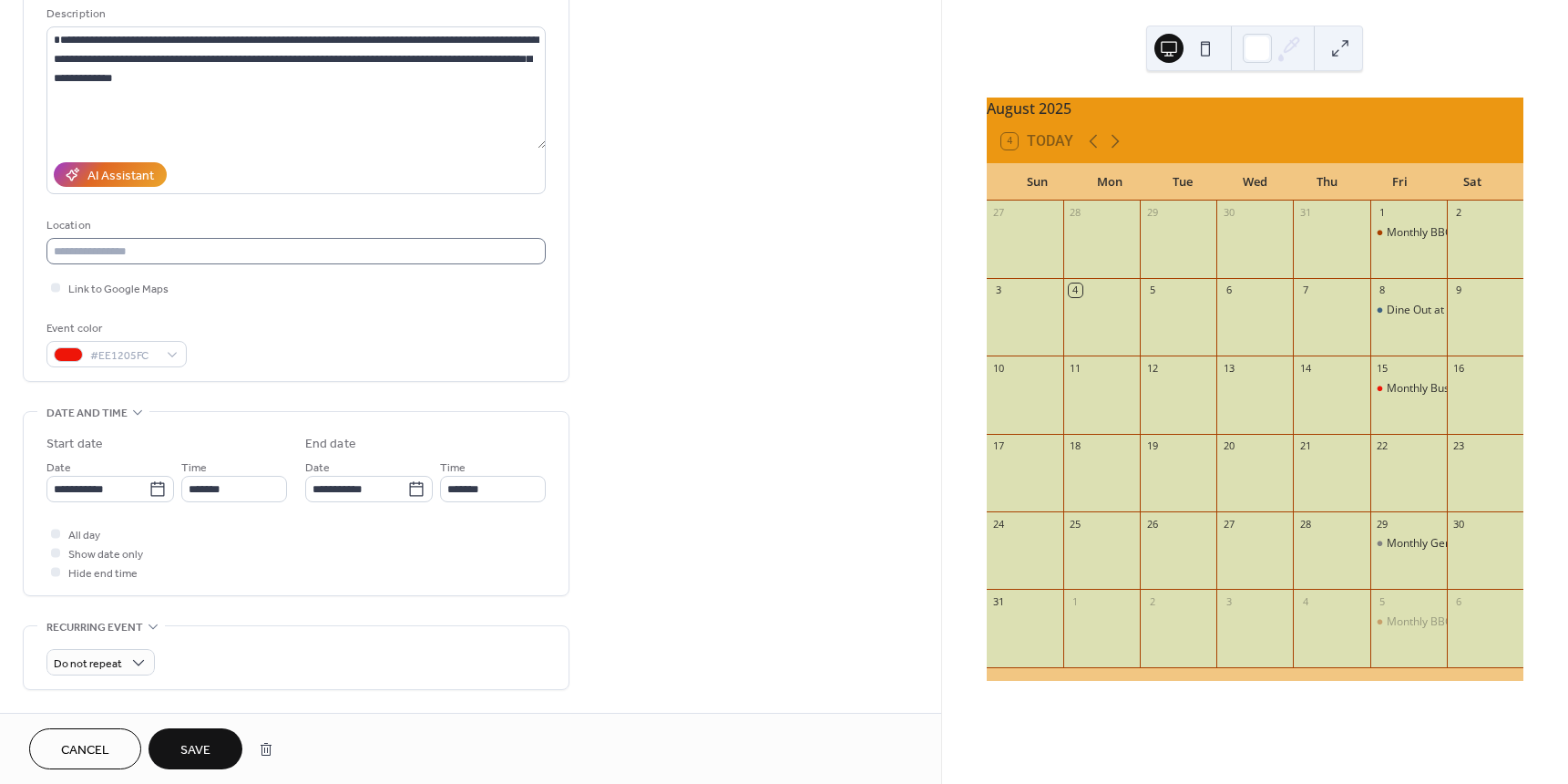type on "**********" 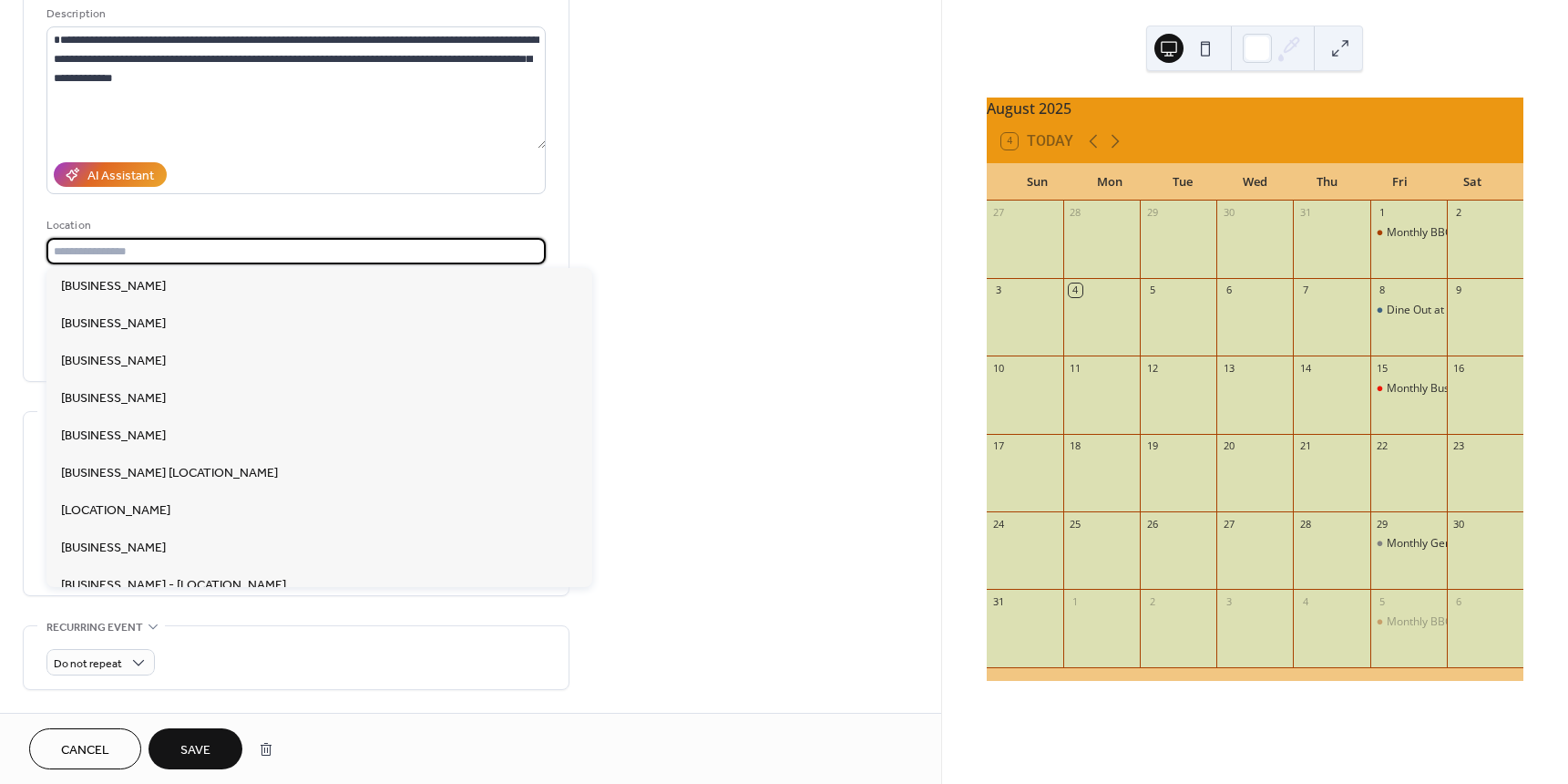 click at bounding box center (296, 251) 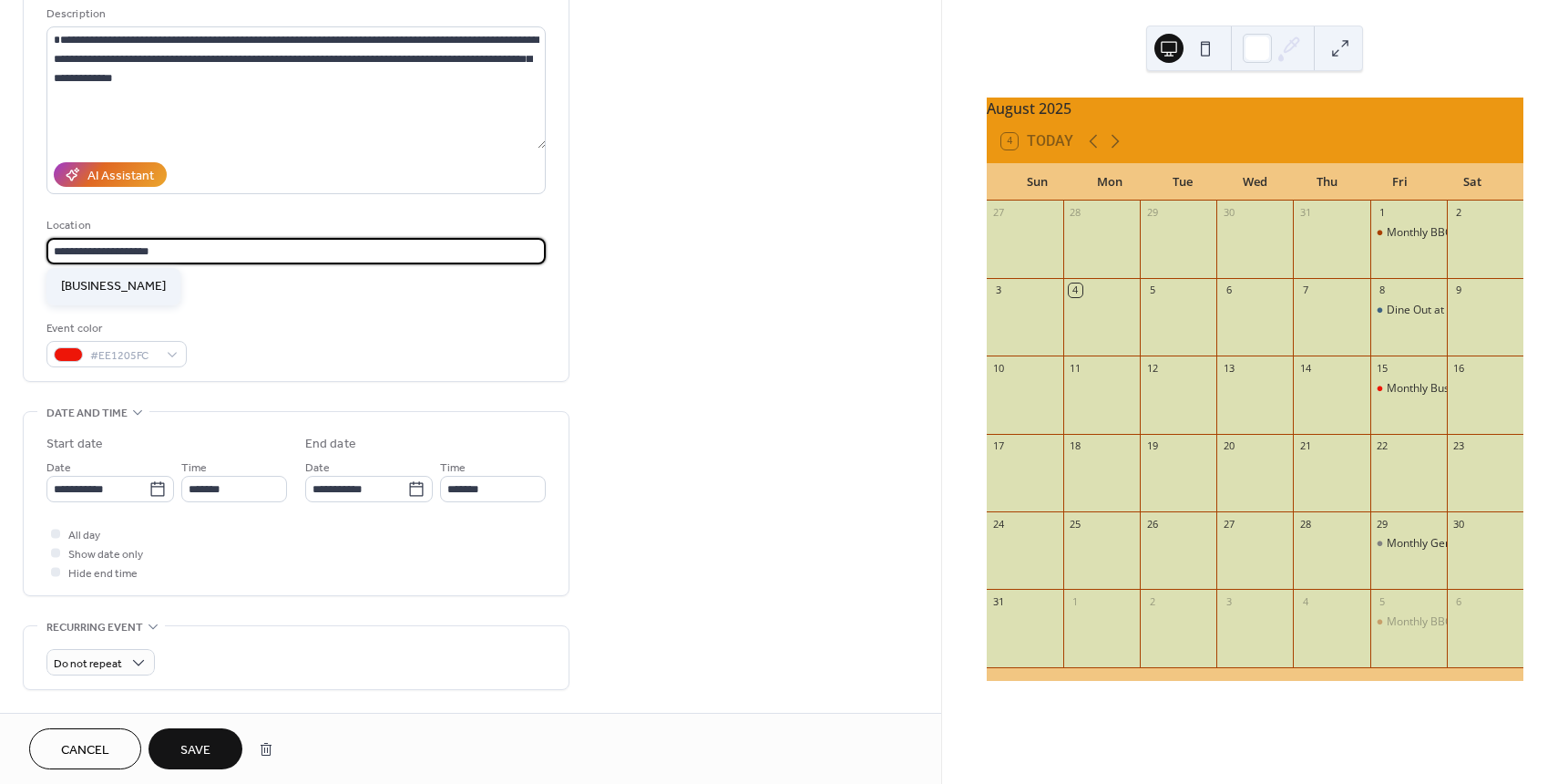 type on "**********" 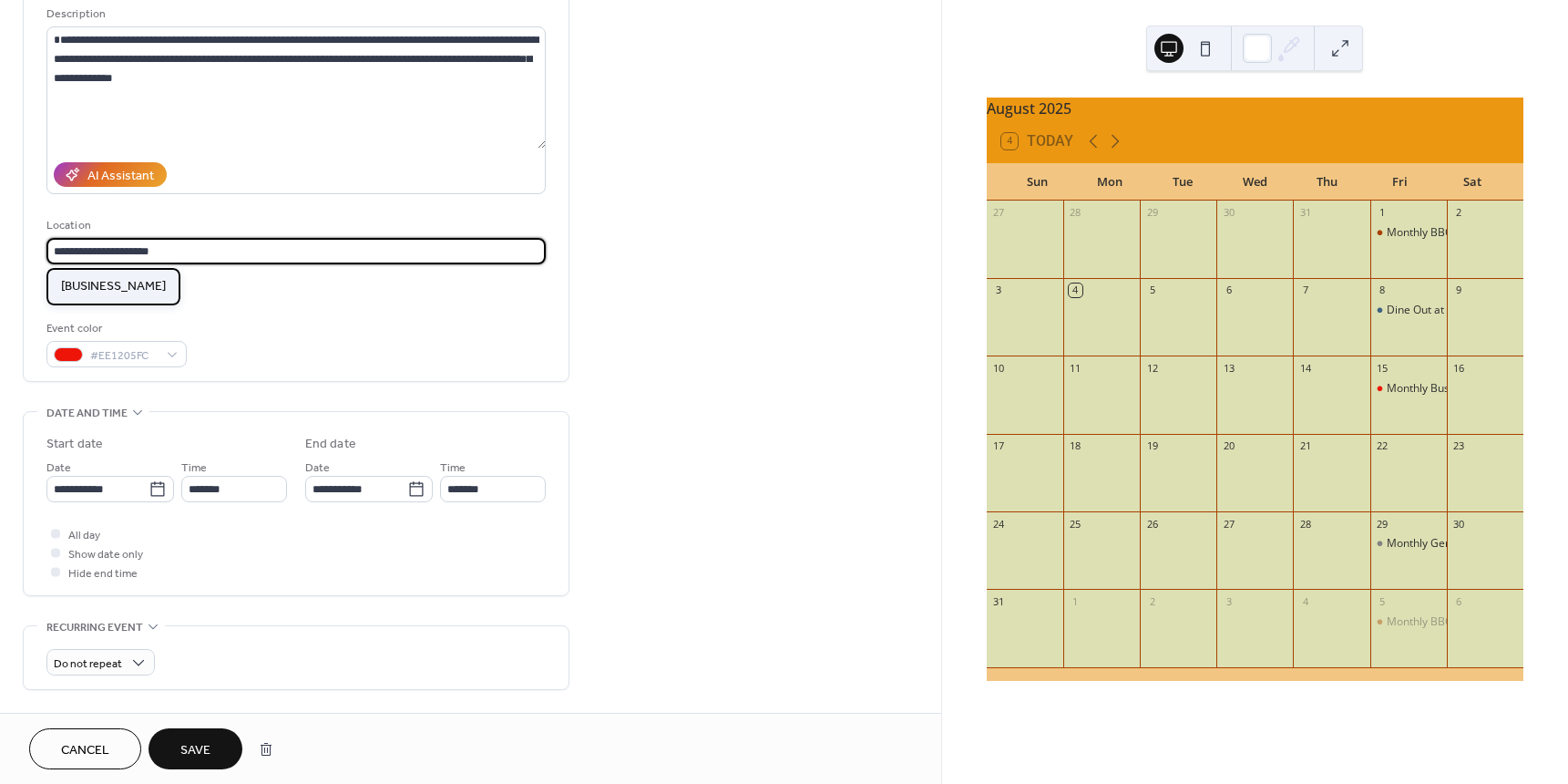 click on "[BUSINESS_NAME]" at bounding box center (113, 286) 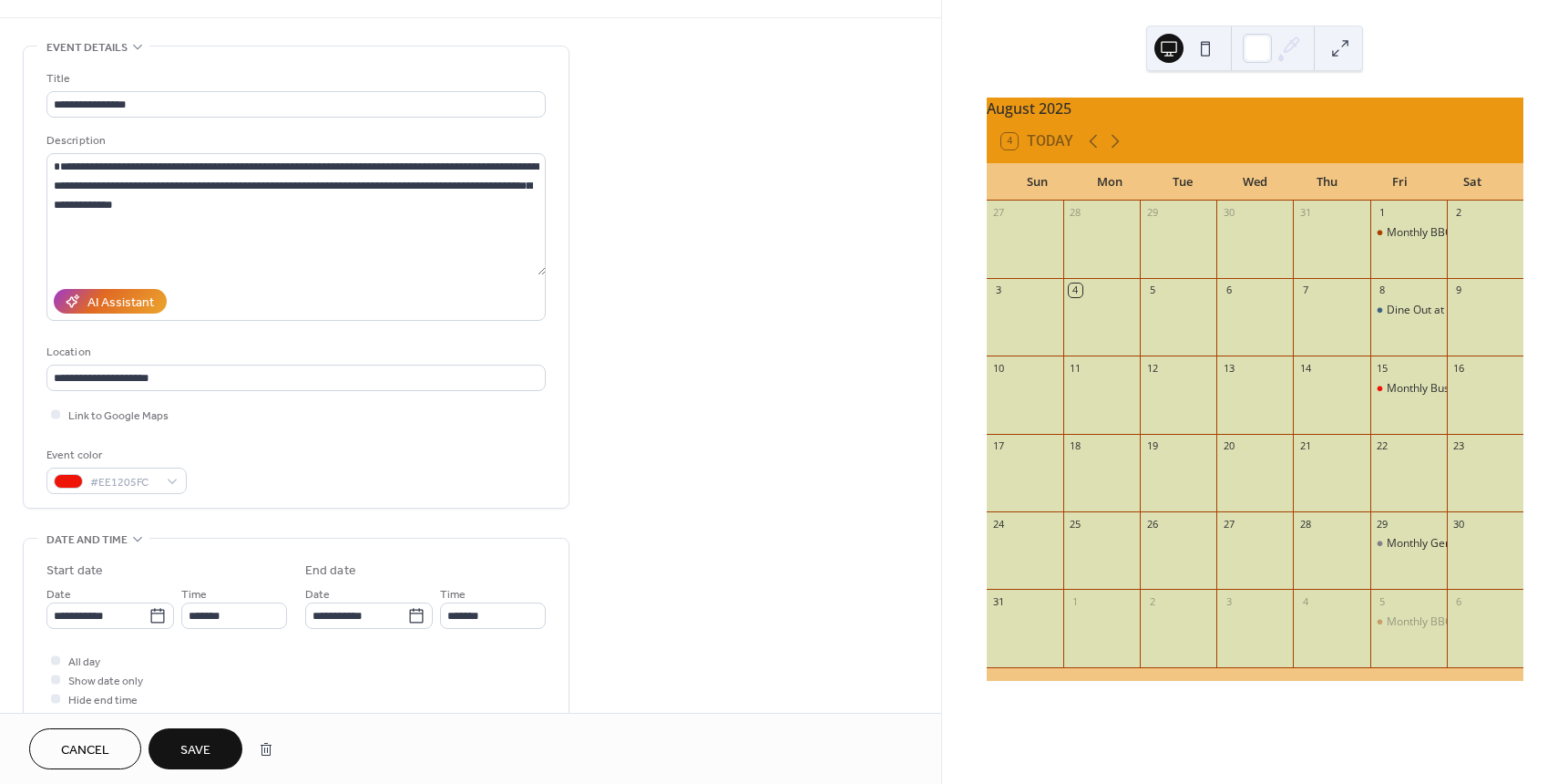 scroll, scrollTop: 0, scrollLeft: 0, axis: both 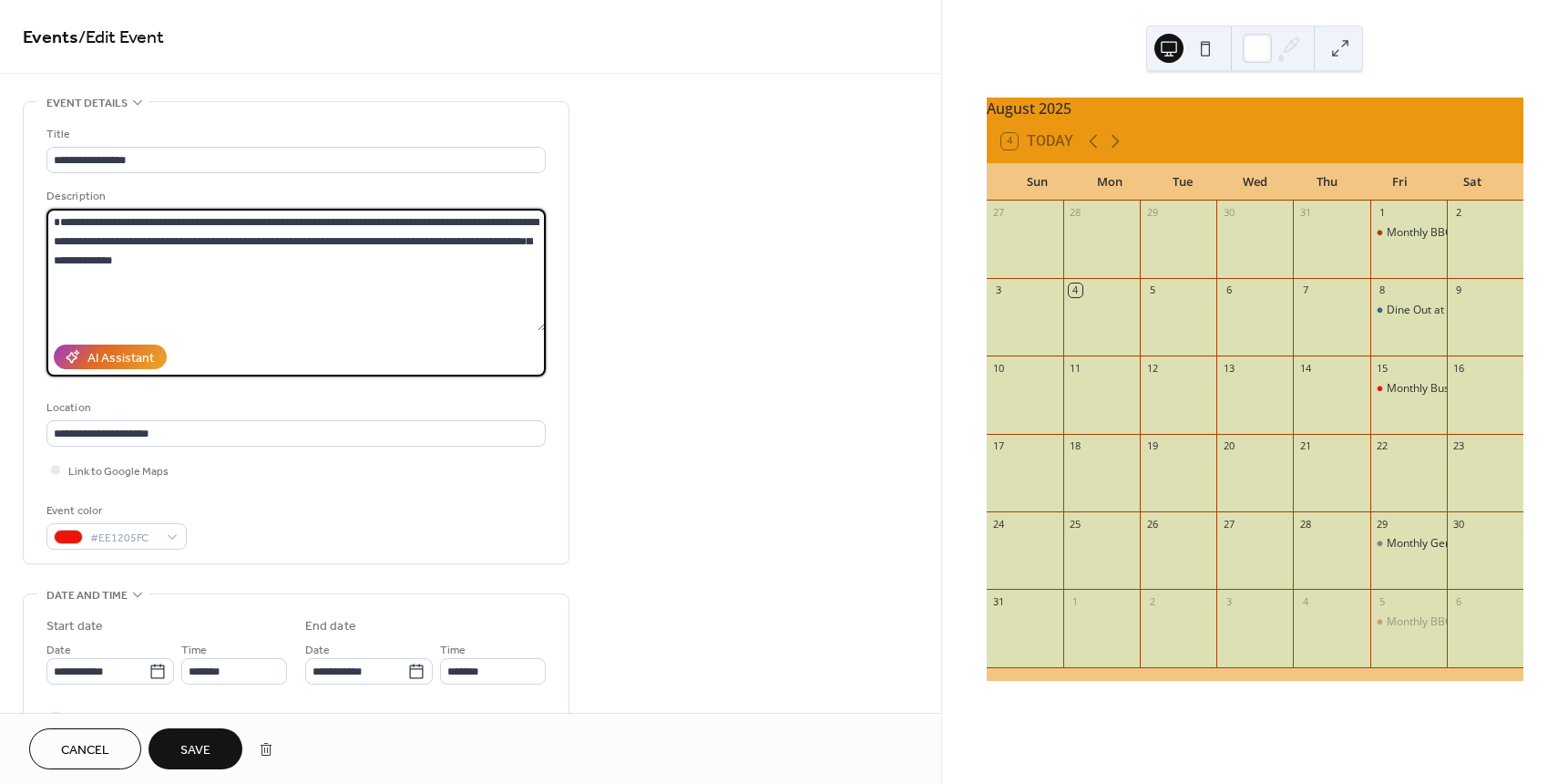 drag, startPoint x: 139, startPoint y: 254, endPoint x: 90, endPoint y: 257, distance: 49.09175 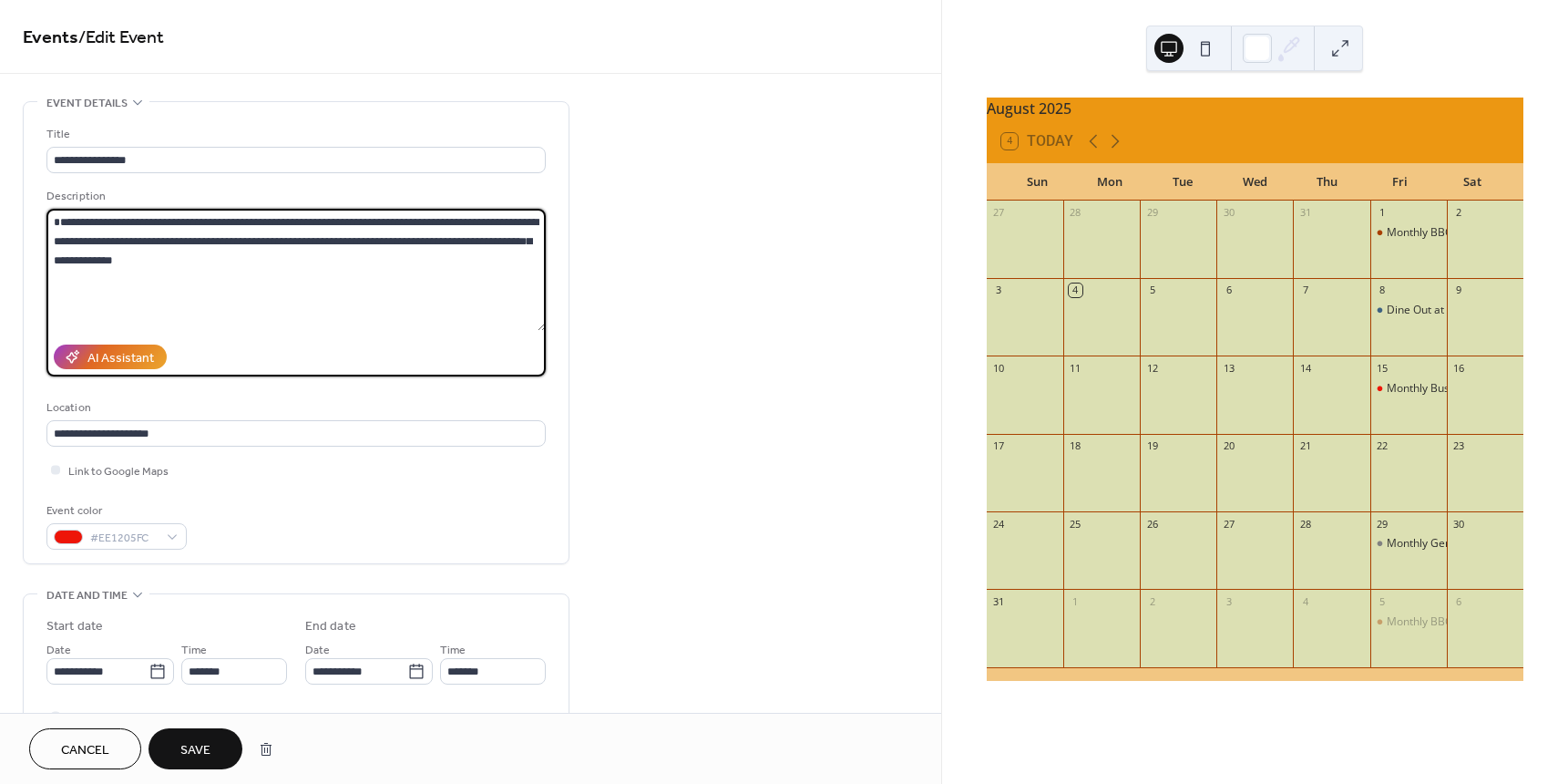 click on "**********" at bounding box center (296, 270) 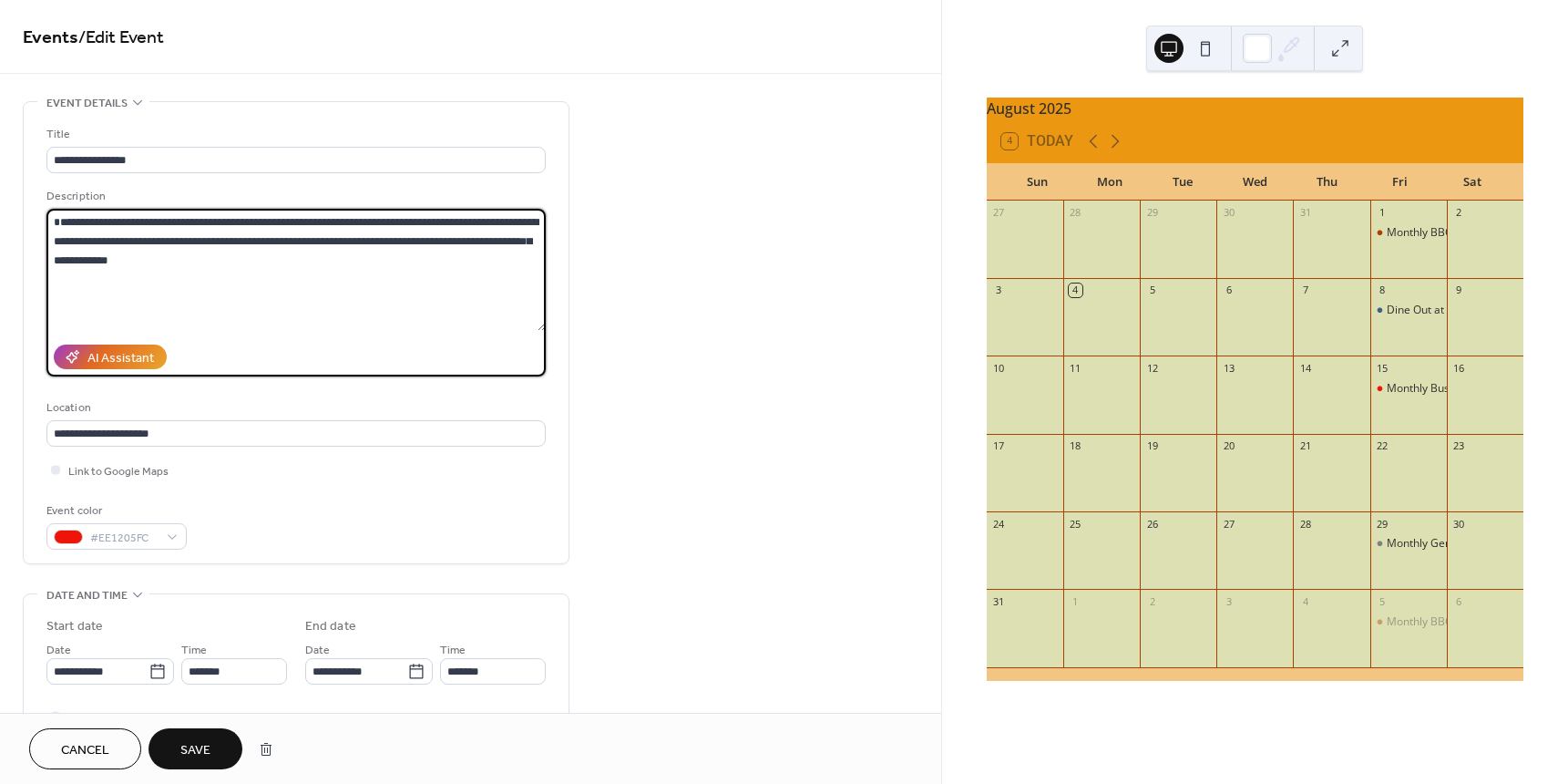 click on "**********" at bounding box center [296, 270] 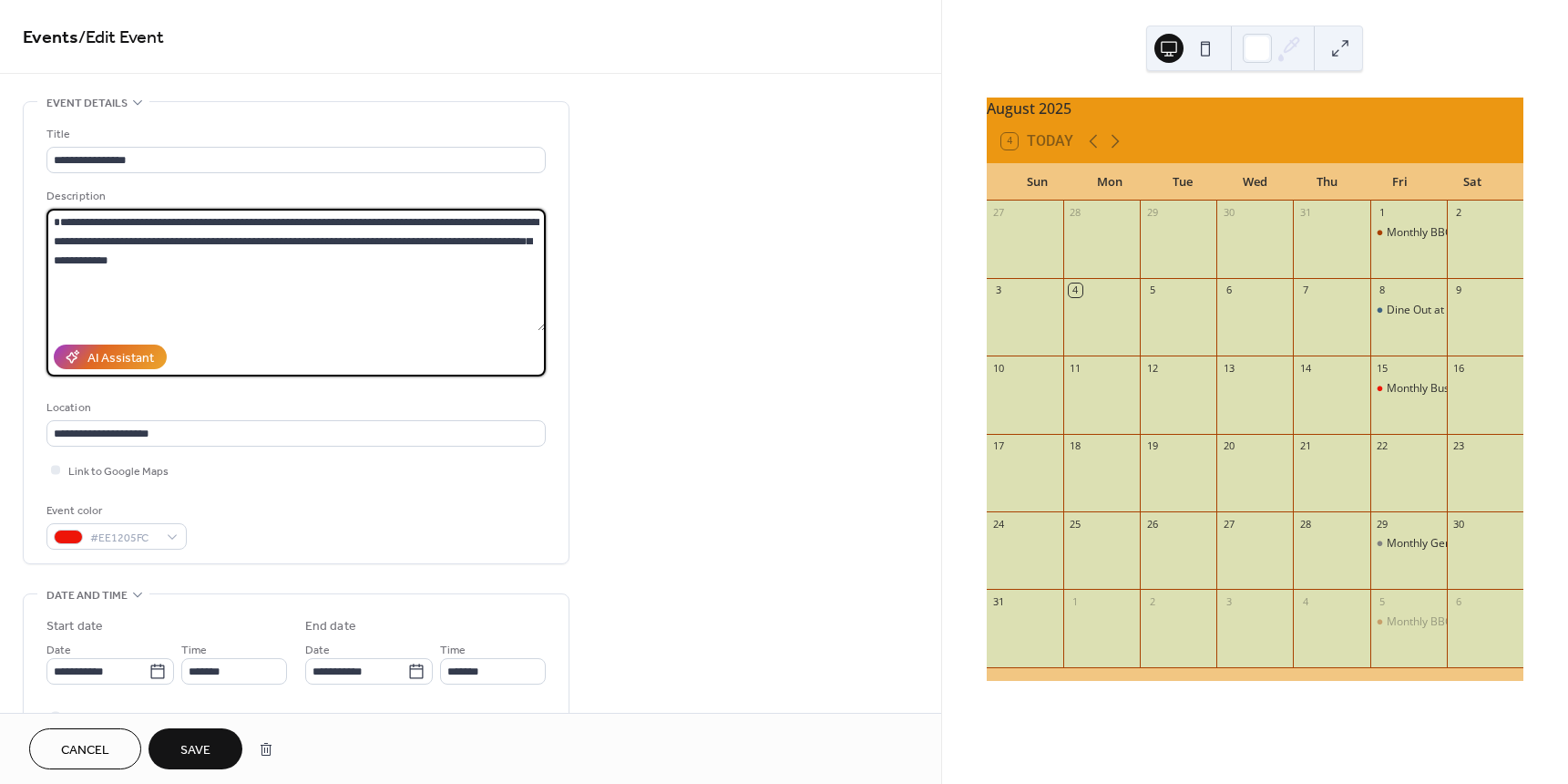 drag, startPoint x: 92, startPoint y: 257, endPoint x: 125, endPoint y: 260, distance: 33.136083 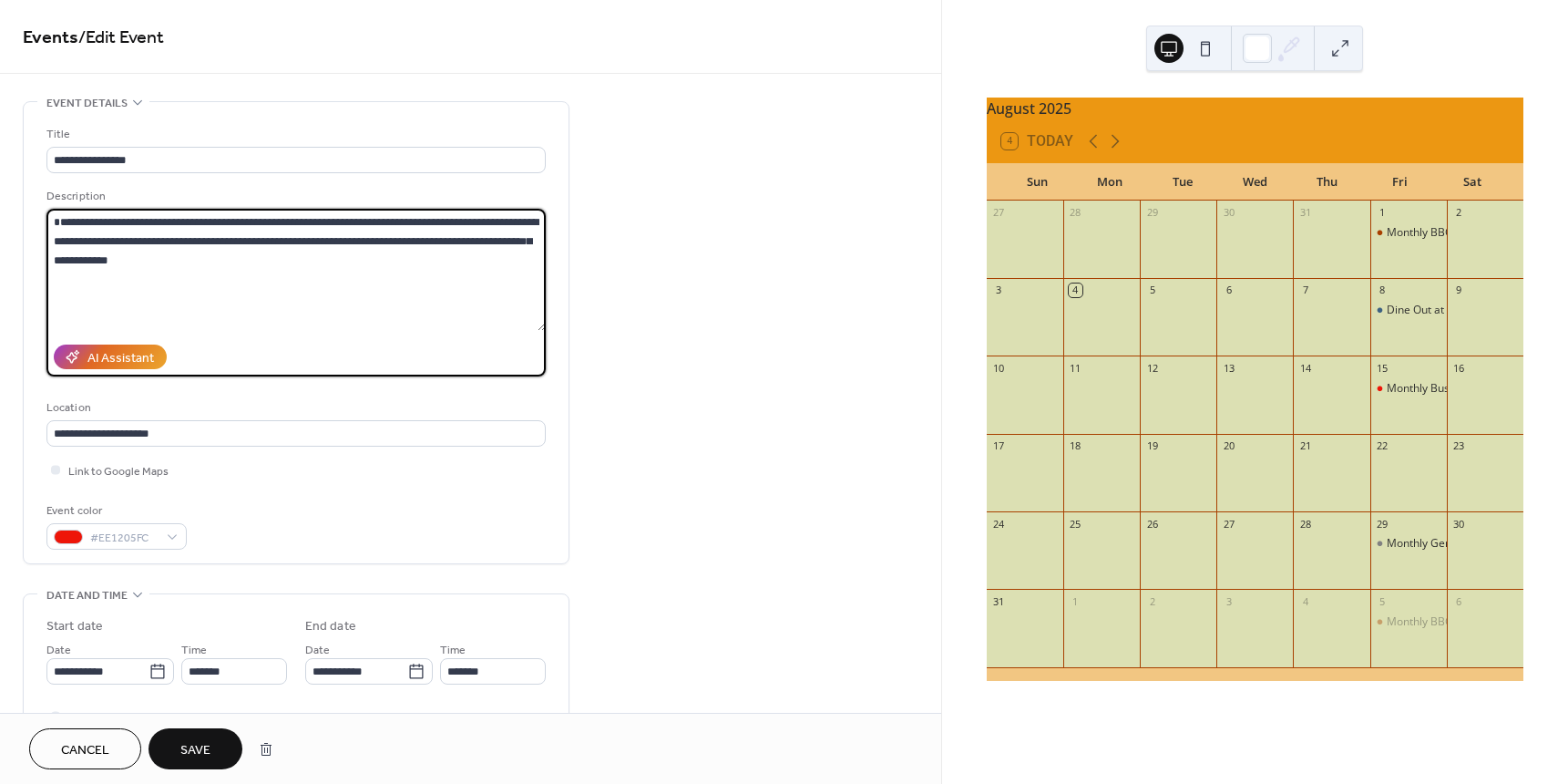 click on "**********" at bounding box center (296, 270) 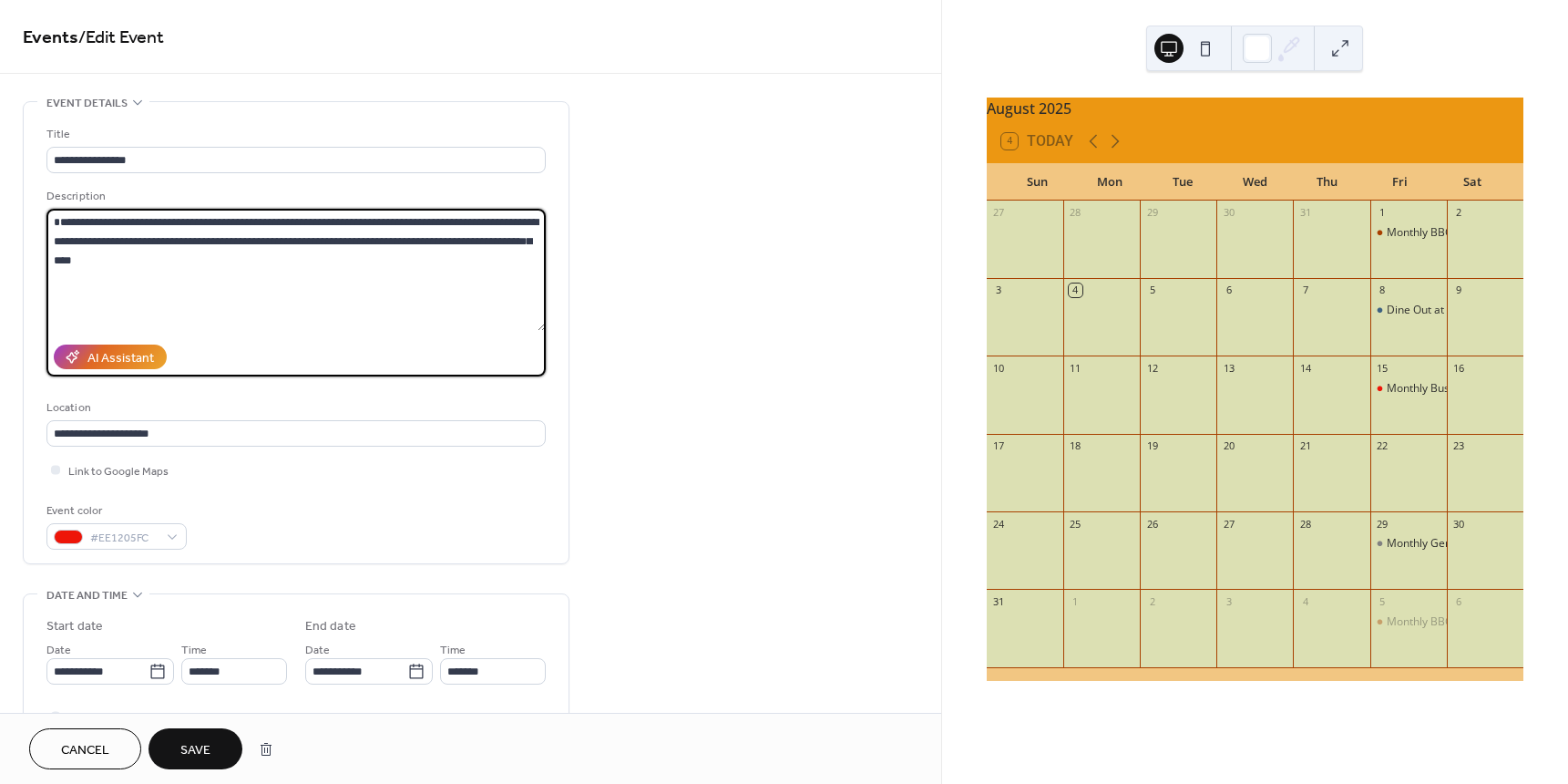 paste on "**********" 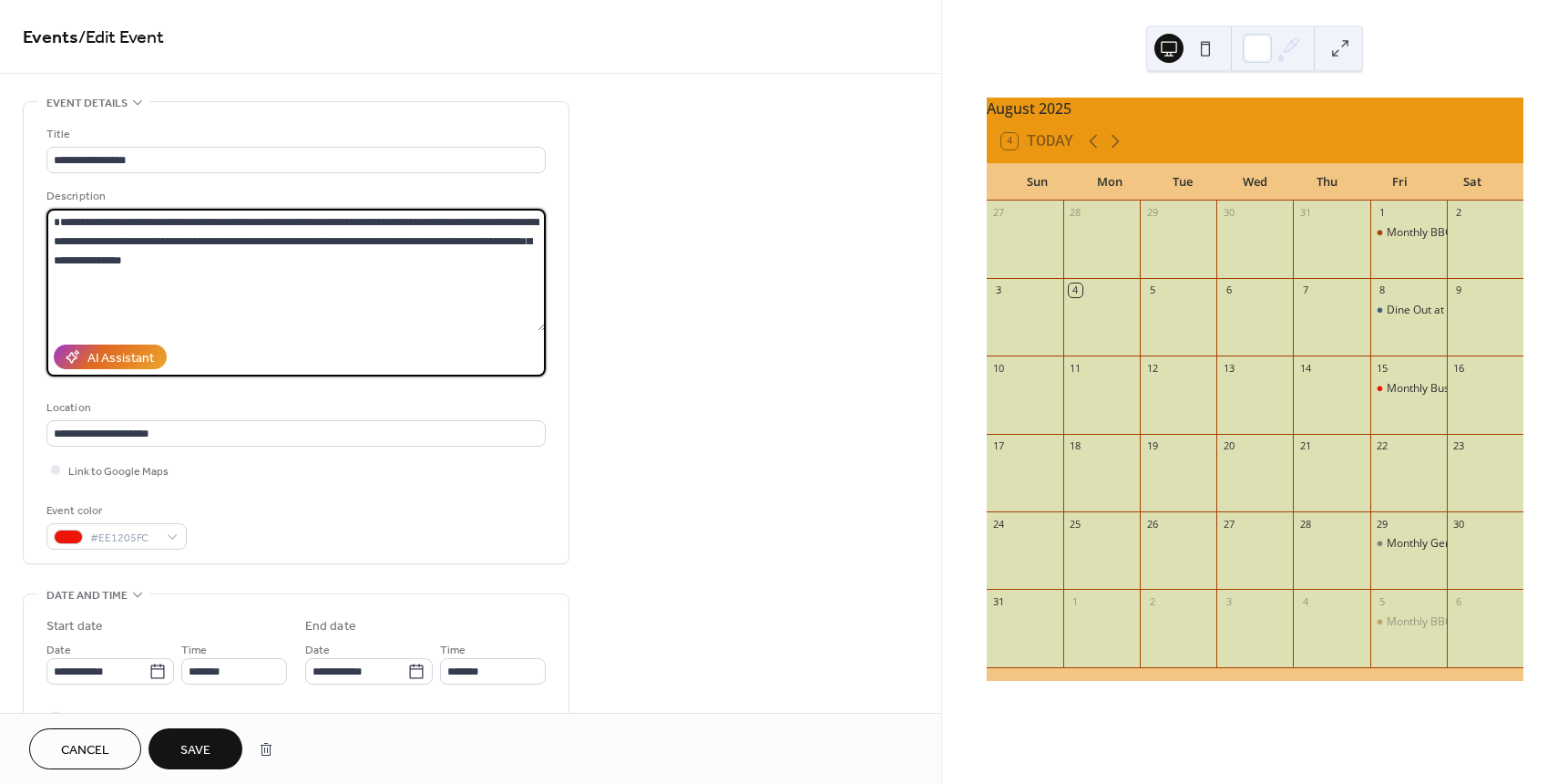 click on "**********" at bounding box center [296, 270] 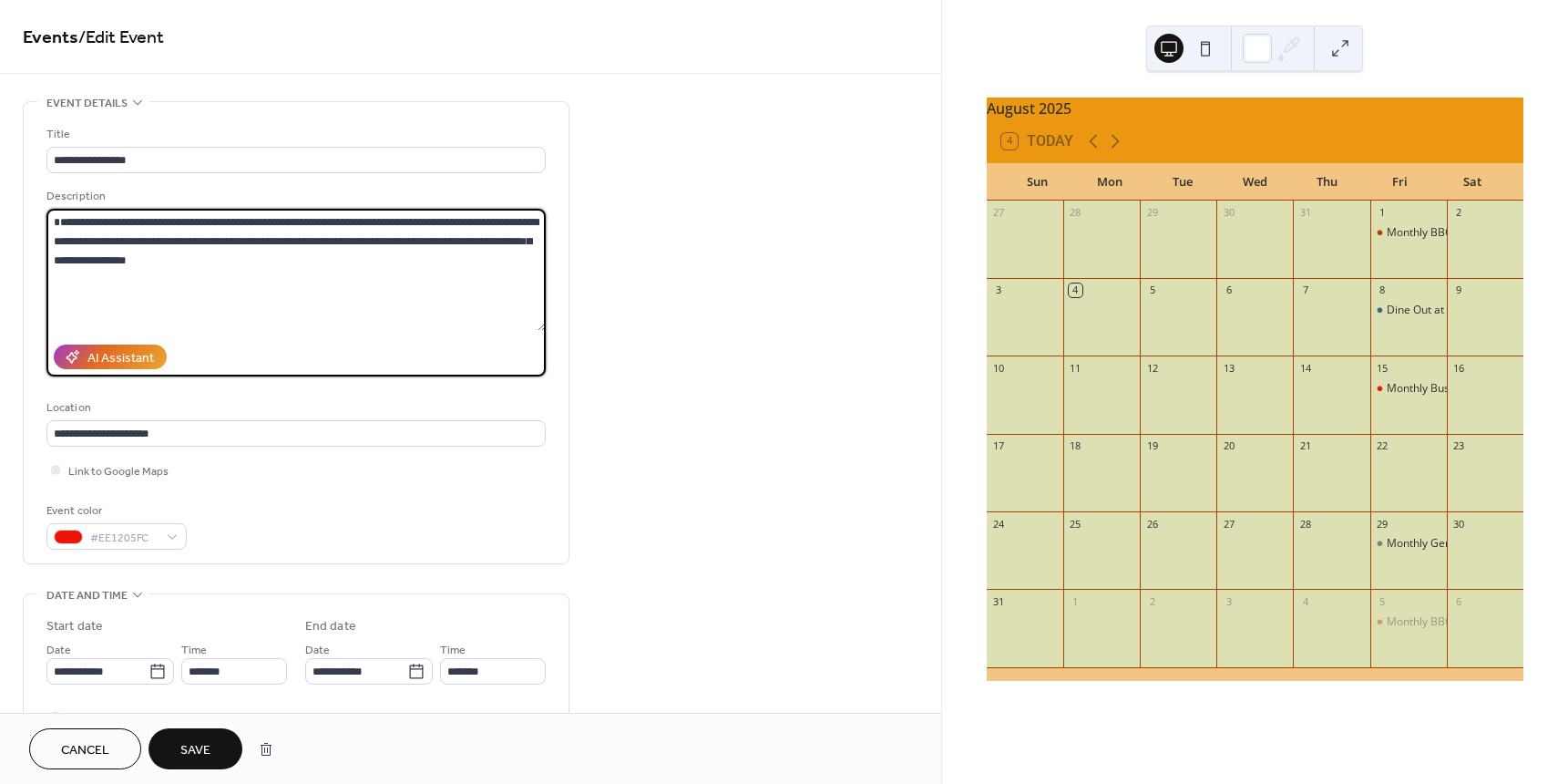 type on "**********" 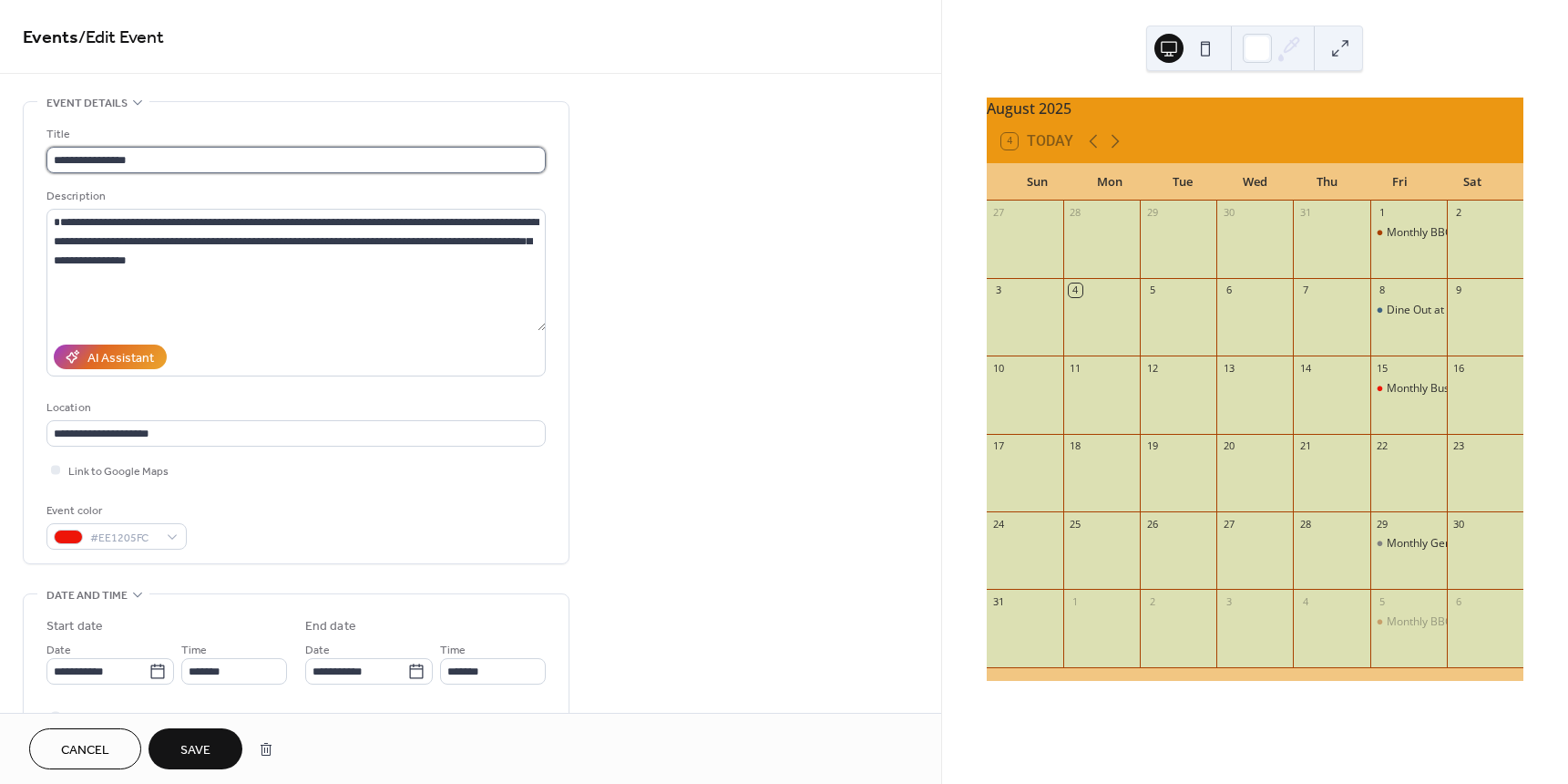 click on "**********" at bounding box center [296, 160] 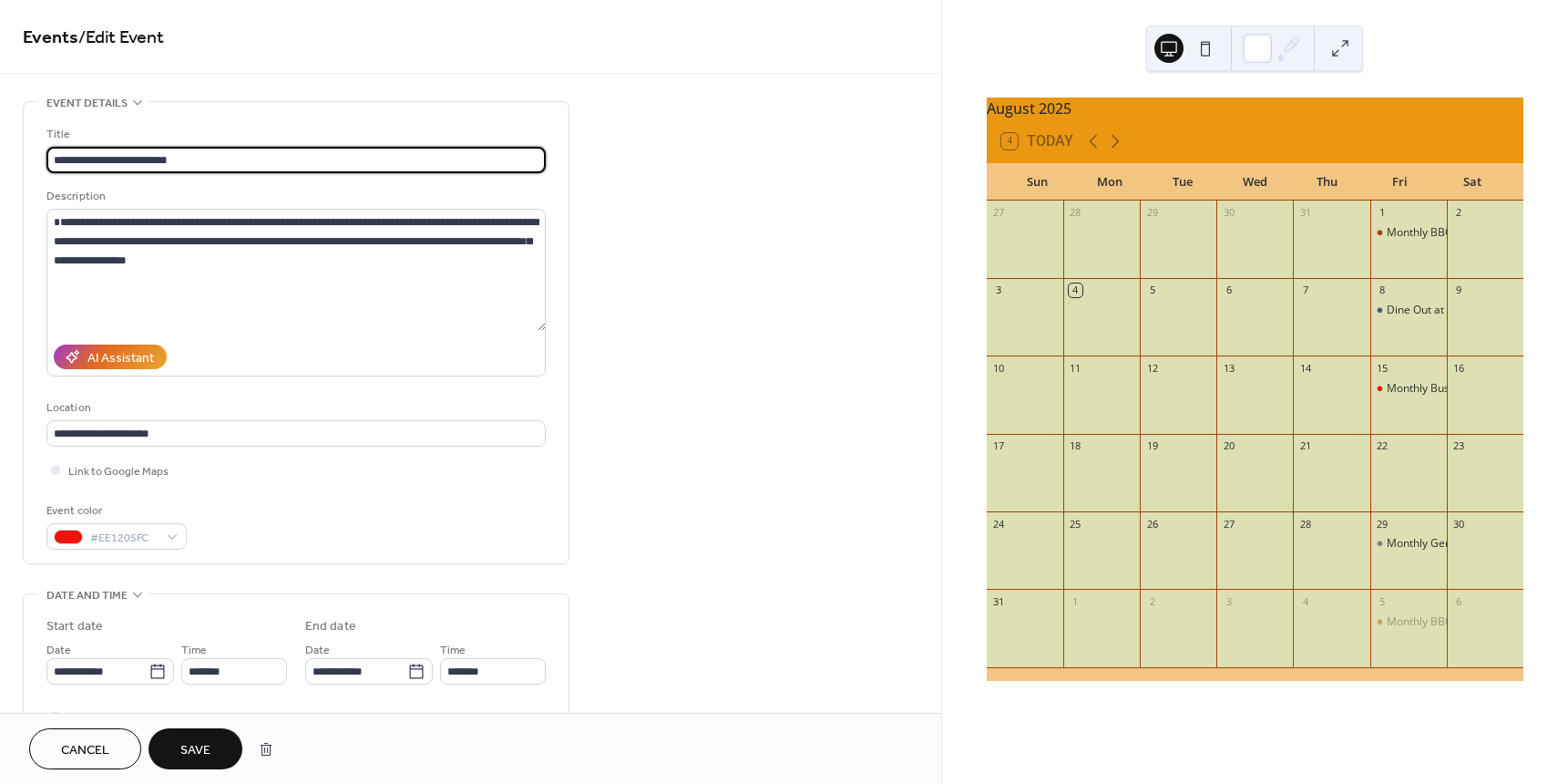 click on "**********" at bounding box center [296, 160] 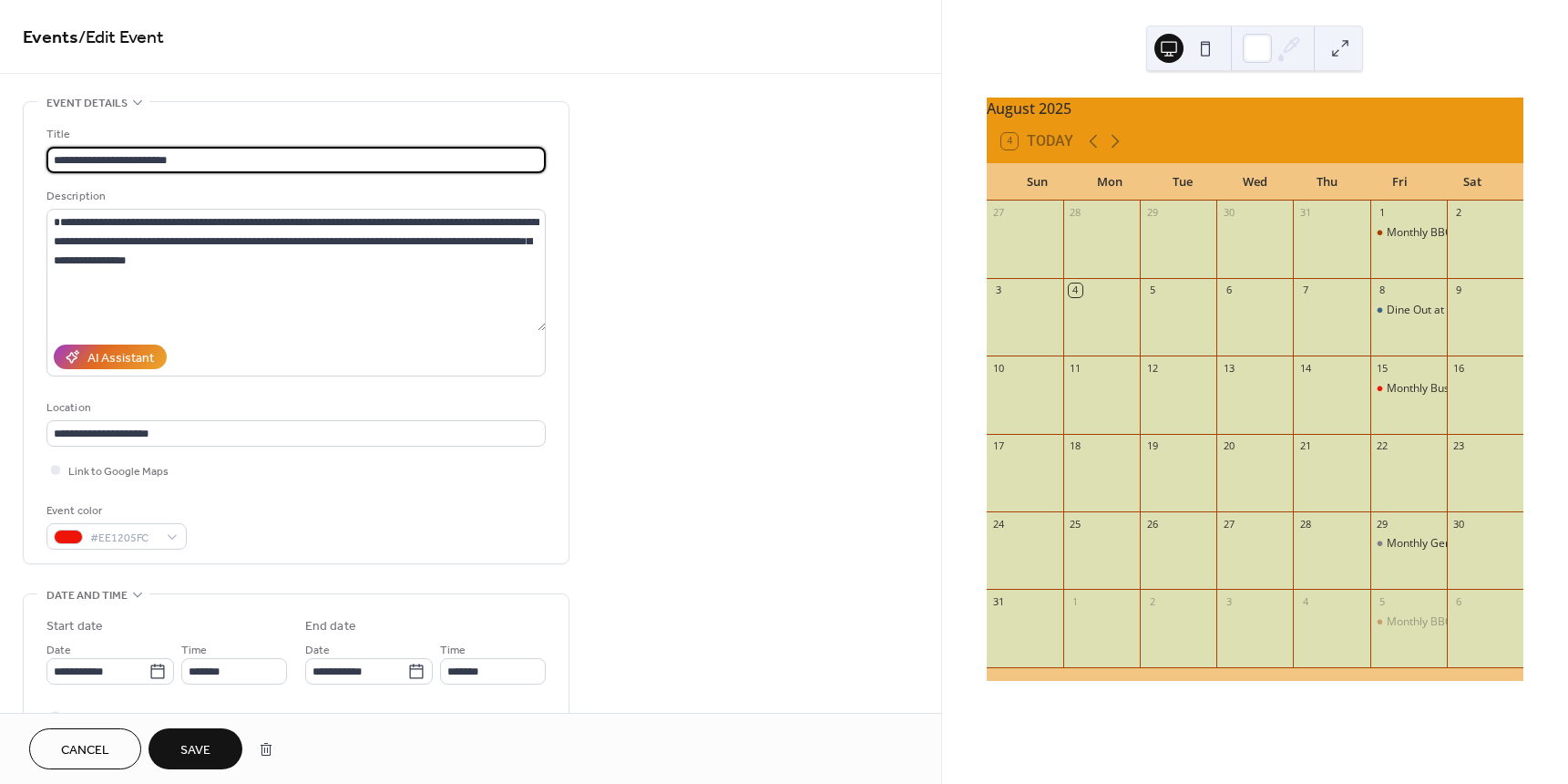 type on "**********" 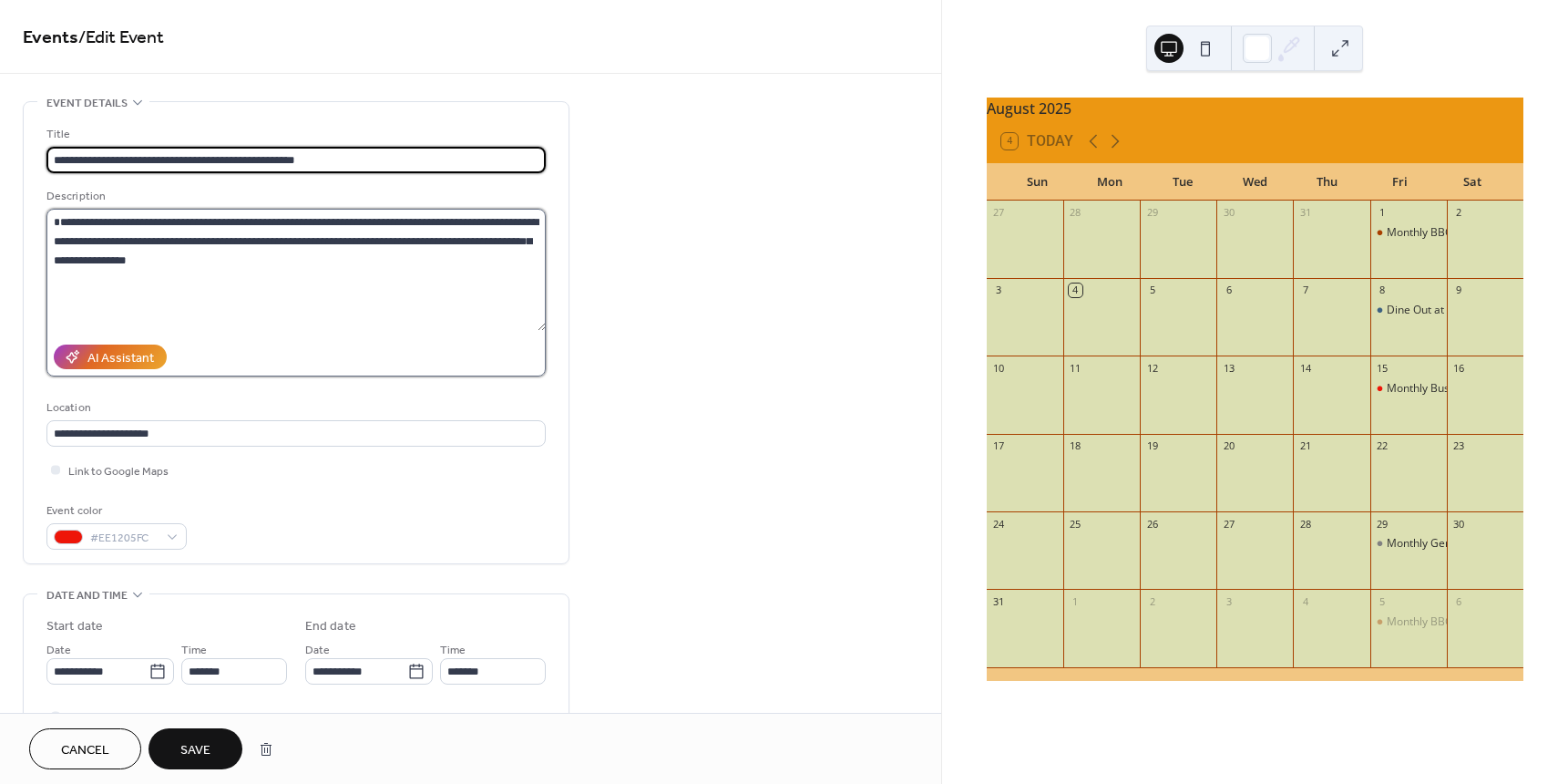 click on "**********" at bounding box center (296, 270) 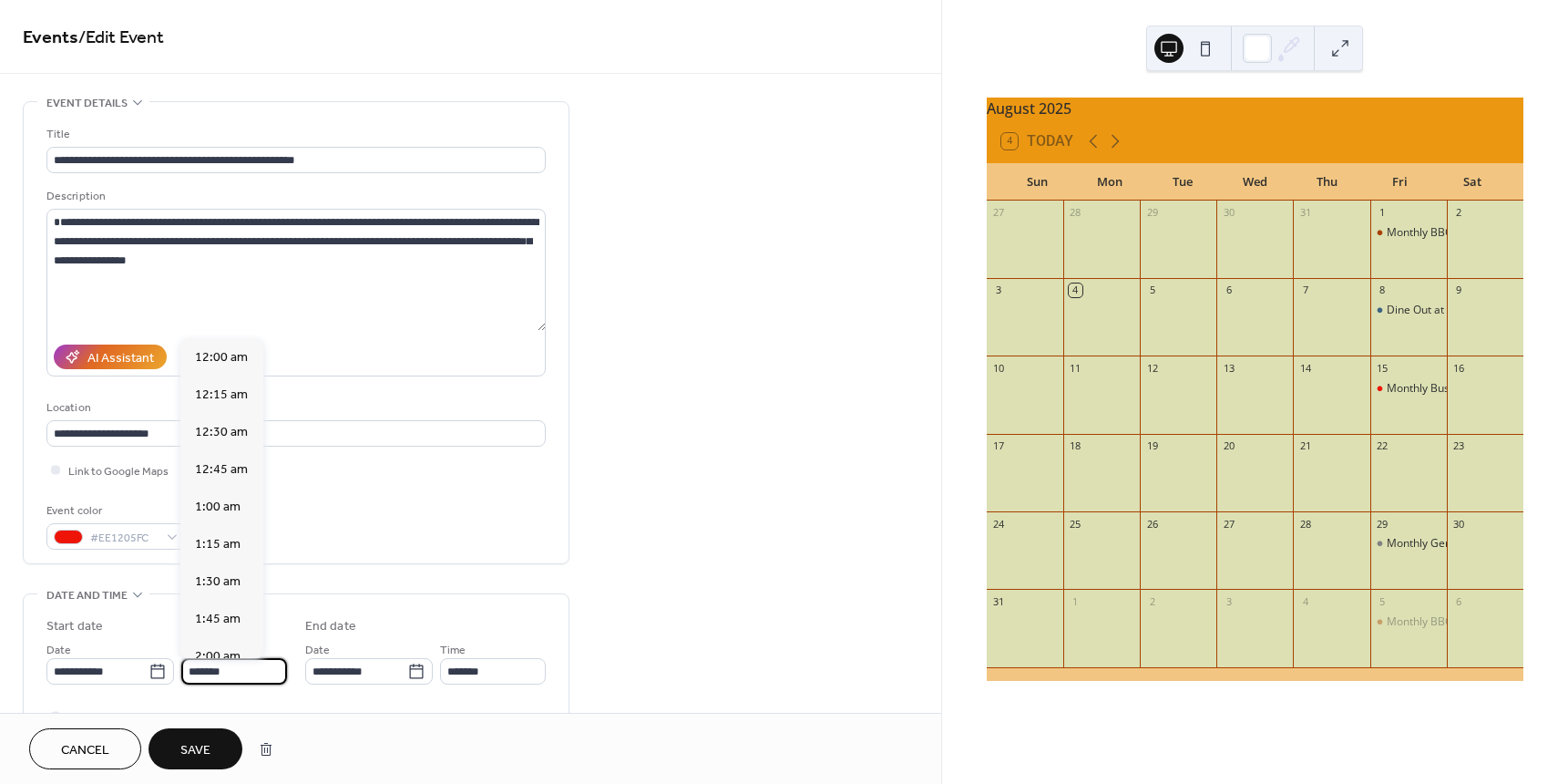 click on "*******" at bounding box center [234, 671] 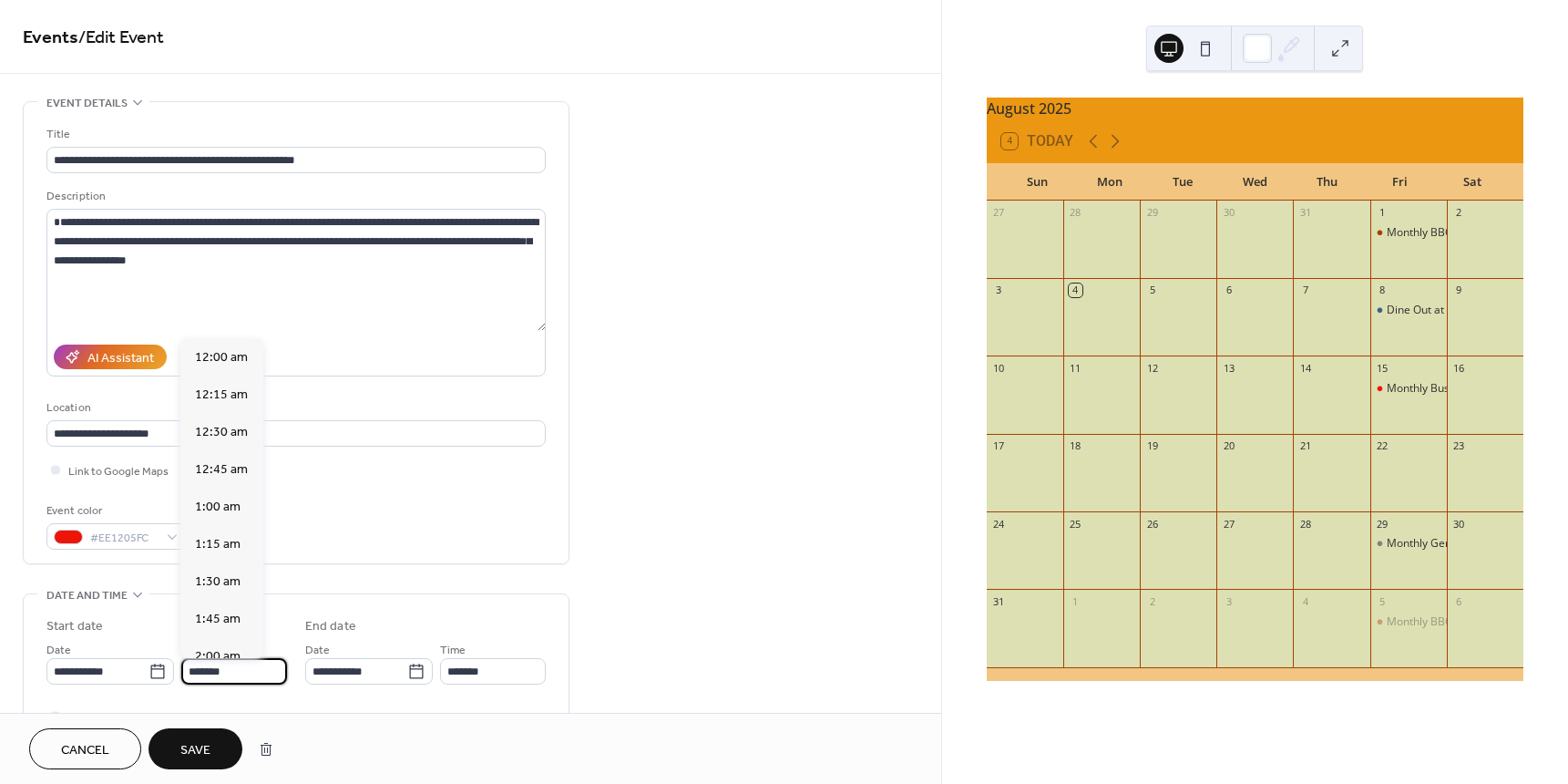 scroll, scrollTop: 1271, scrollLeft: 0, axis: vertical 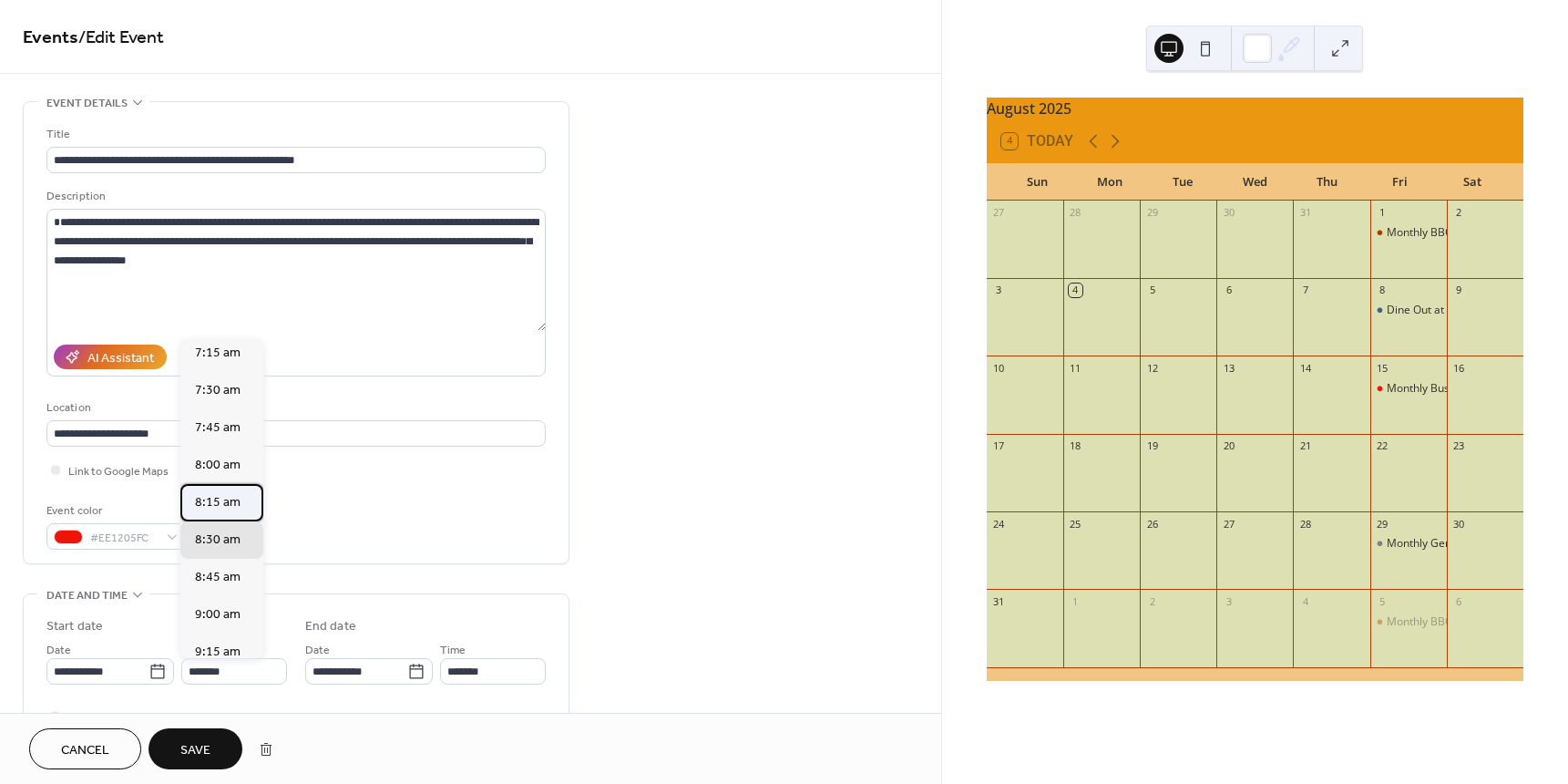 click on "8:15 am" at bounding box center (218, 502) 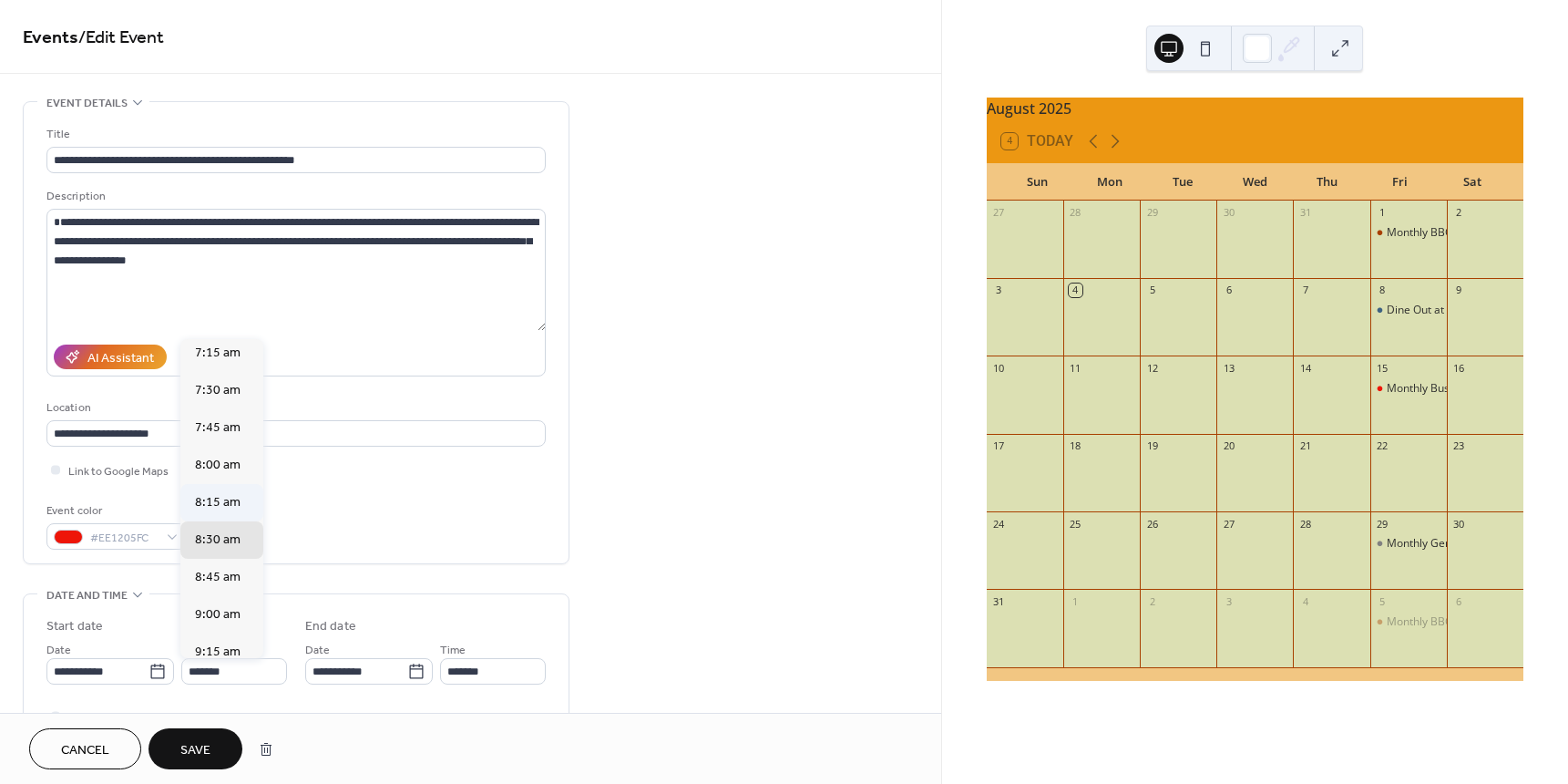 type on "*******" 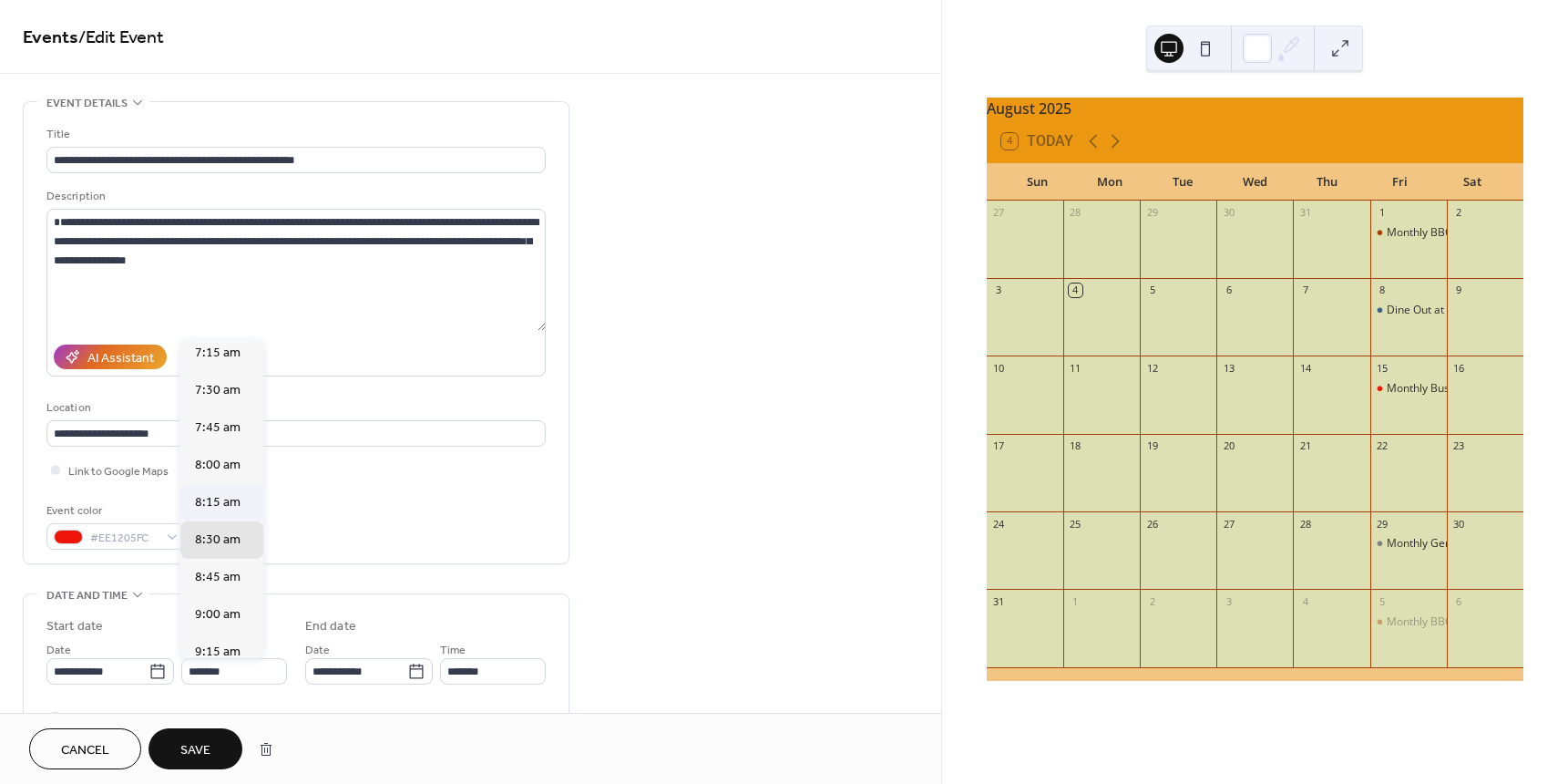 type on "*******" 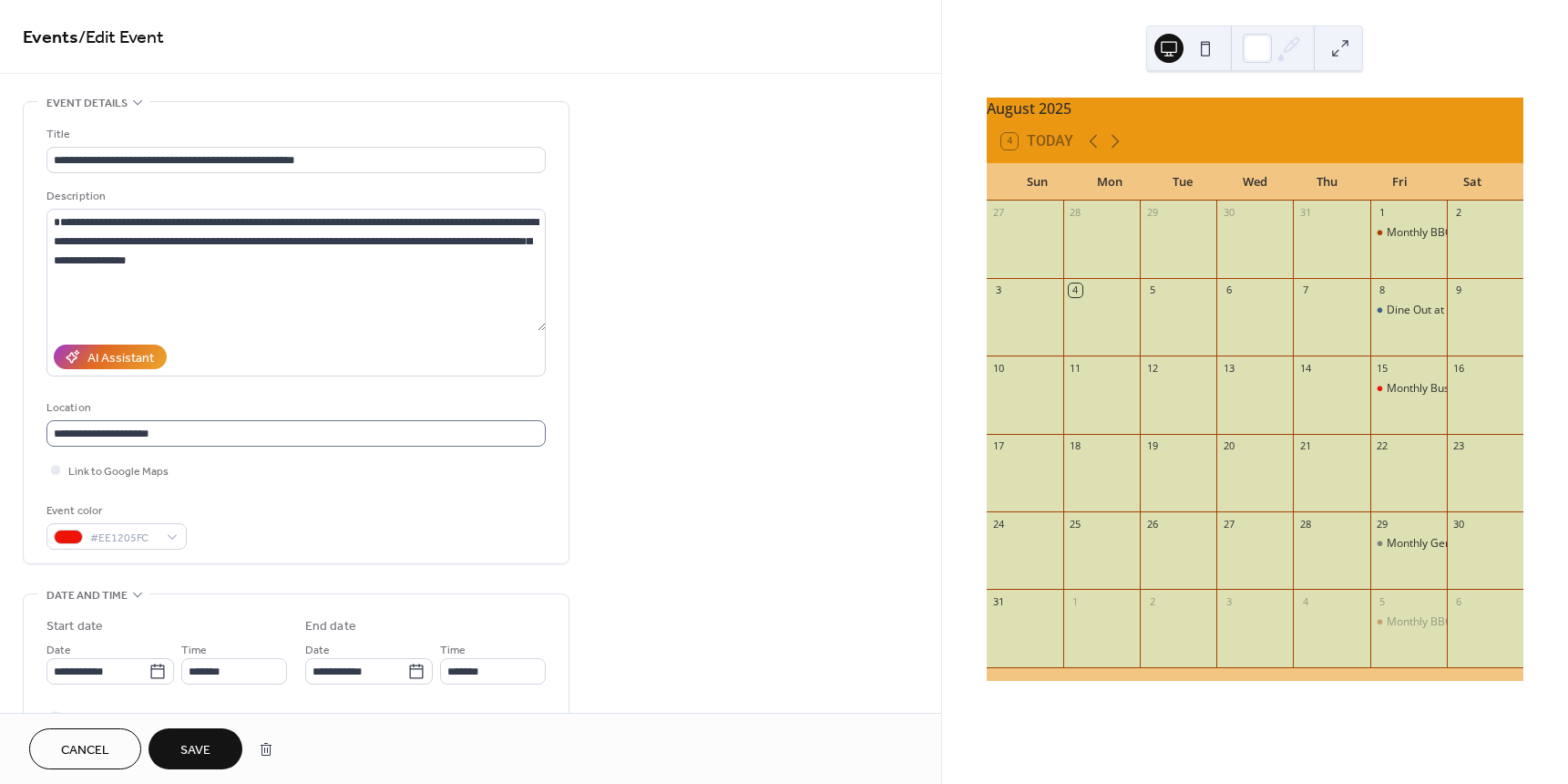 scroll, scrollTop: 1, scrollLeft: 0, axis: vertical 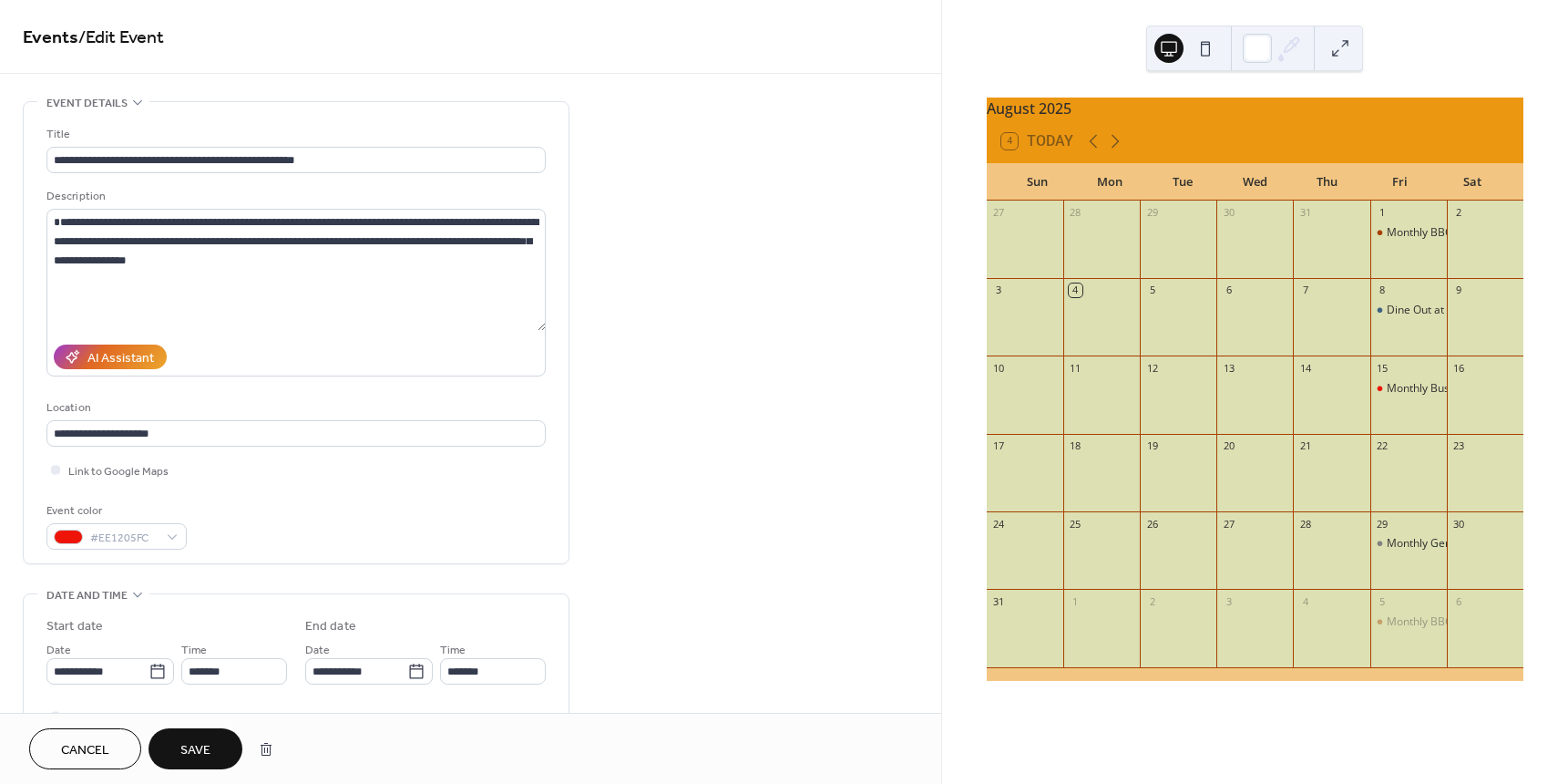 click on "Save" at bounding box center [195, 750] 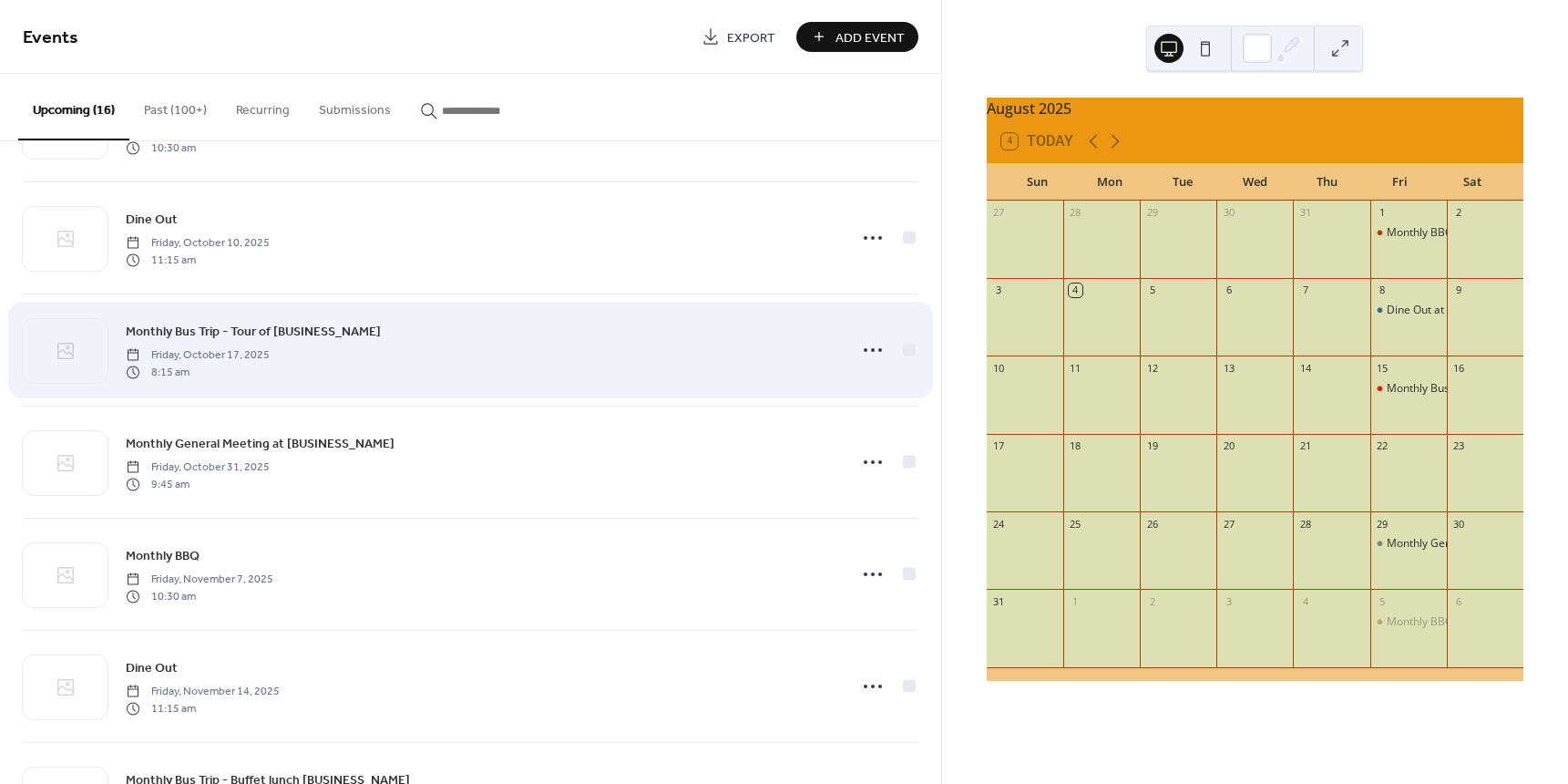 scroll, scrollTop: 841, scrollLeft: 0, axis: vertical 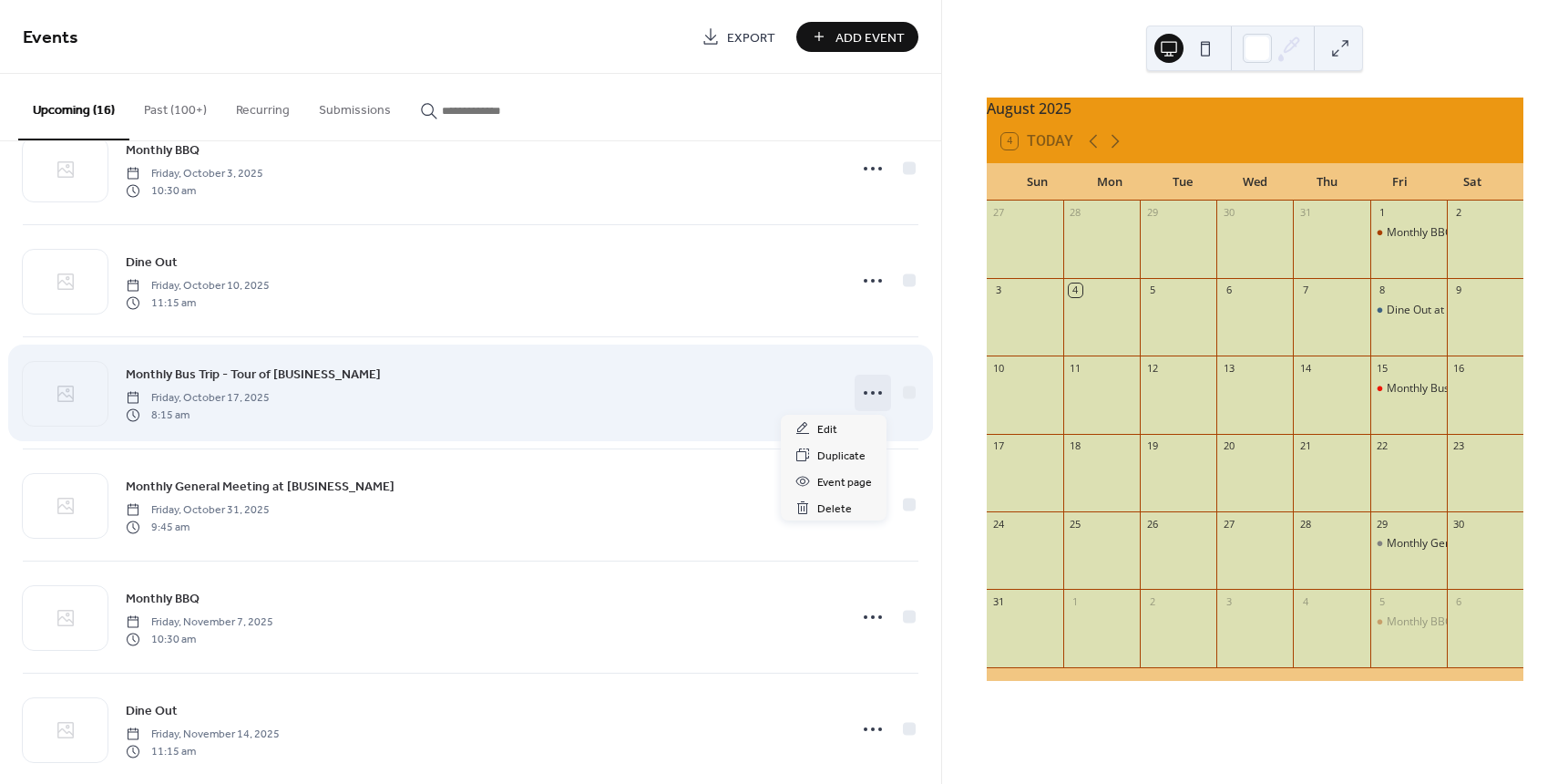 click 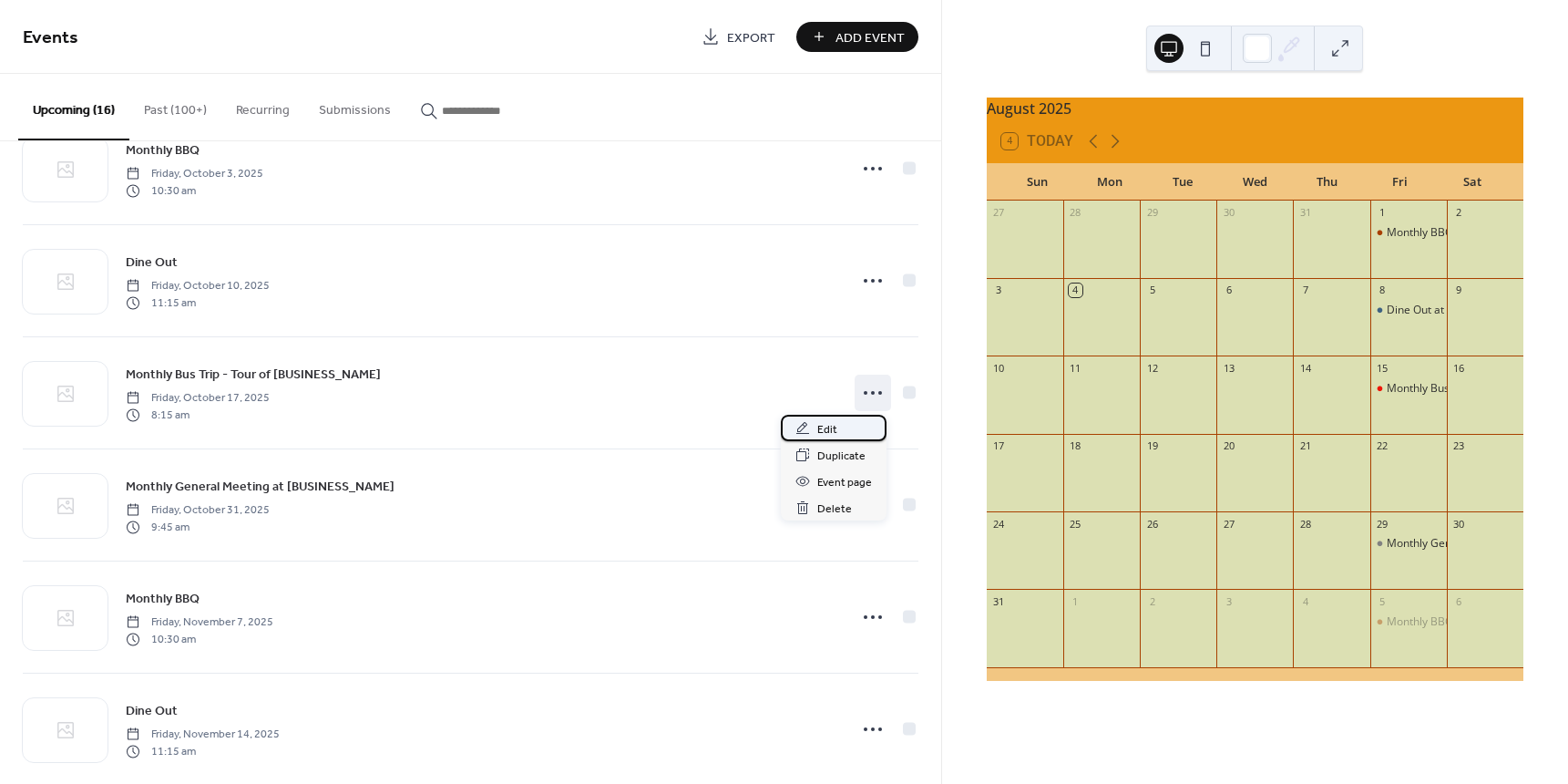 click on "Edit" at bounding box center [827, 429] 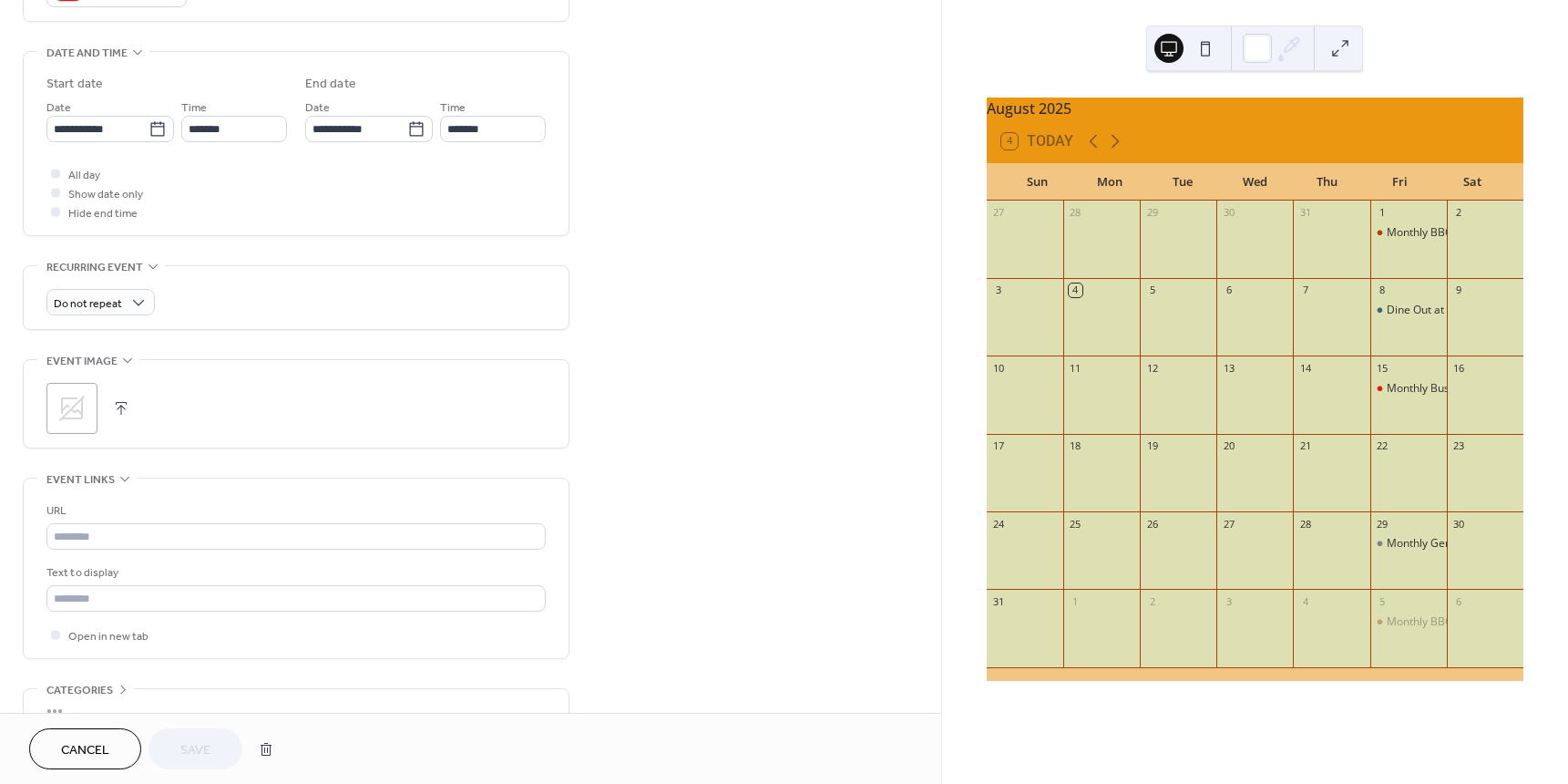 scroll, scrollTop: 547, scrollLeft: 0, axis: vertical 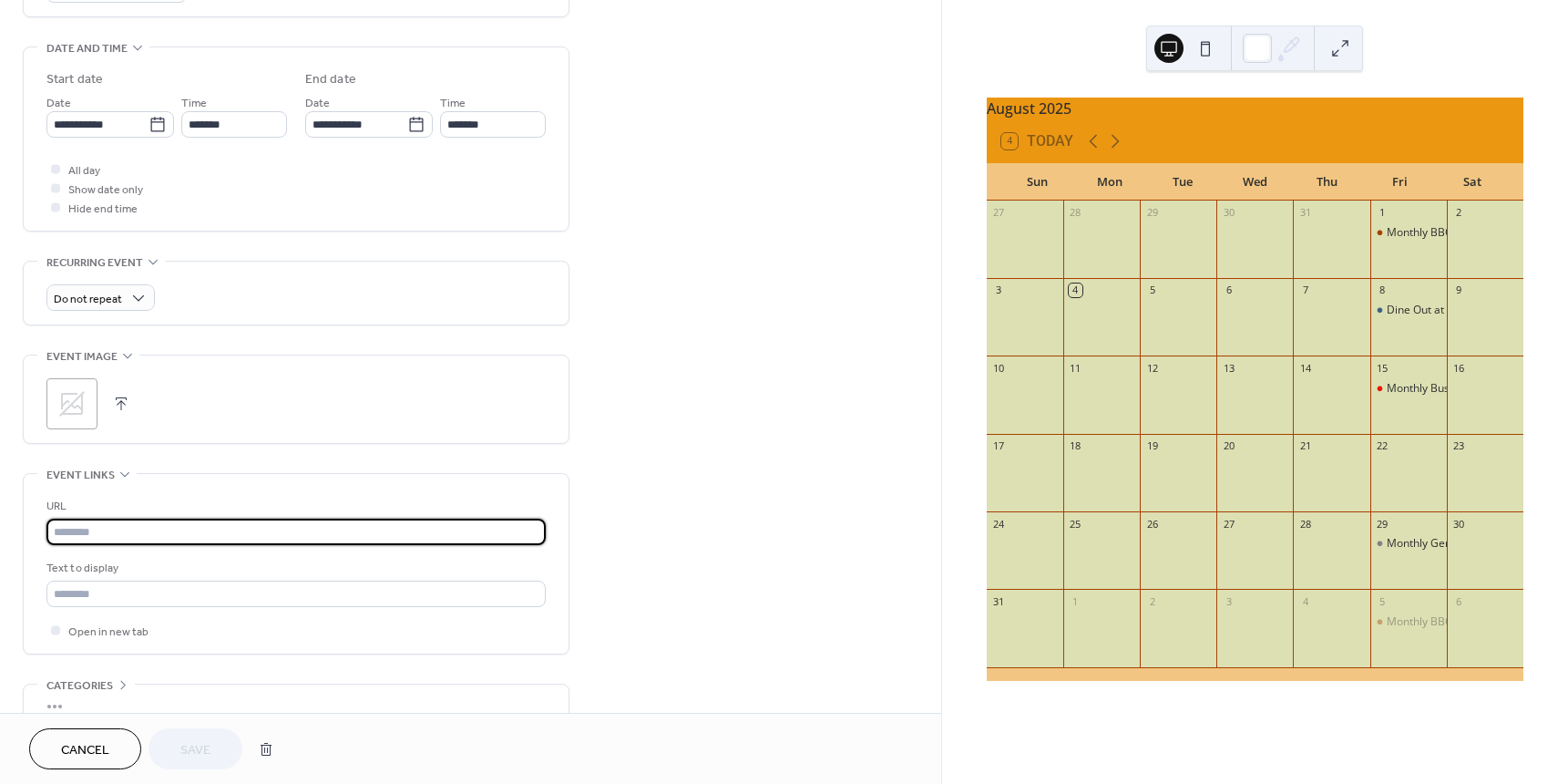 click at bounding box center (296, 531) 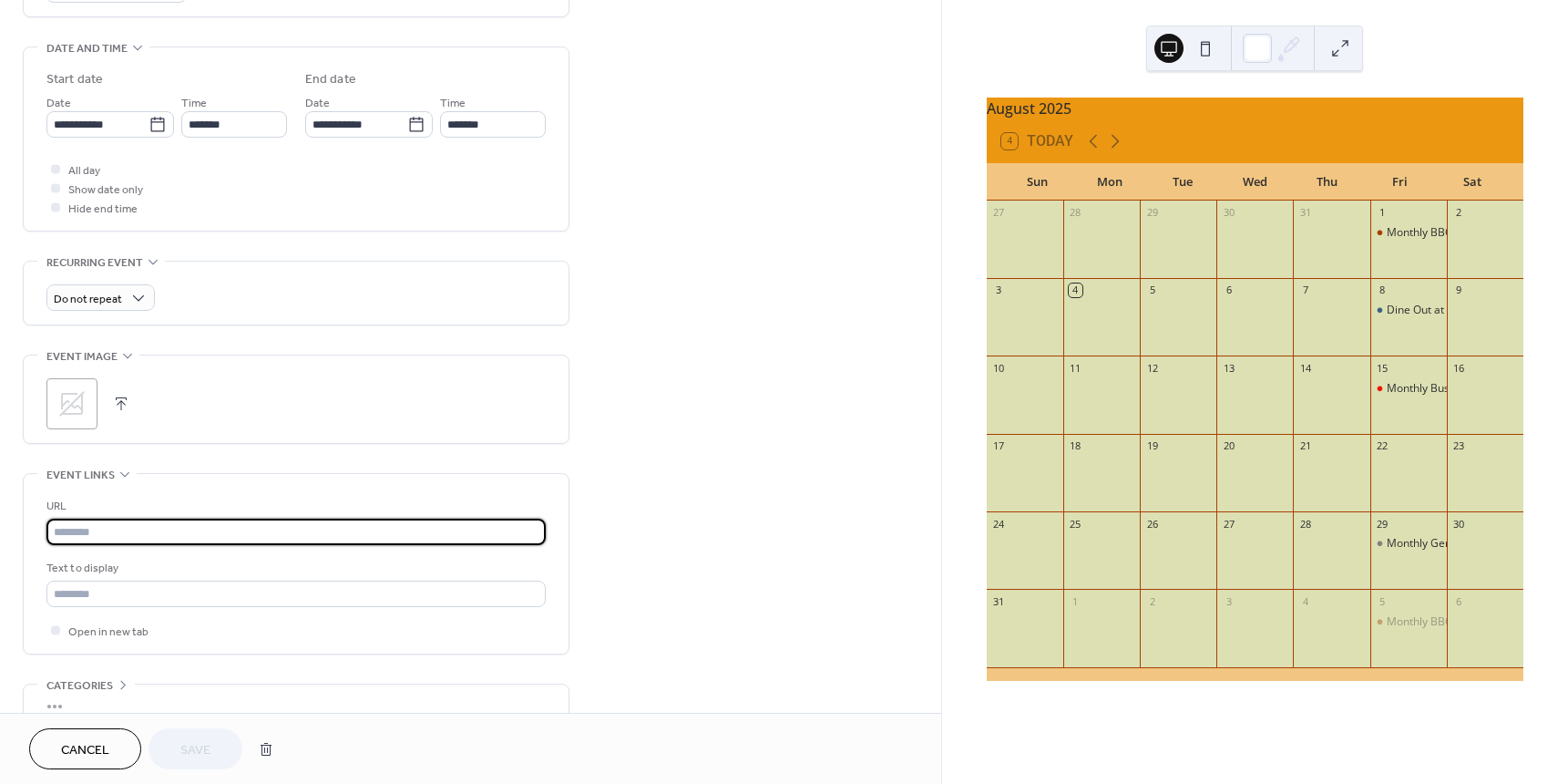 paste on "**********" 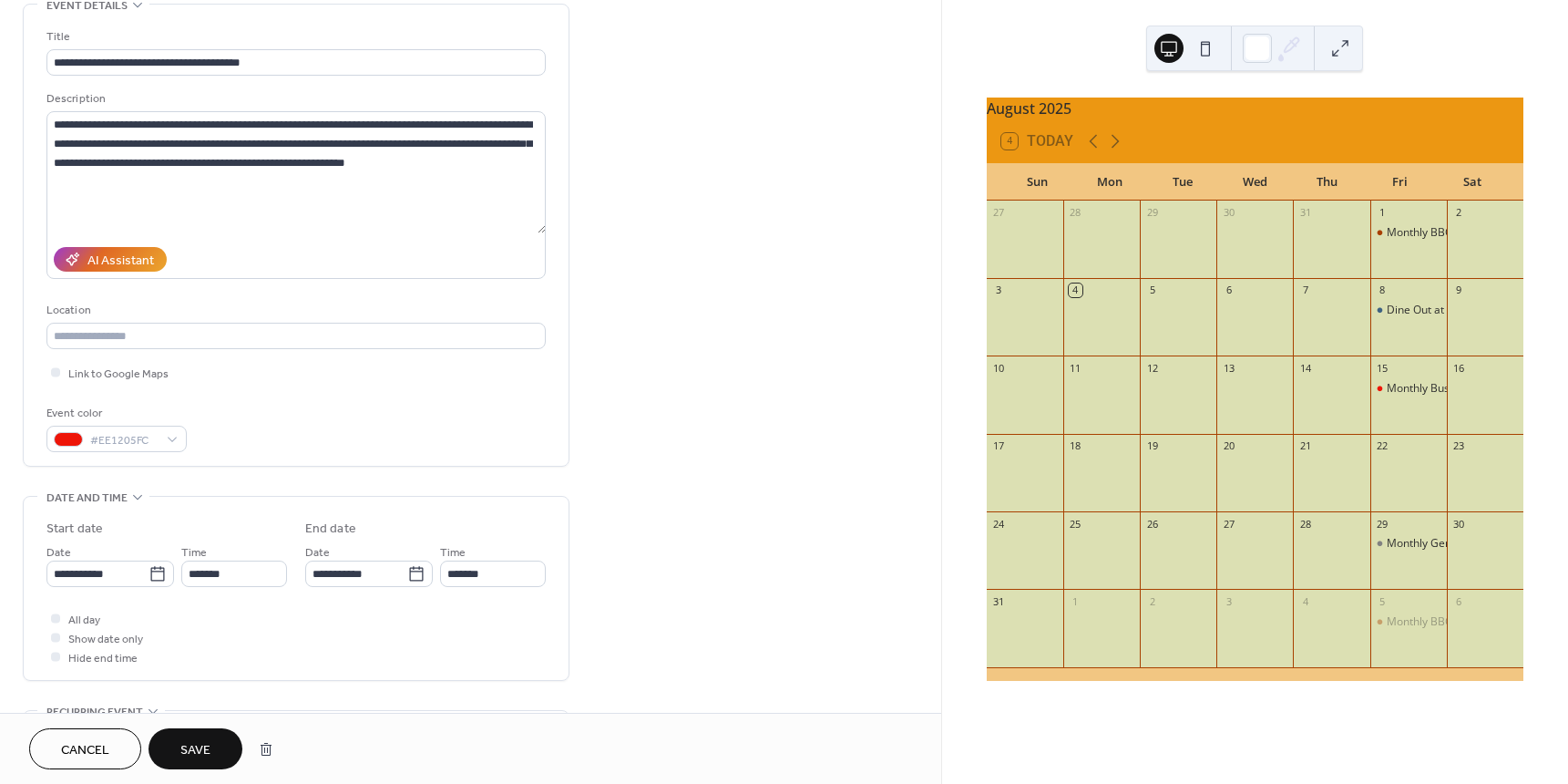 scroll, scrollTop: 91, scrollLeft: 0, axis: vertical 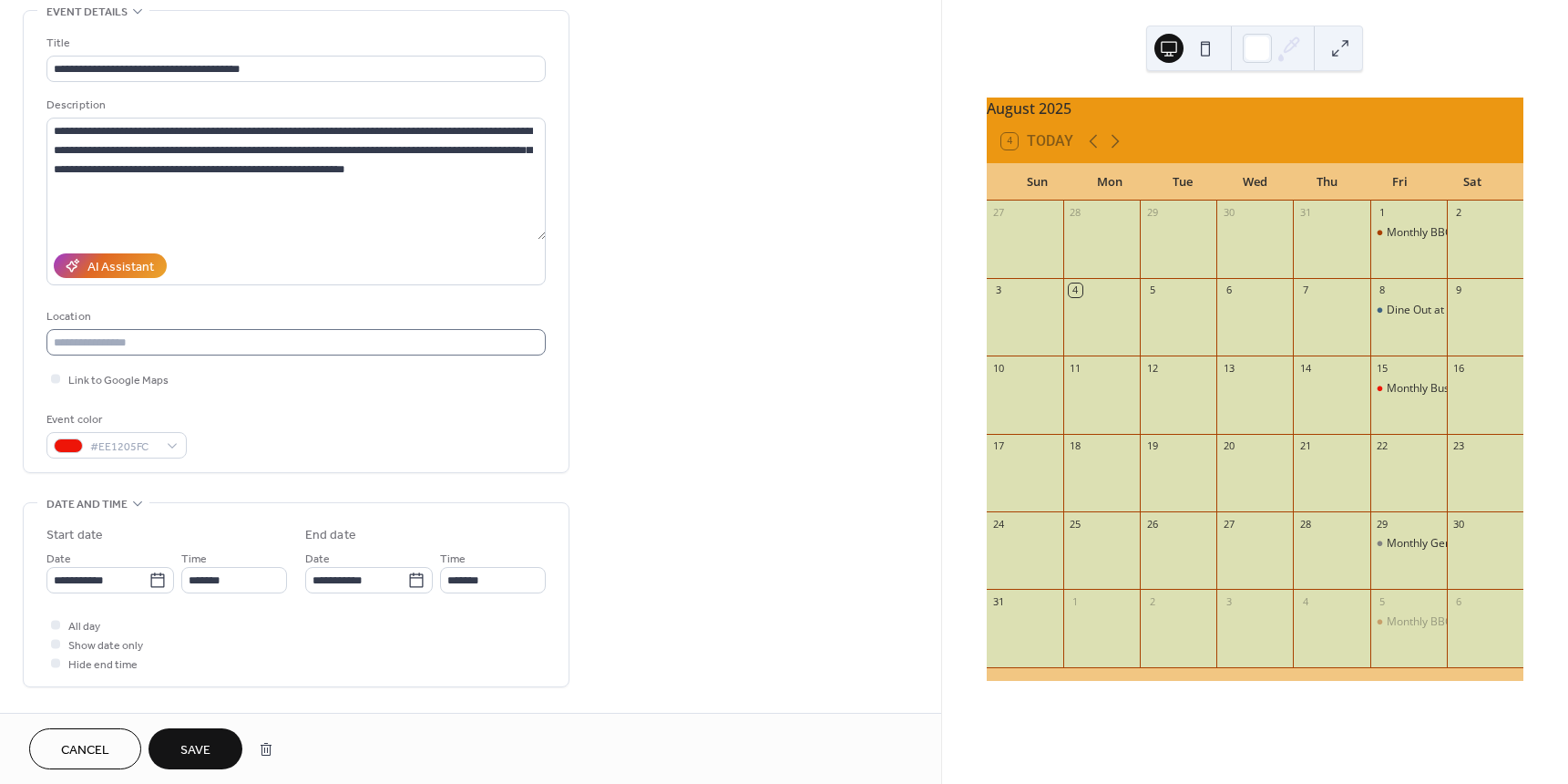 type on "**********" 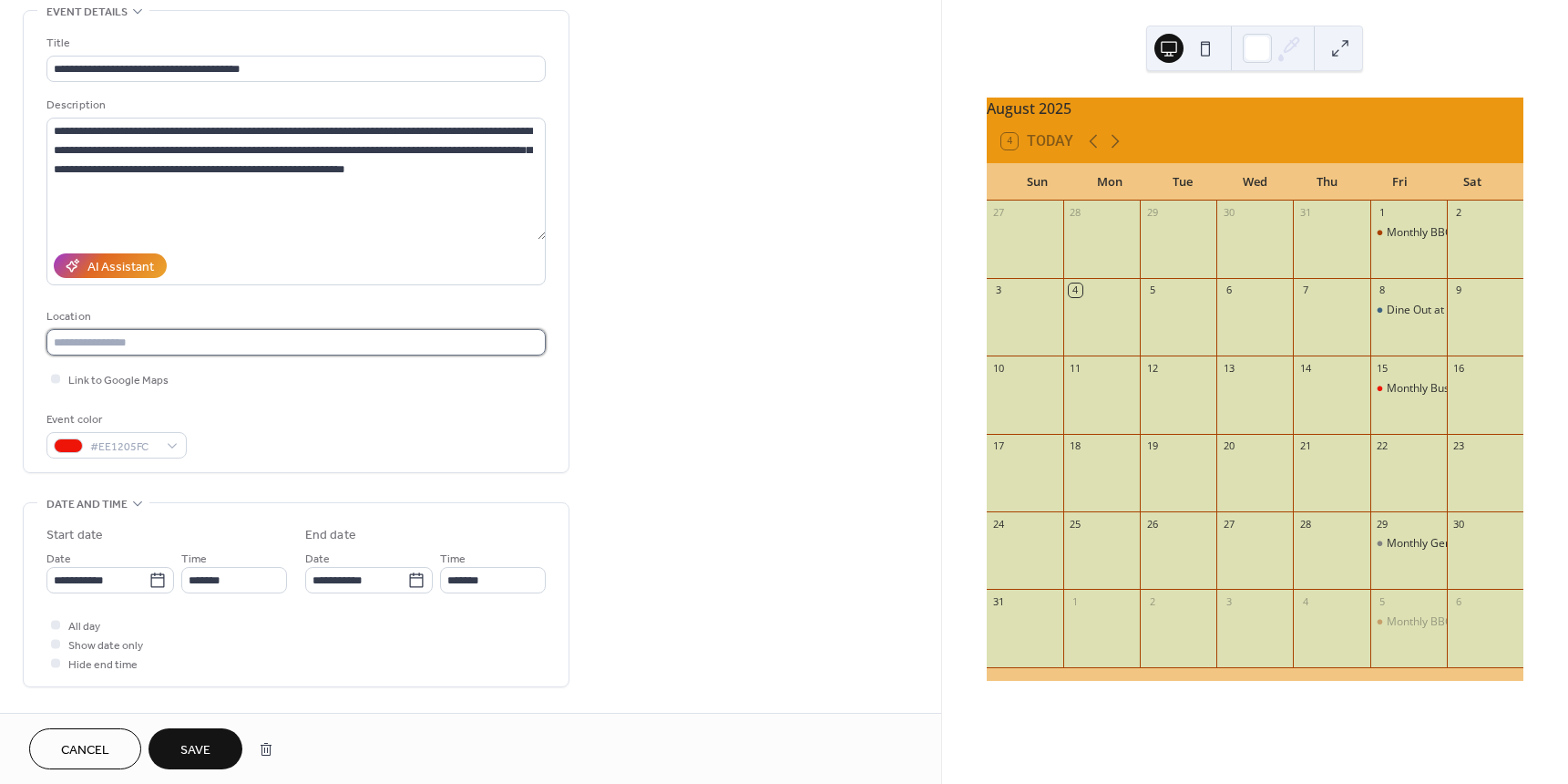 click at bounding box center [296, 342] 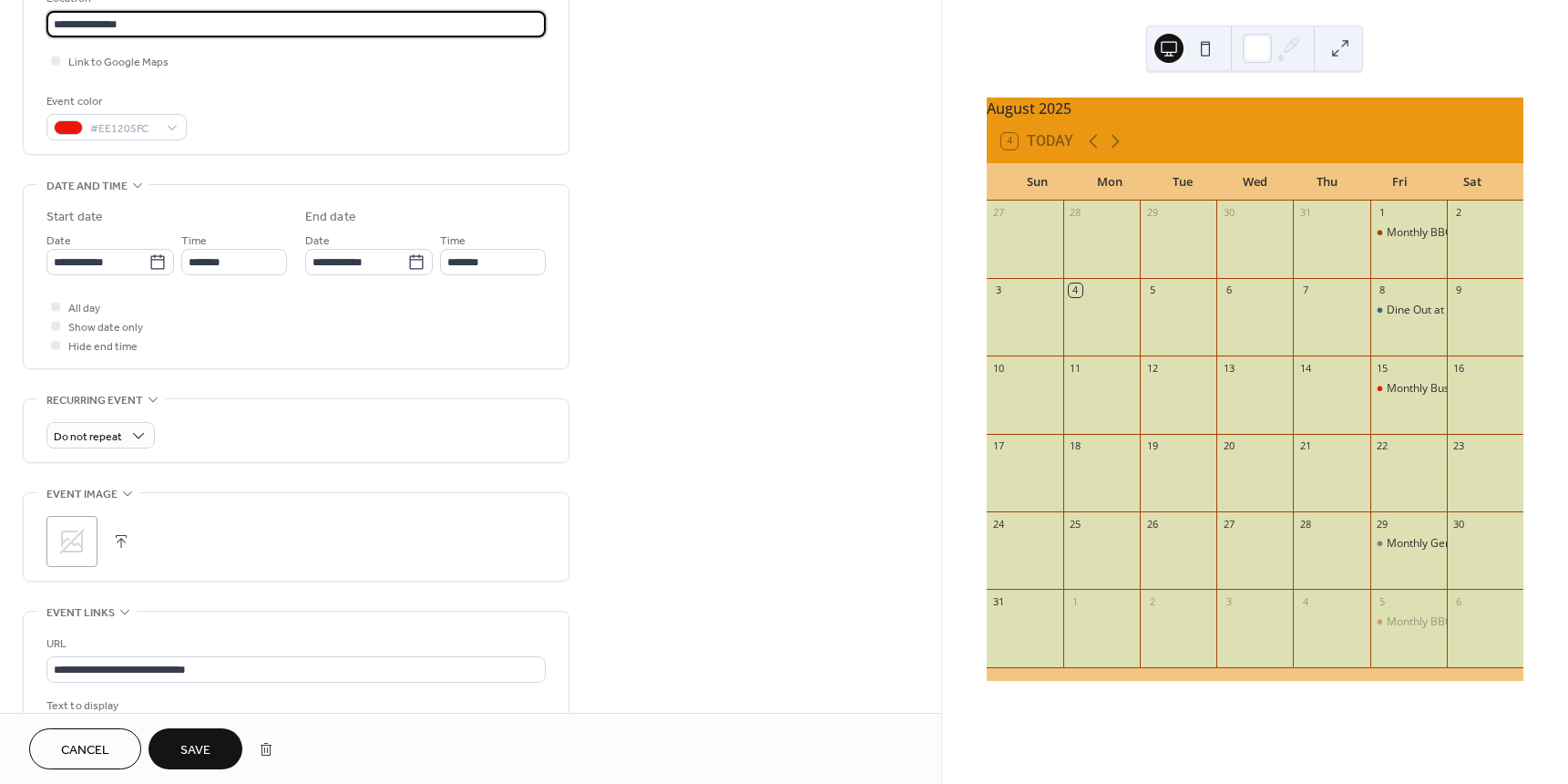 scroll, scrollTop: 456, scrollLeft: 0, axis: vertical 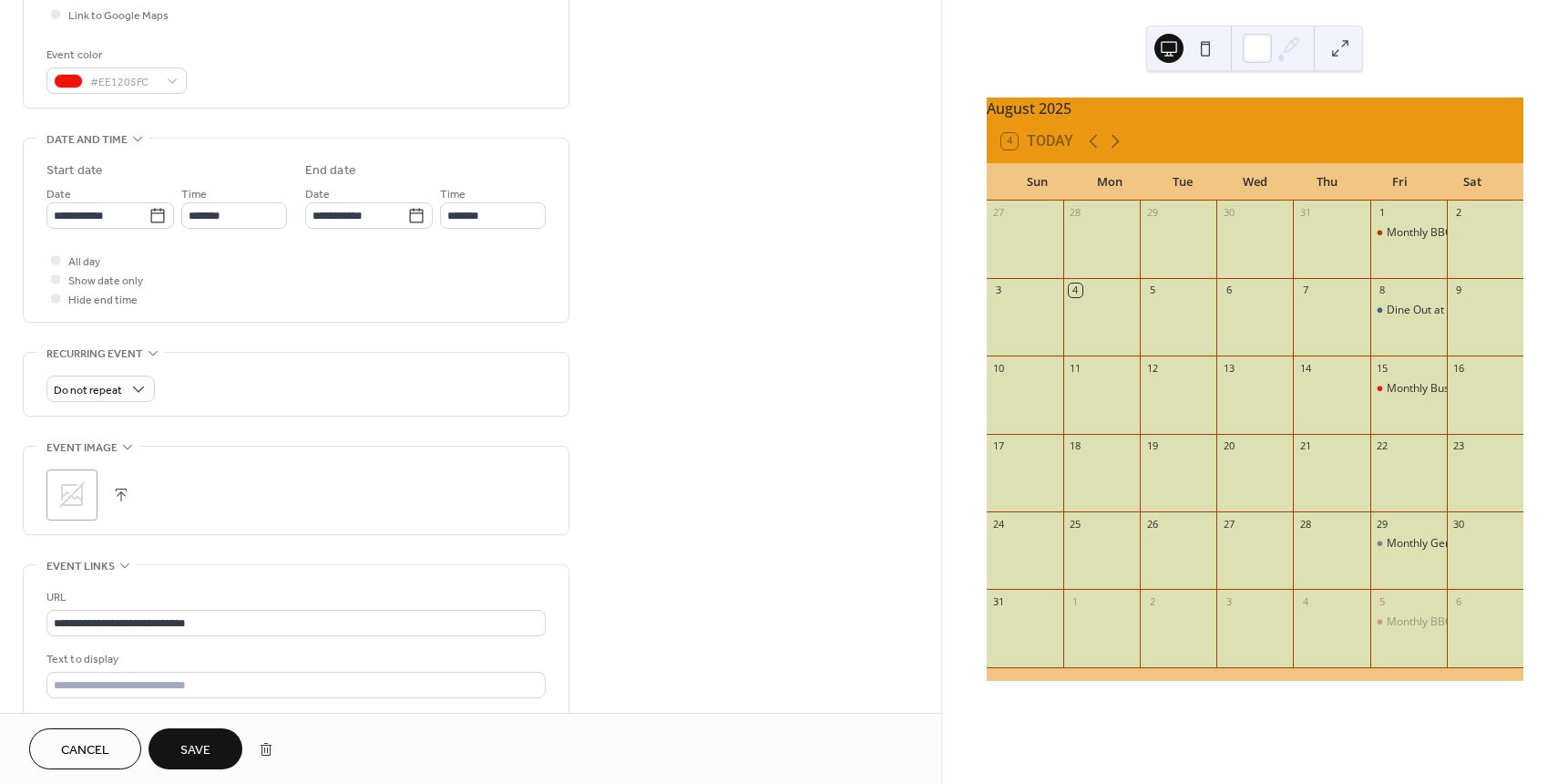 type on "**********" 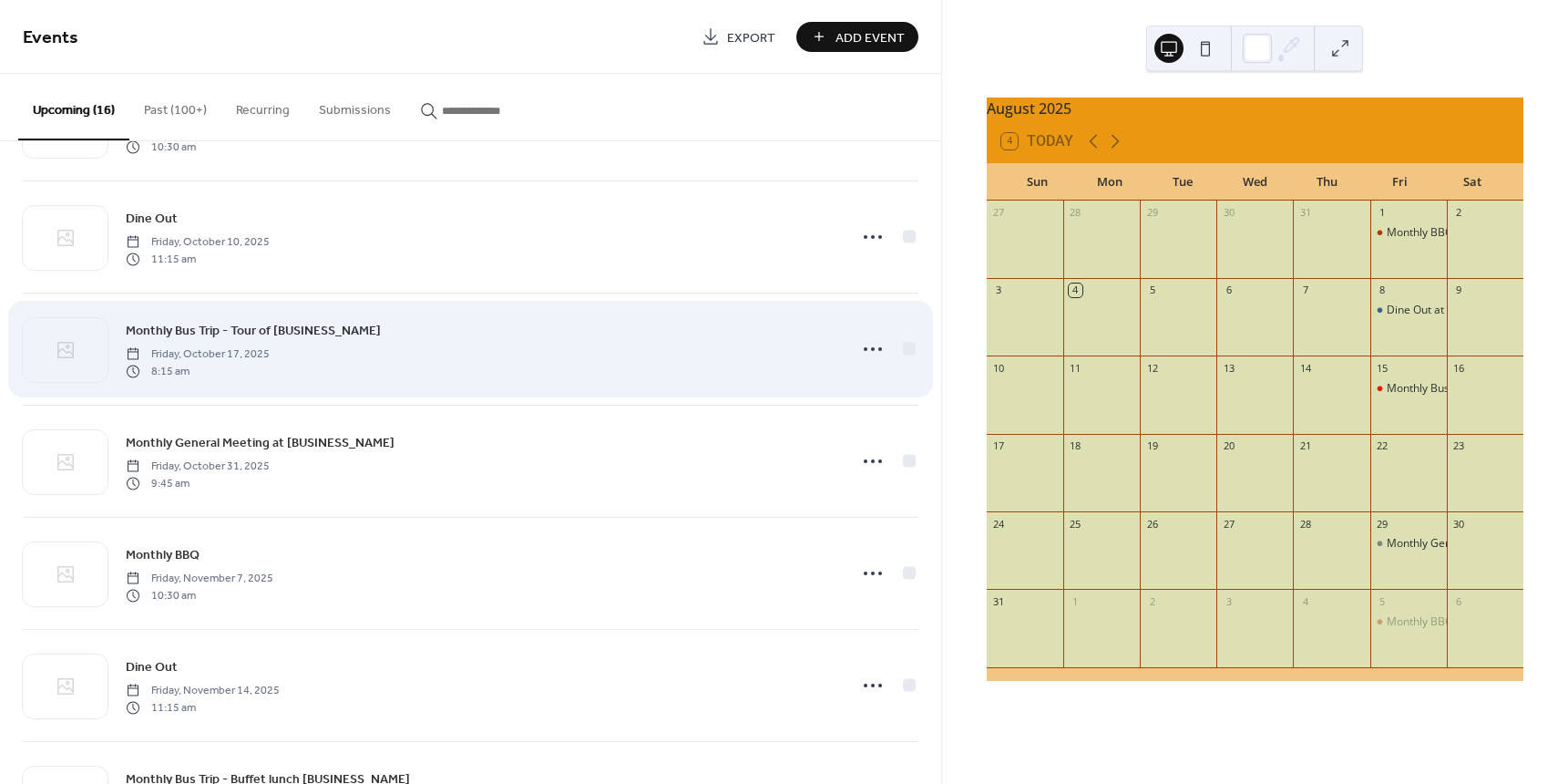 scroll, scrollTop: 749, scrollLeft: 0, axis: vertical 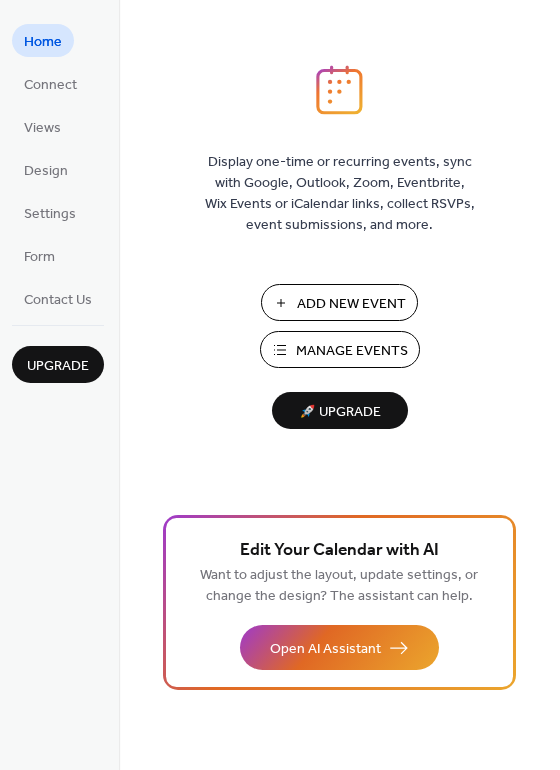 click on "Manage Events" at bounding box center [352, 351] 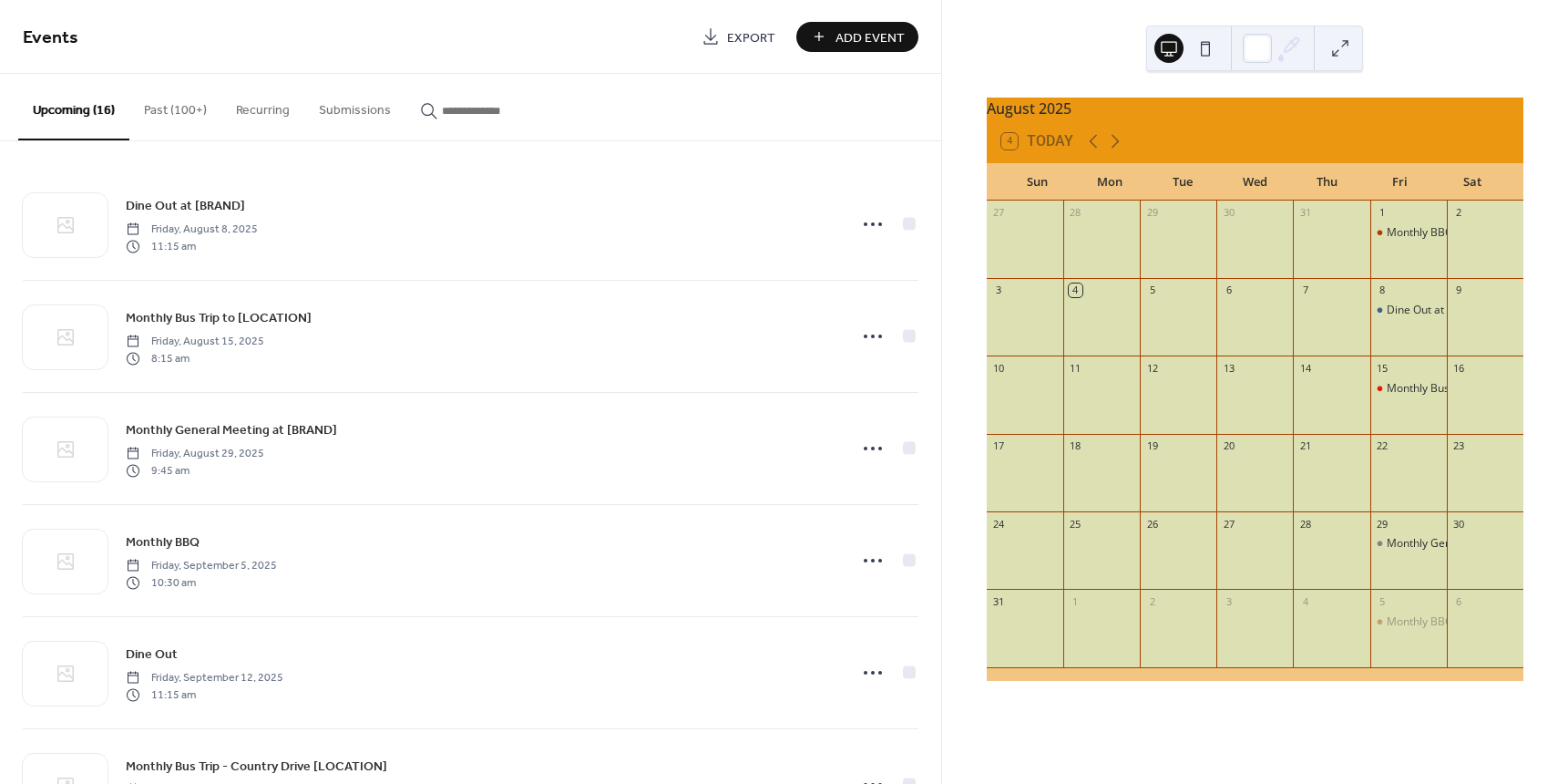 scroll, scrollTop: 0, scrollLeft: 0, axis: both 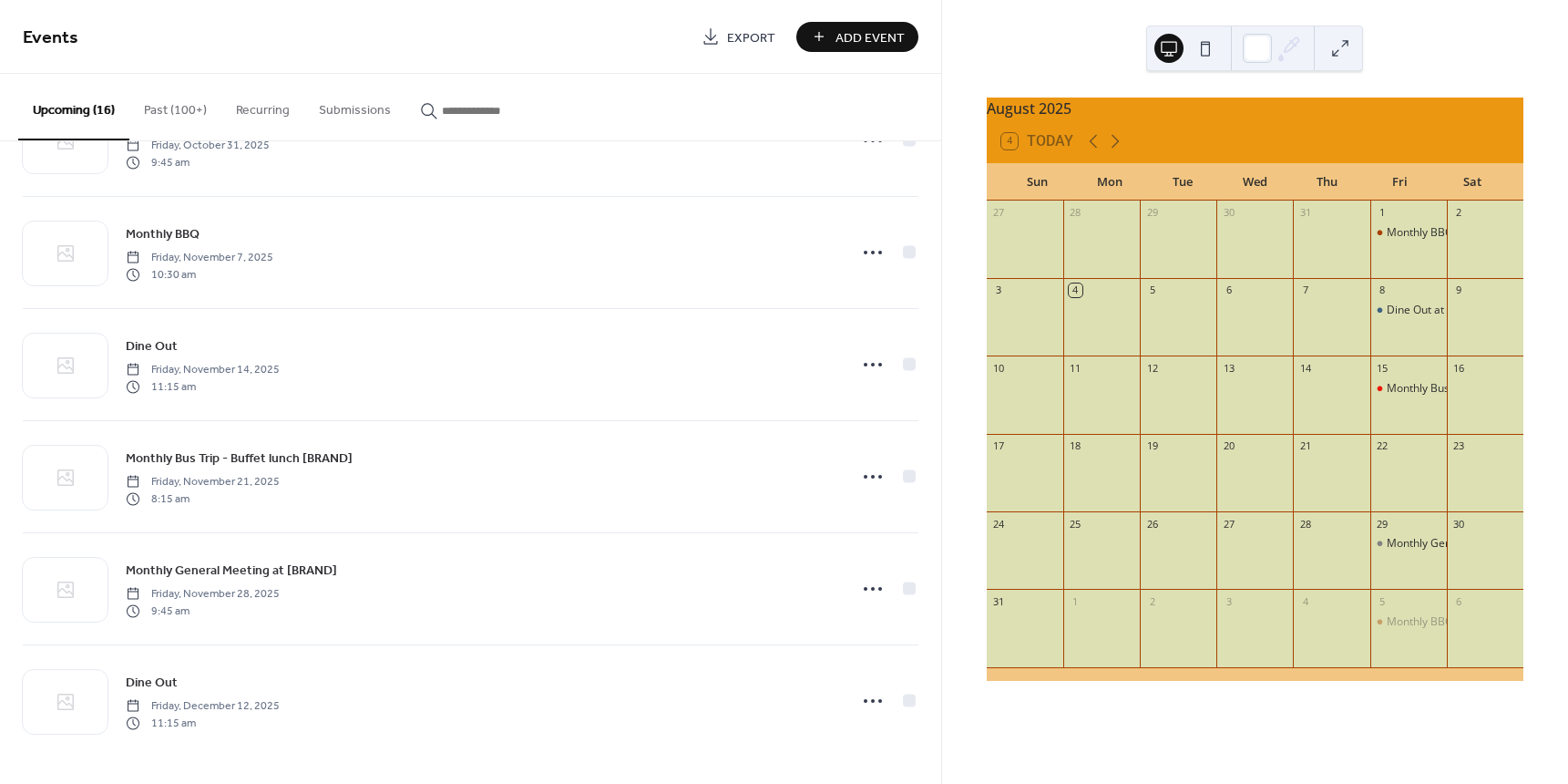 click on "Add Event" at bounding box center [870, 37] 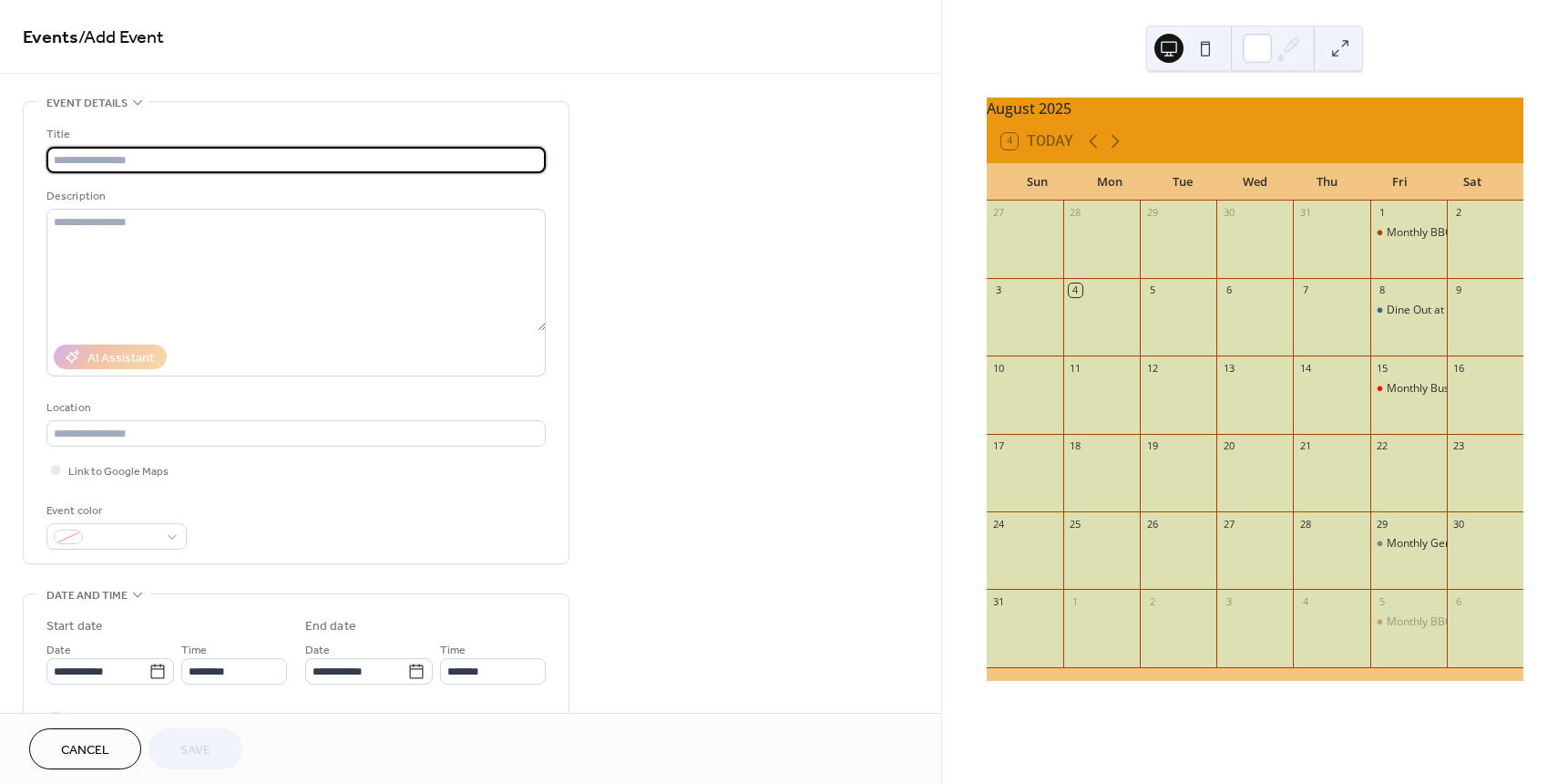 click at bounding box center [296, 160] 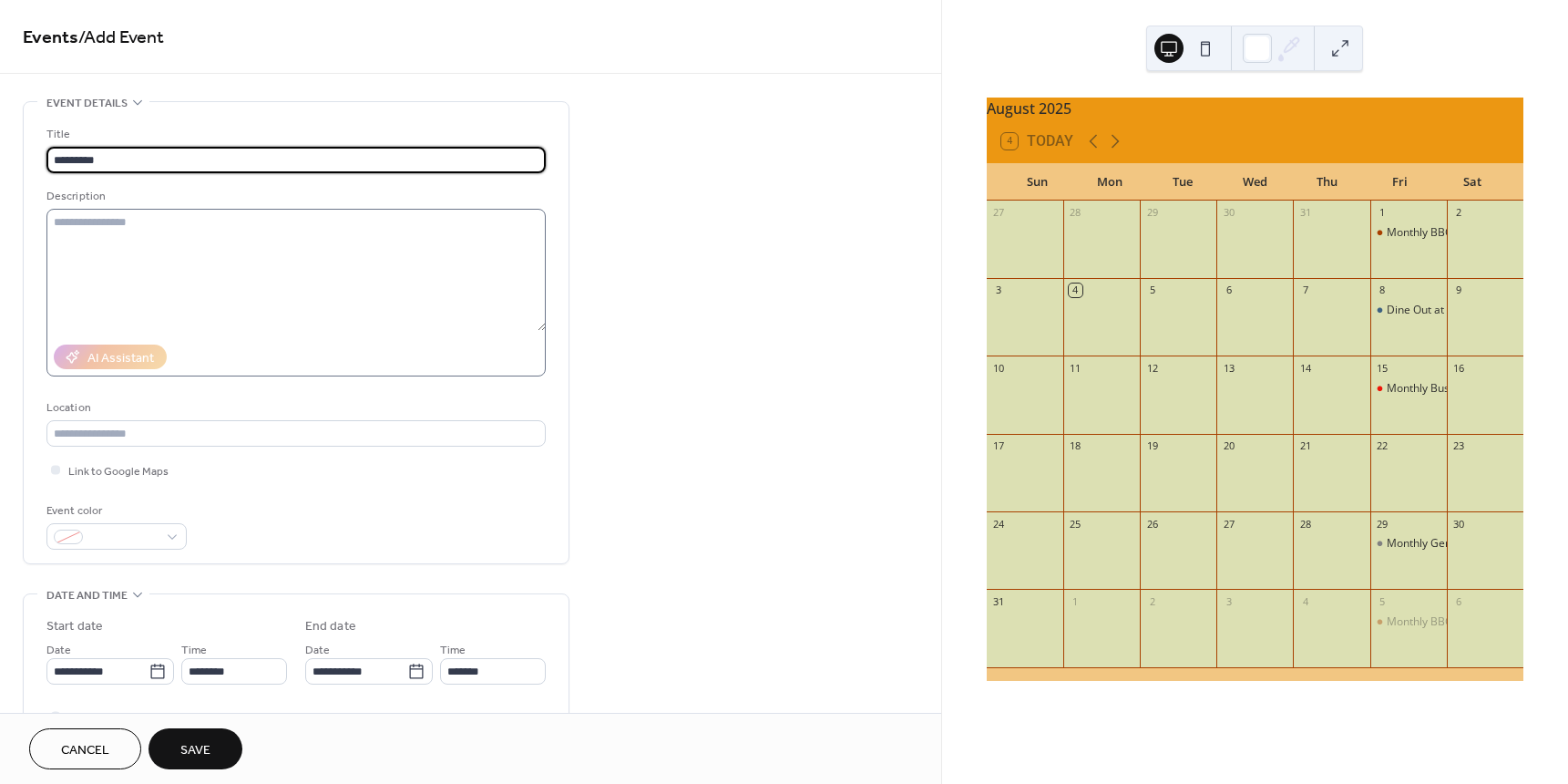 type on "**********" 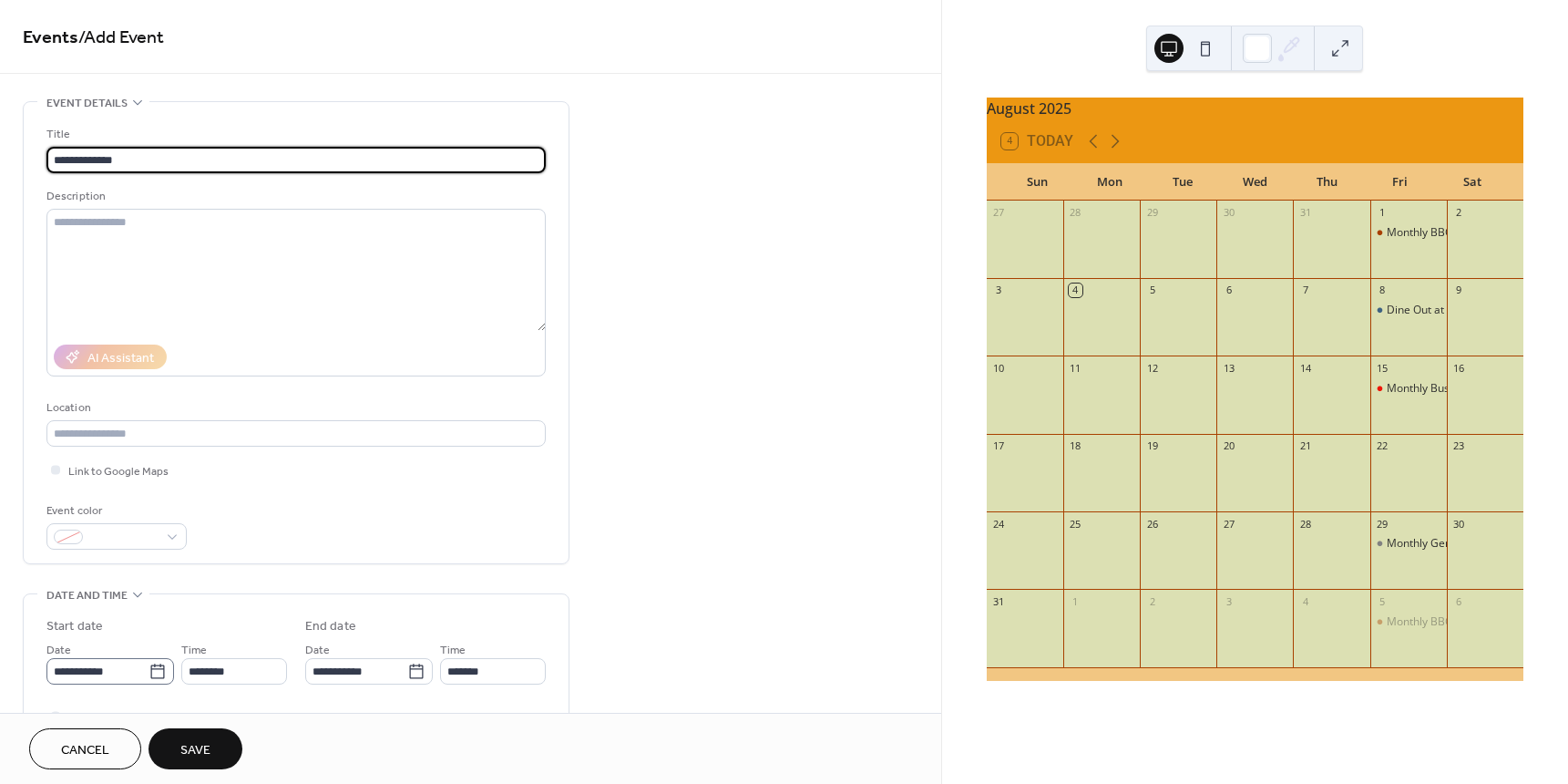 click 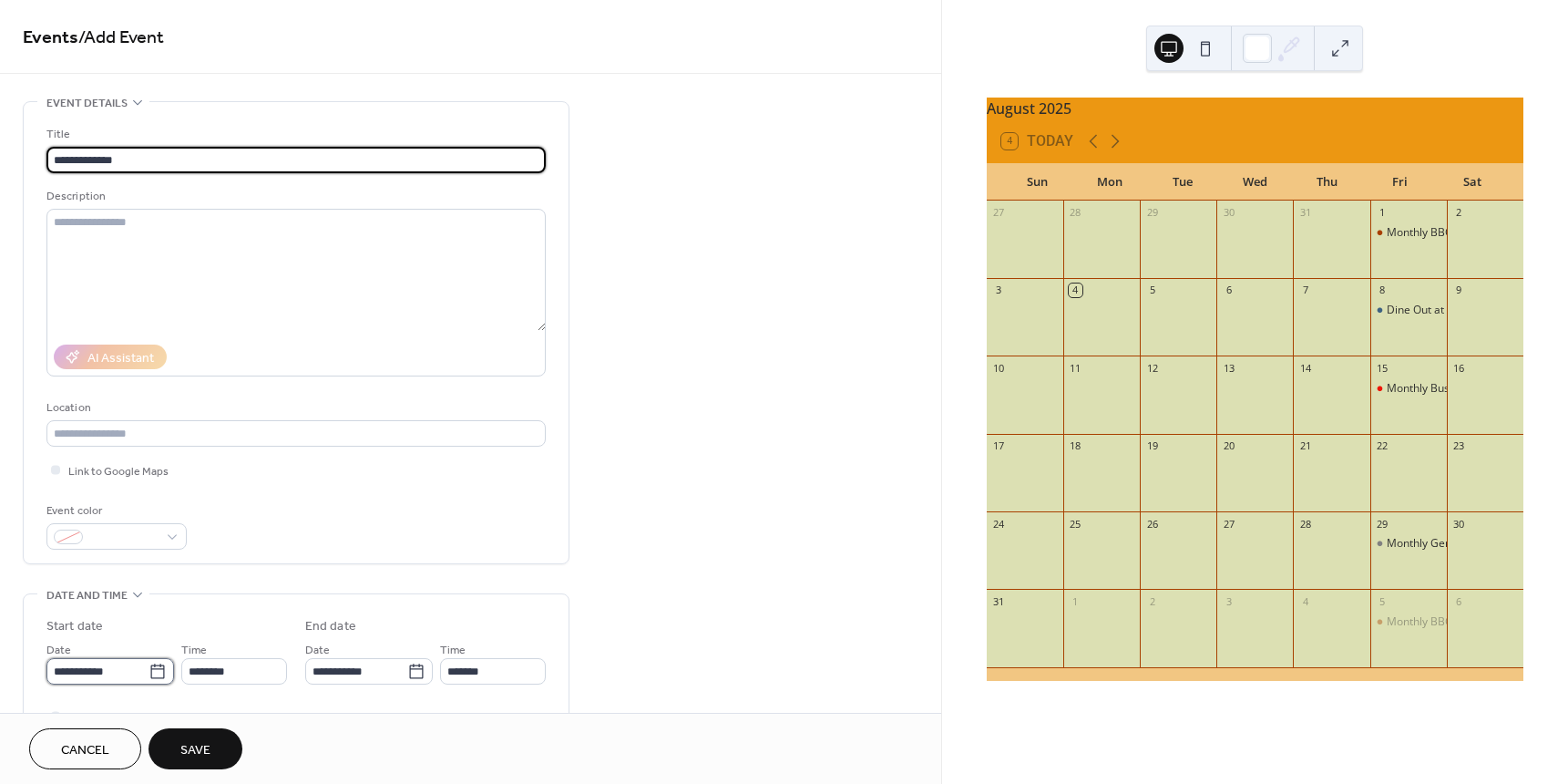 click on "**********" at bounding box center [97, 671] 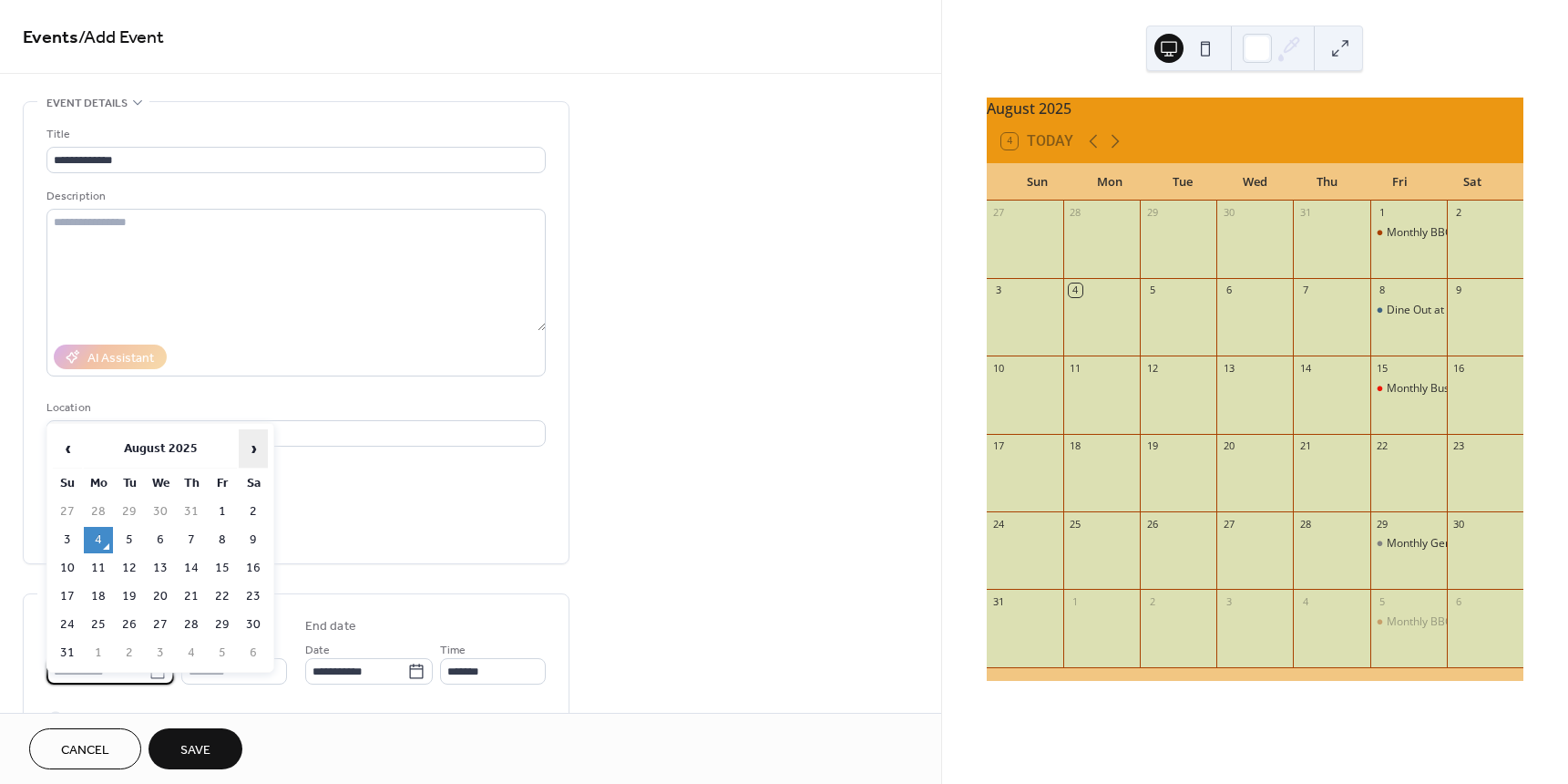 click on "›" at bounding box center (253, 449) 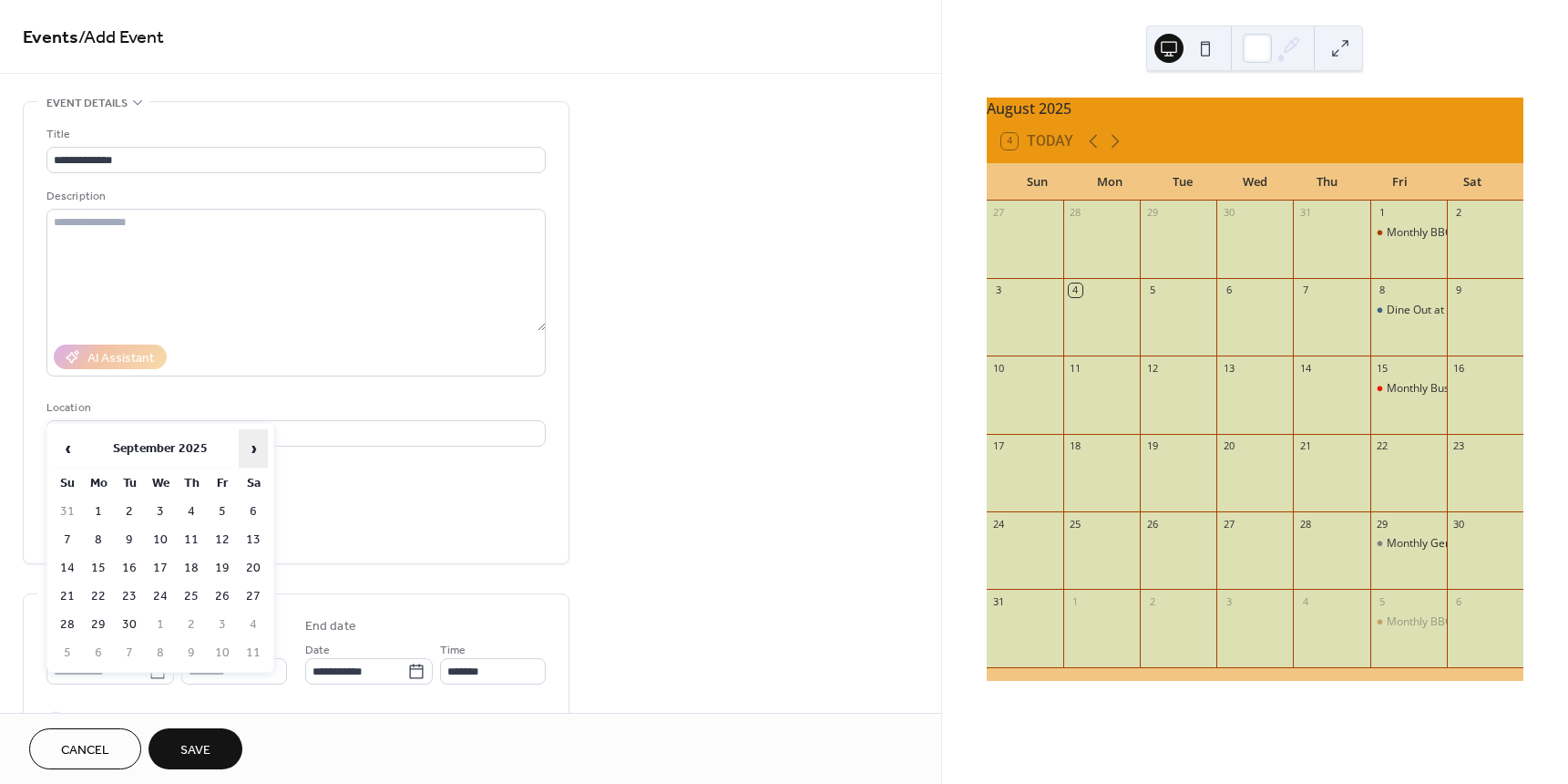 click on "›" at bounding box center (253, 449) 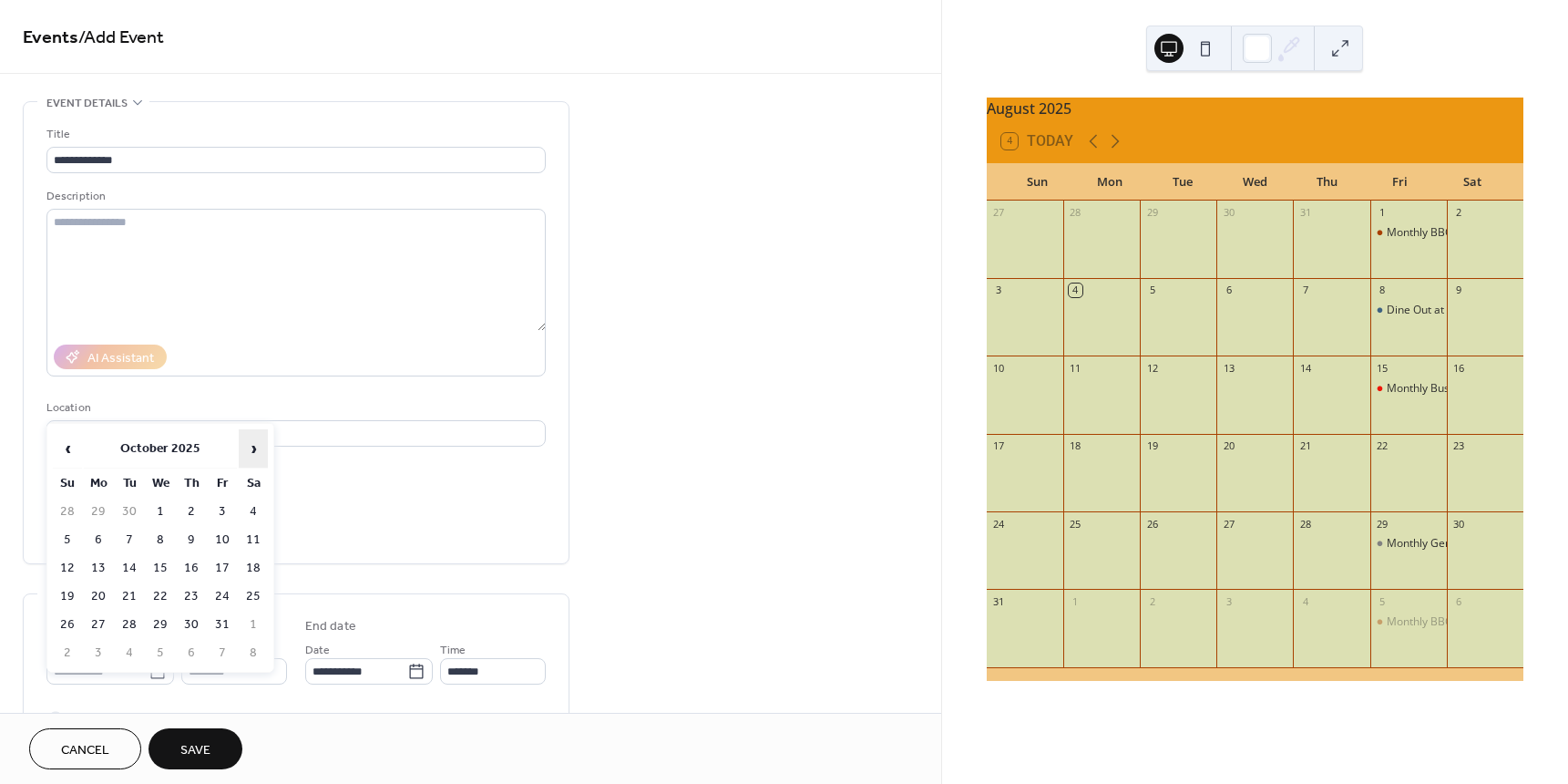 click on "›" at bounding box center (253, 449) 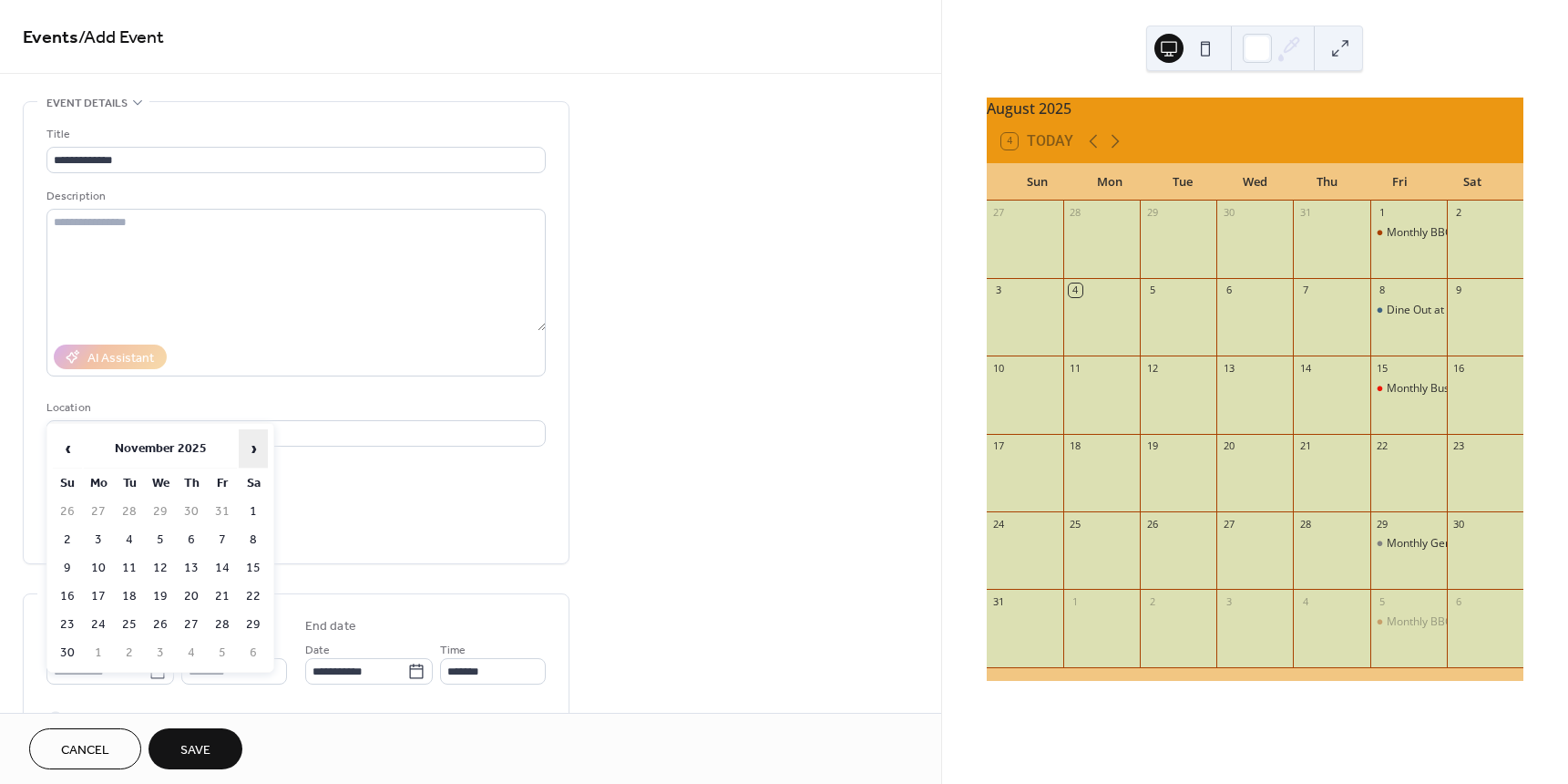 click on "›" at bounding box center [253, 449] 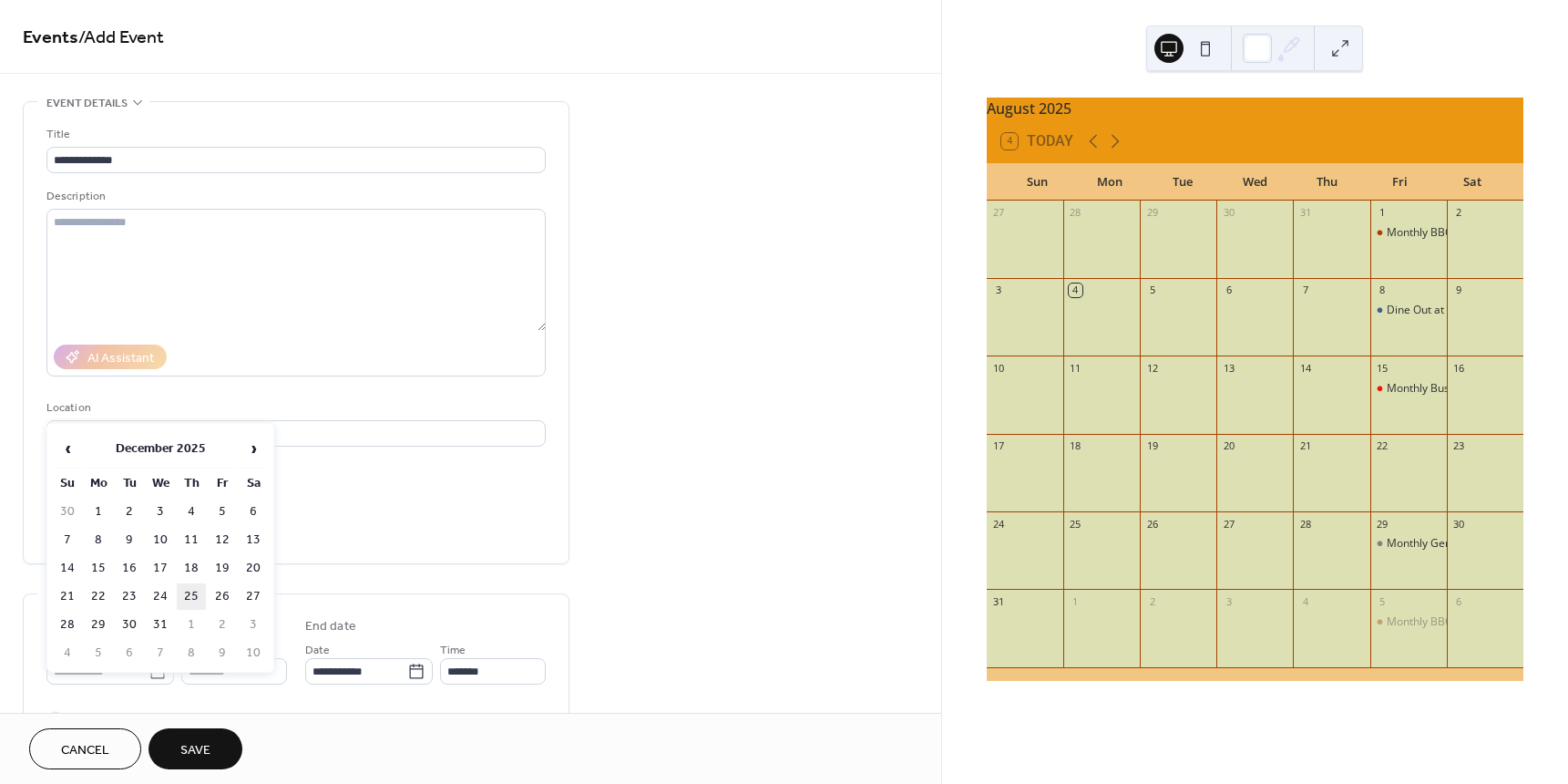 click on "25" at bounding box center [191, 596] 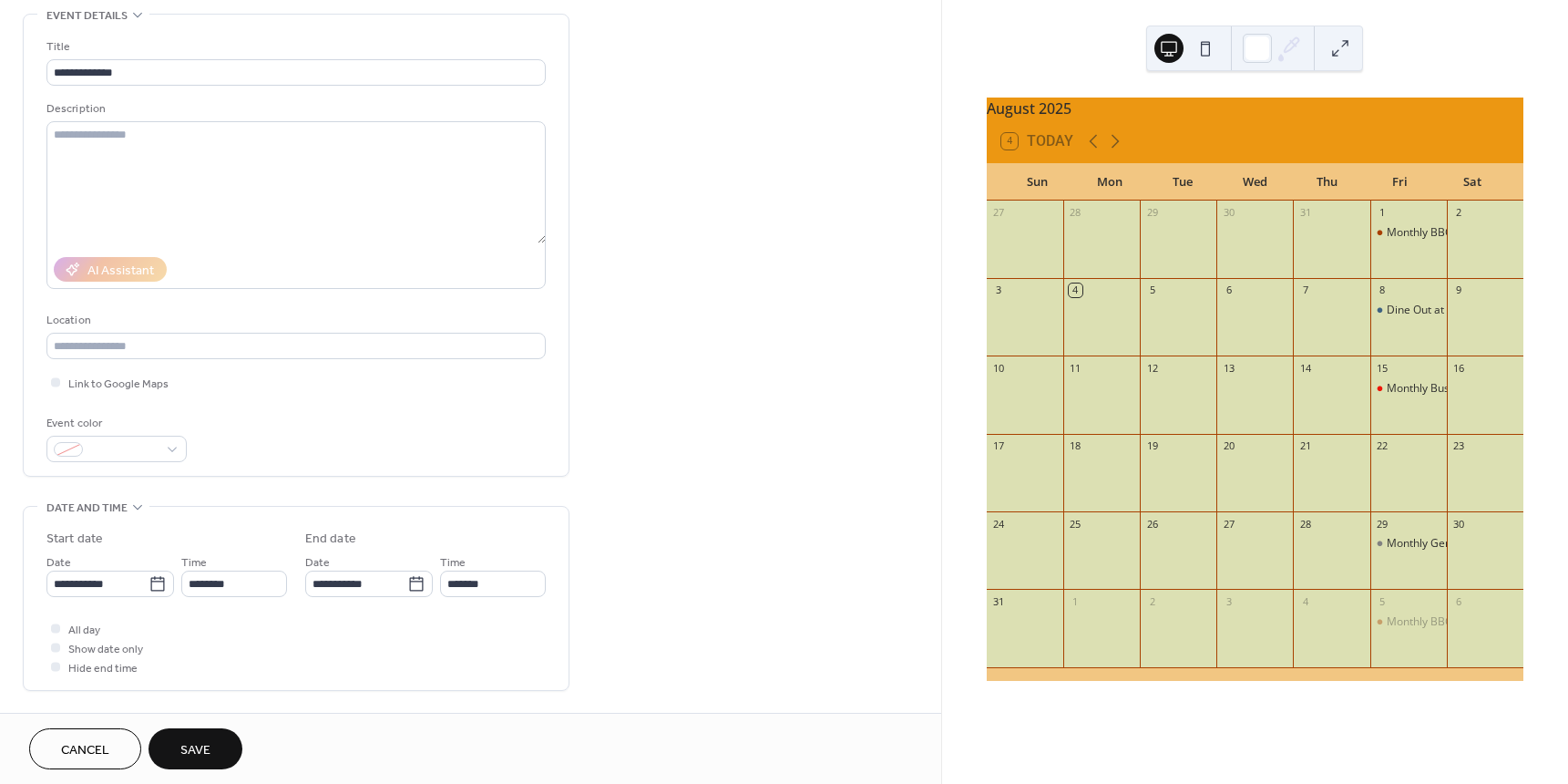 scroll, scrollTop: 91, scrollLeft: 0, axis: vertical 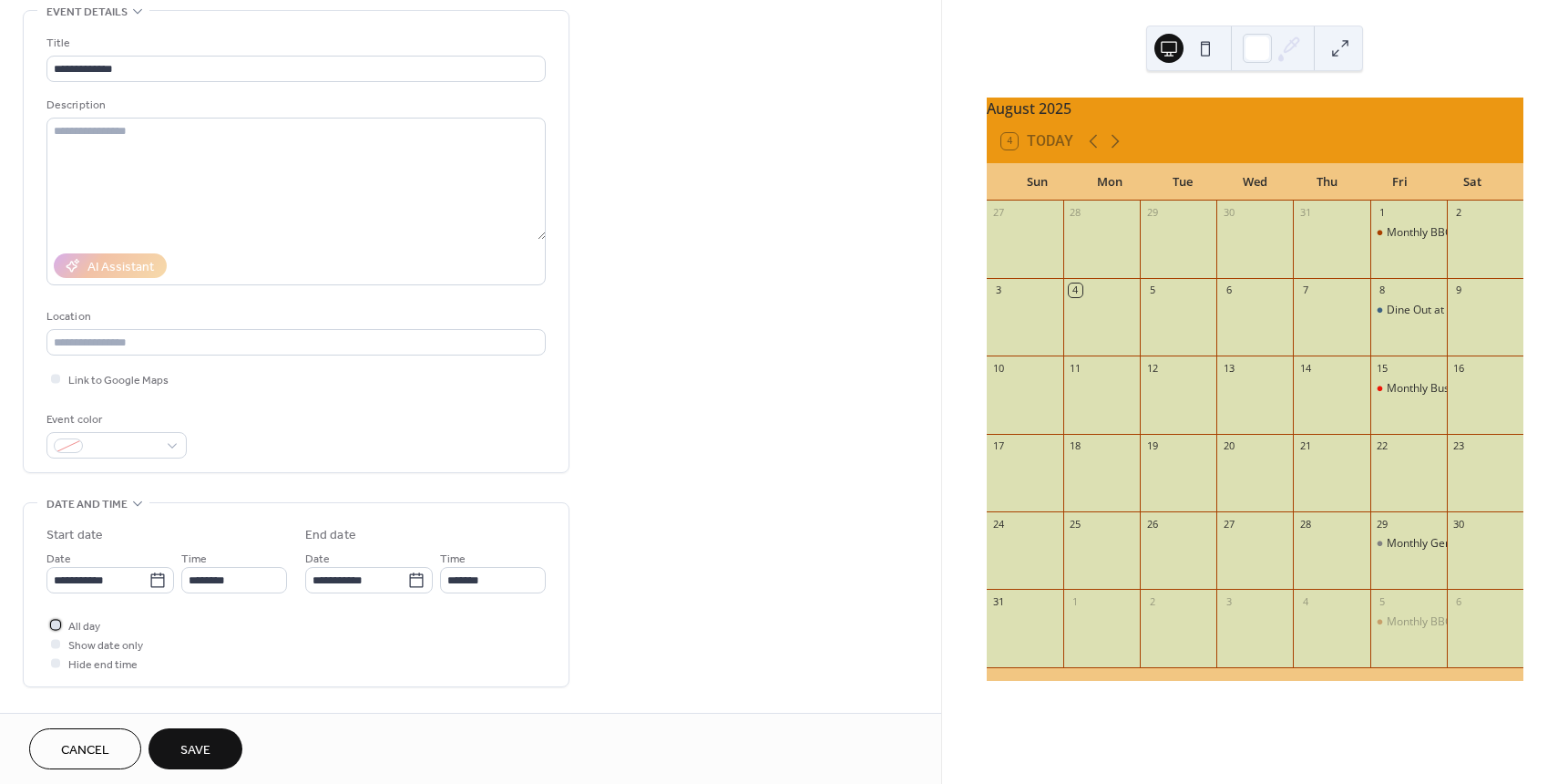click at bounding box center [56, 624] 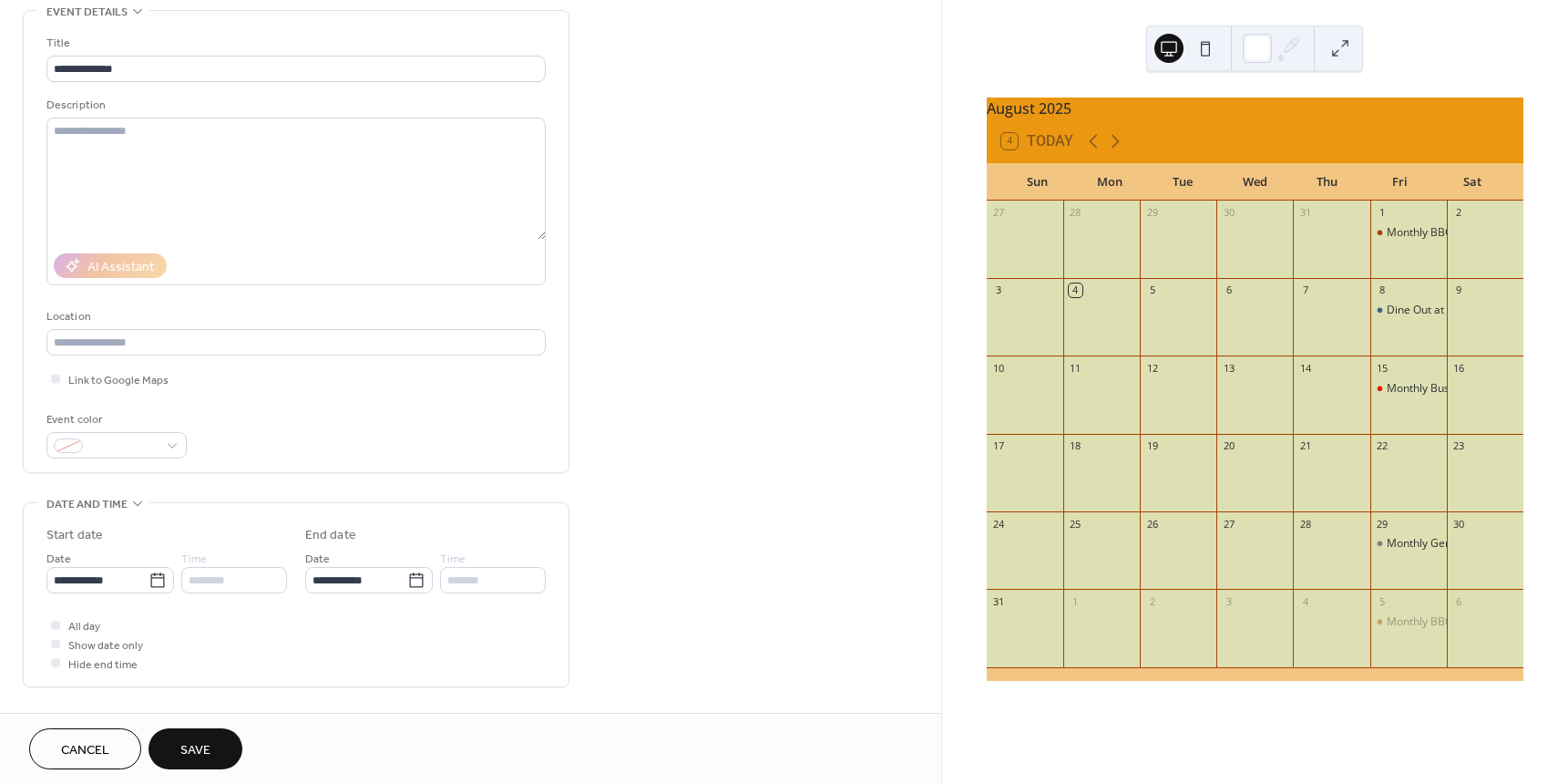 click on "Save" at bounding box center (195, 750) 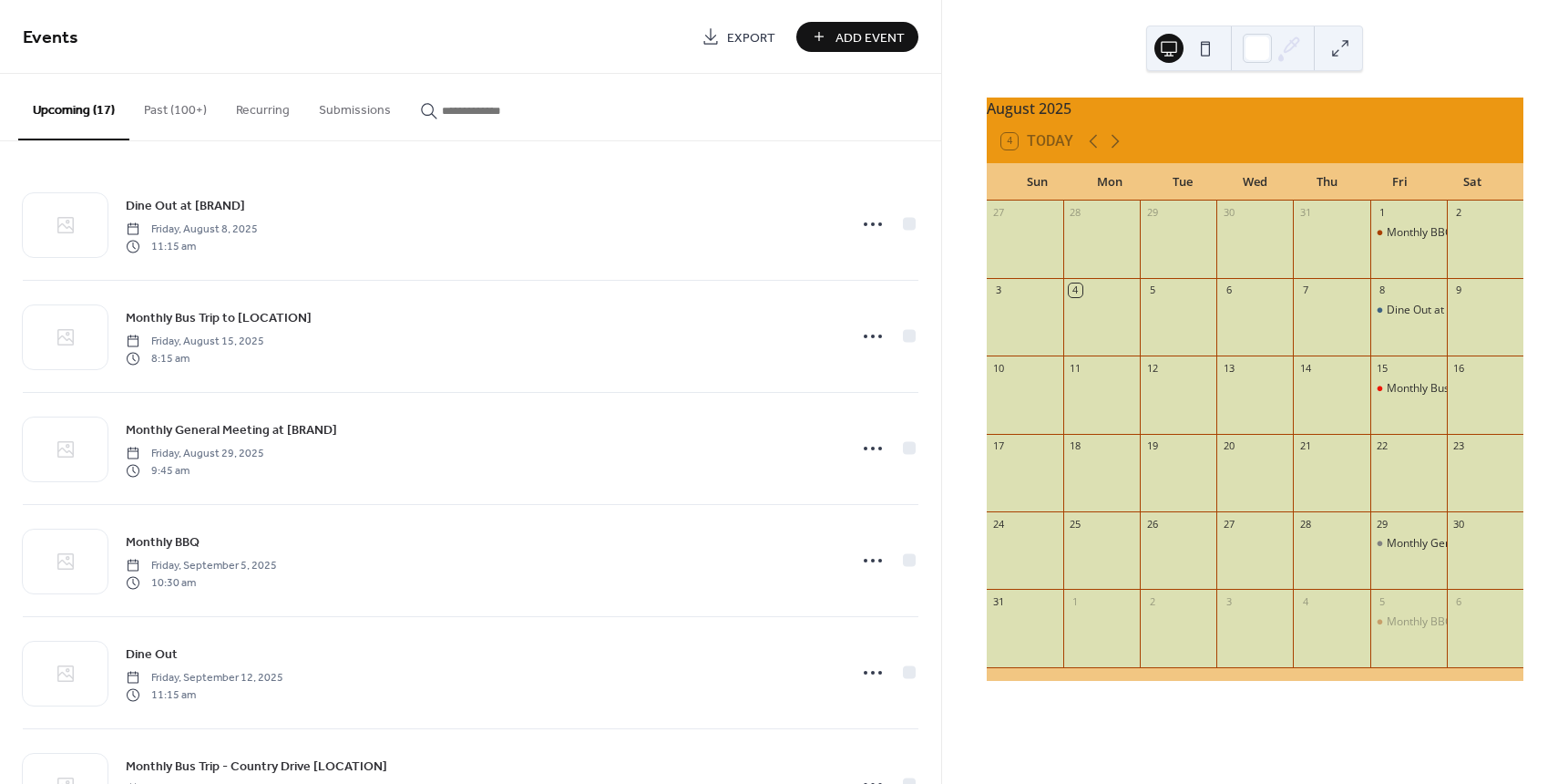 click on "Add Event" at bounding box center (870, 37) 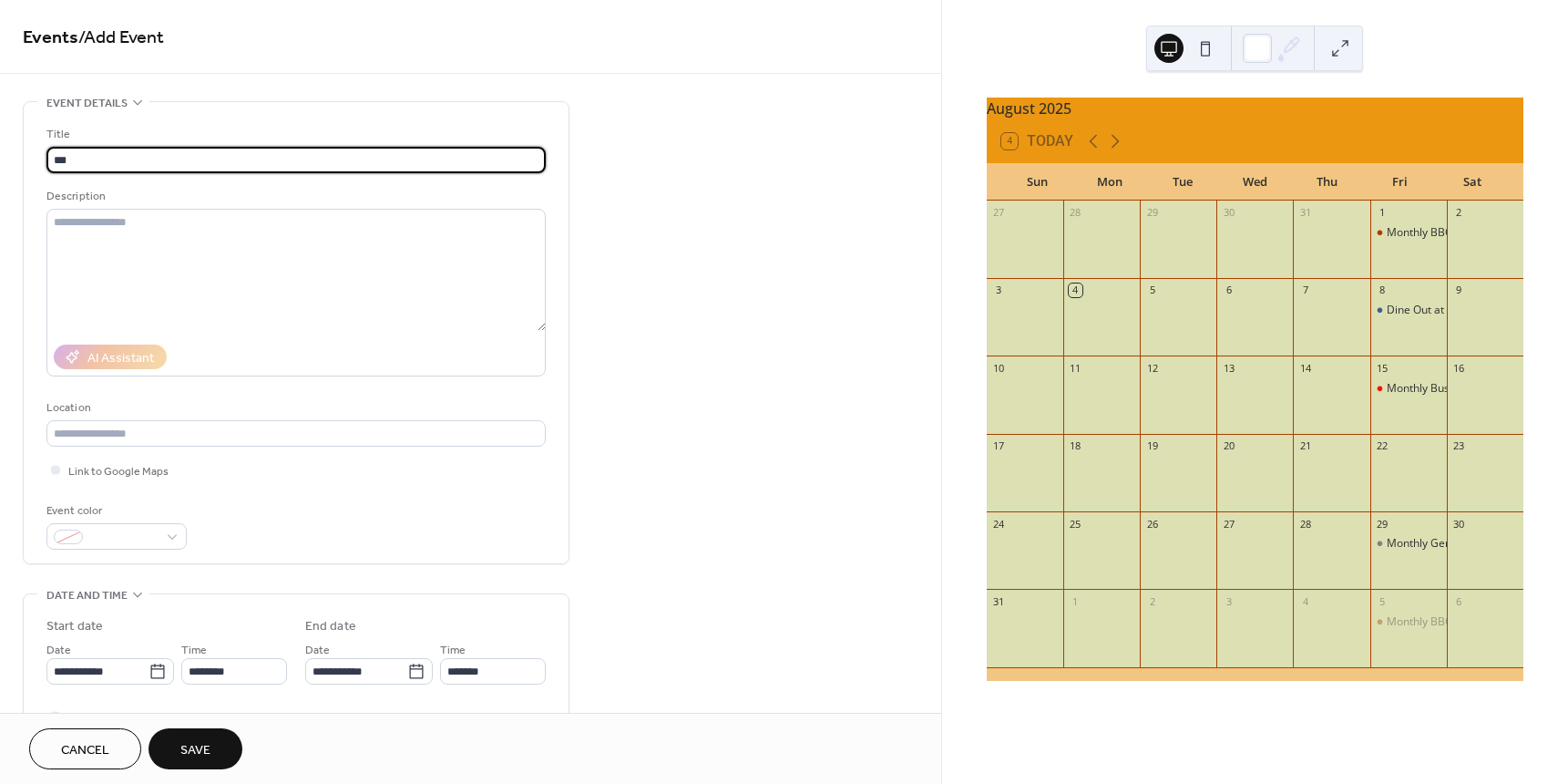 type on "**********" 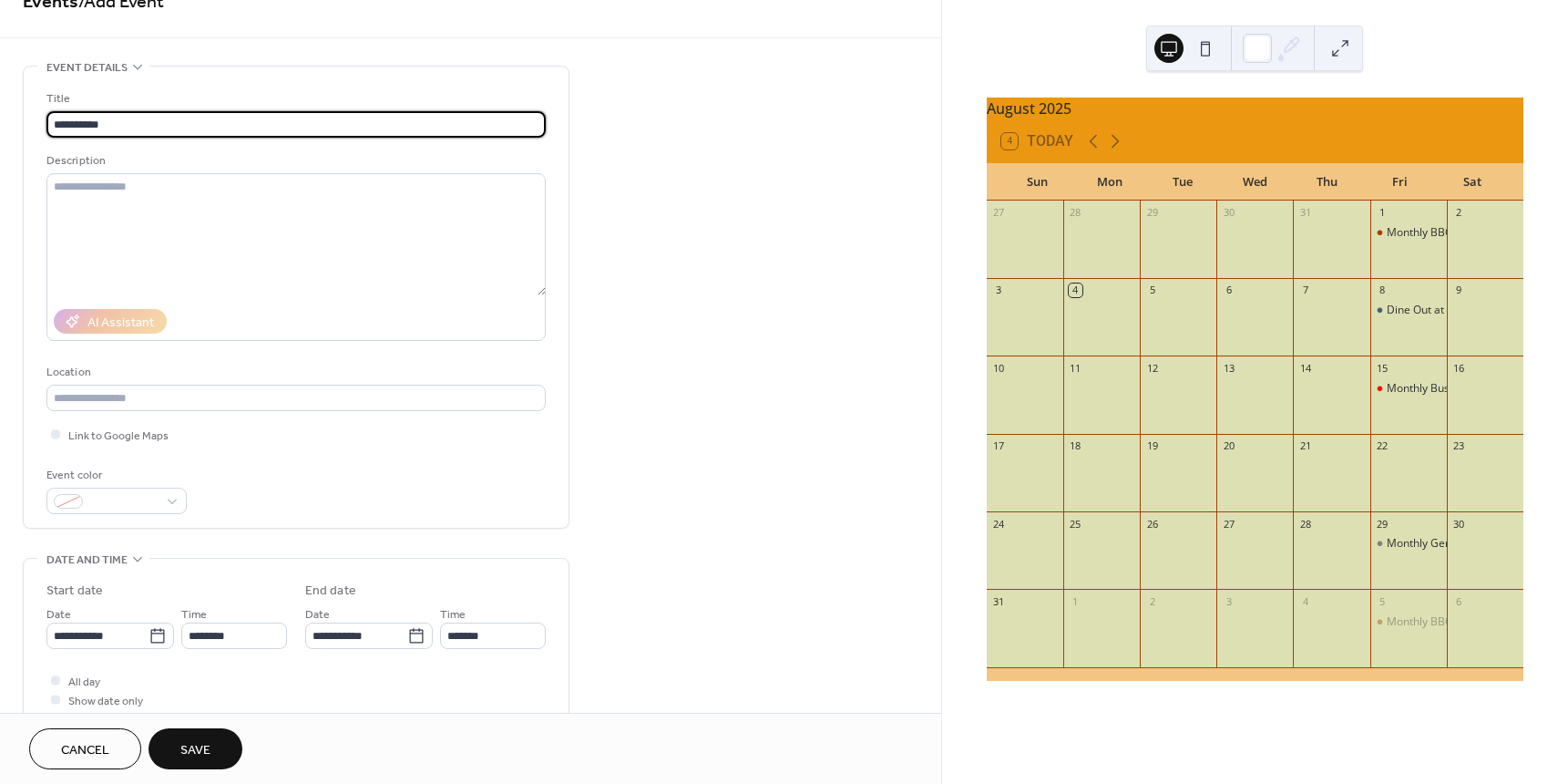 scroll, scrollTop: 182, scrollLeft: 0, axis: vertical 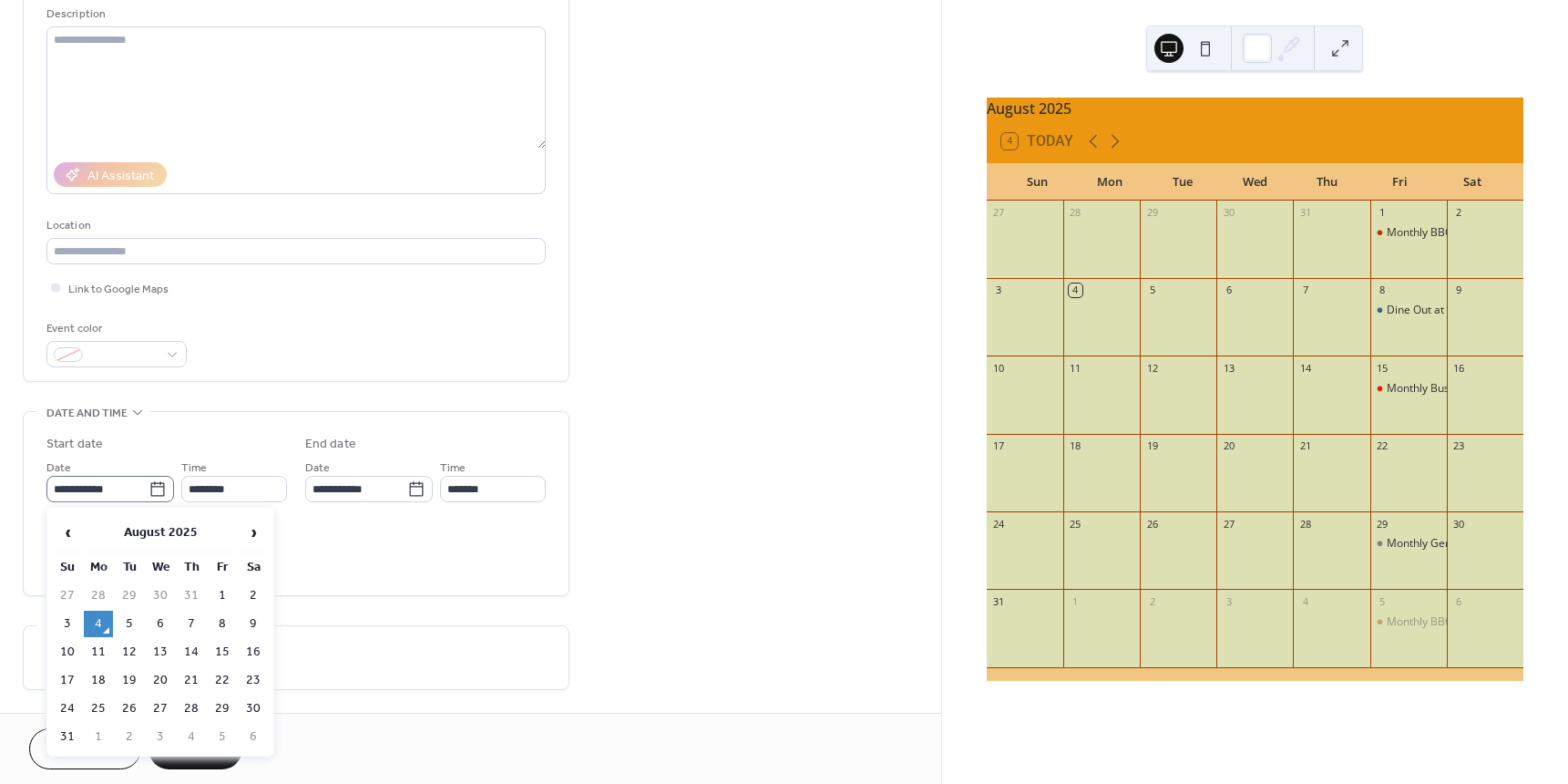 click 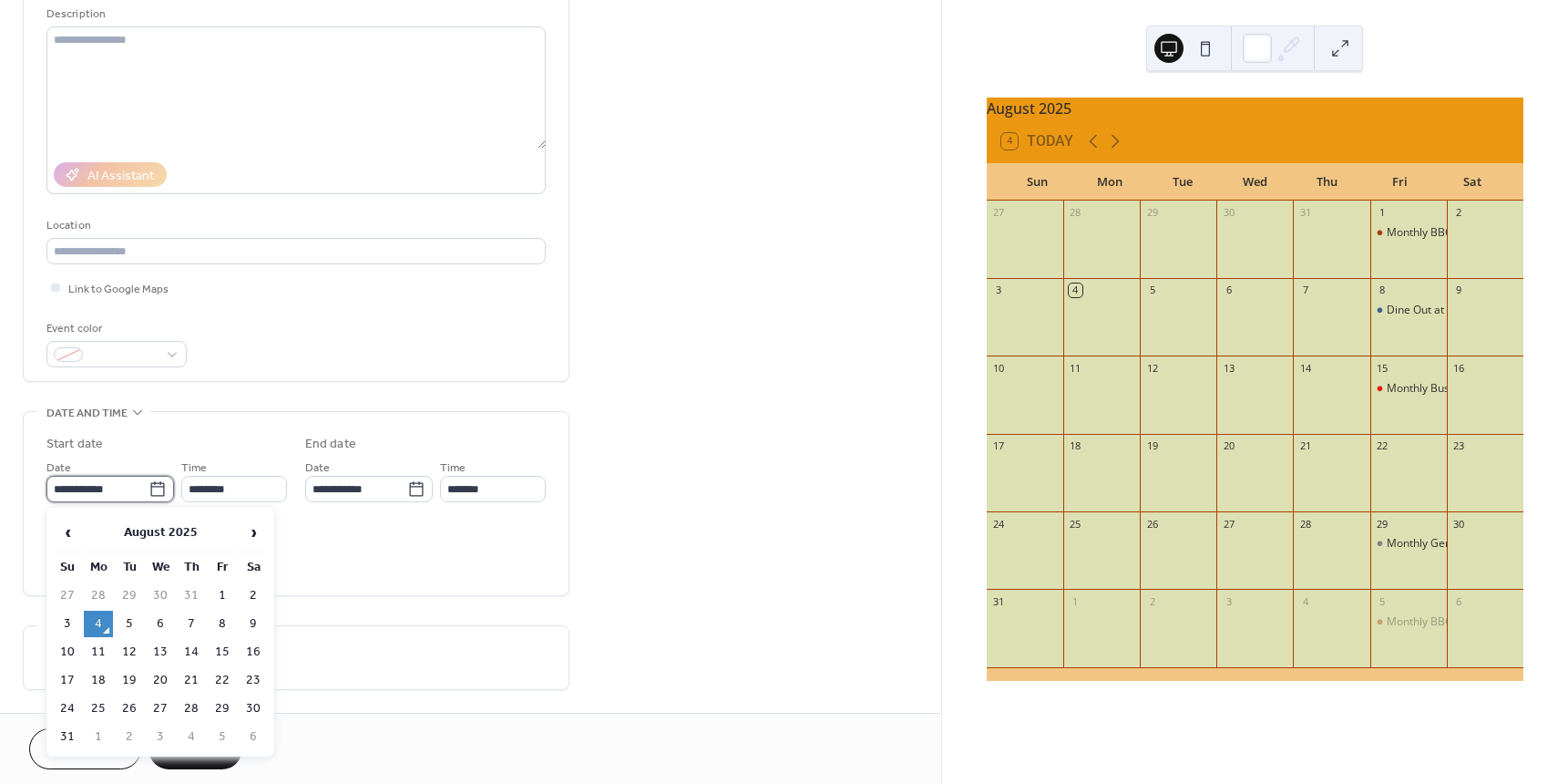click on "**********" at bounding box center (97, 489) 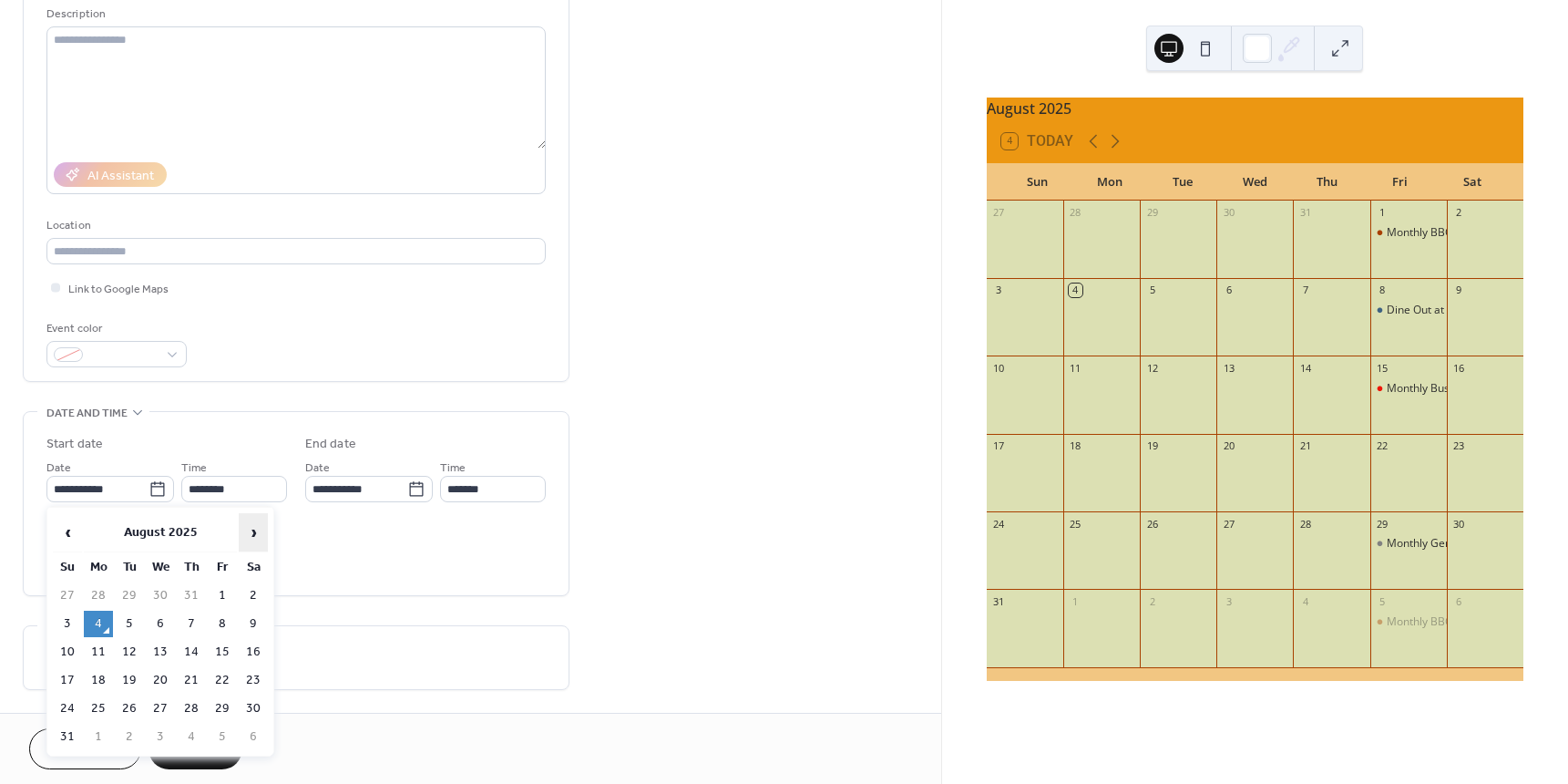 click on "›" at bounding box center (253, 532) 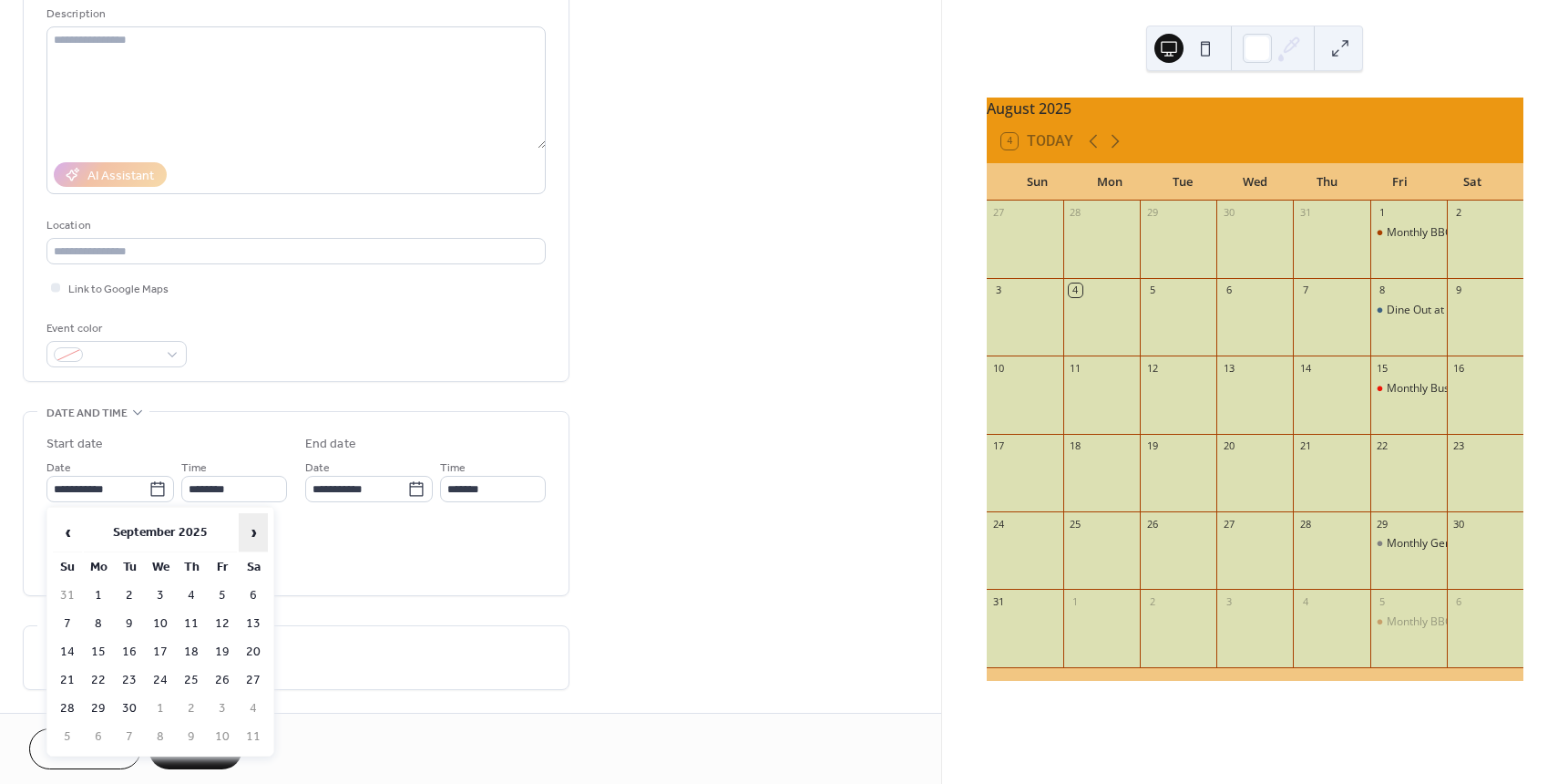 click on "›" at bounding box center (253, 532) 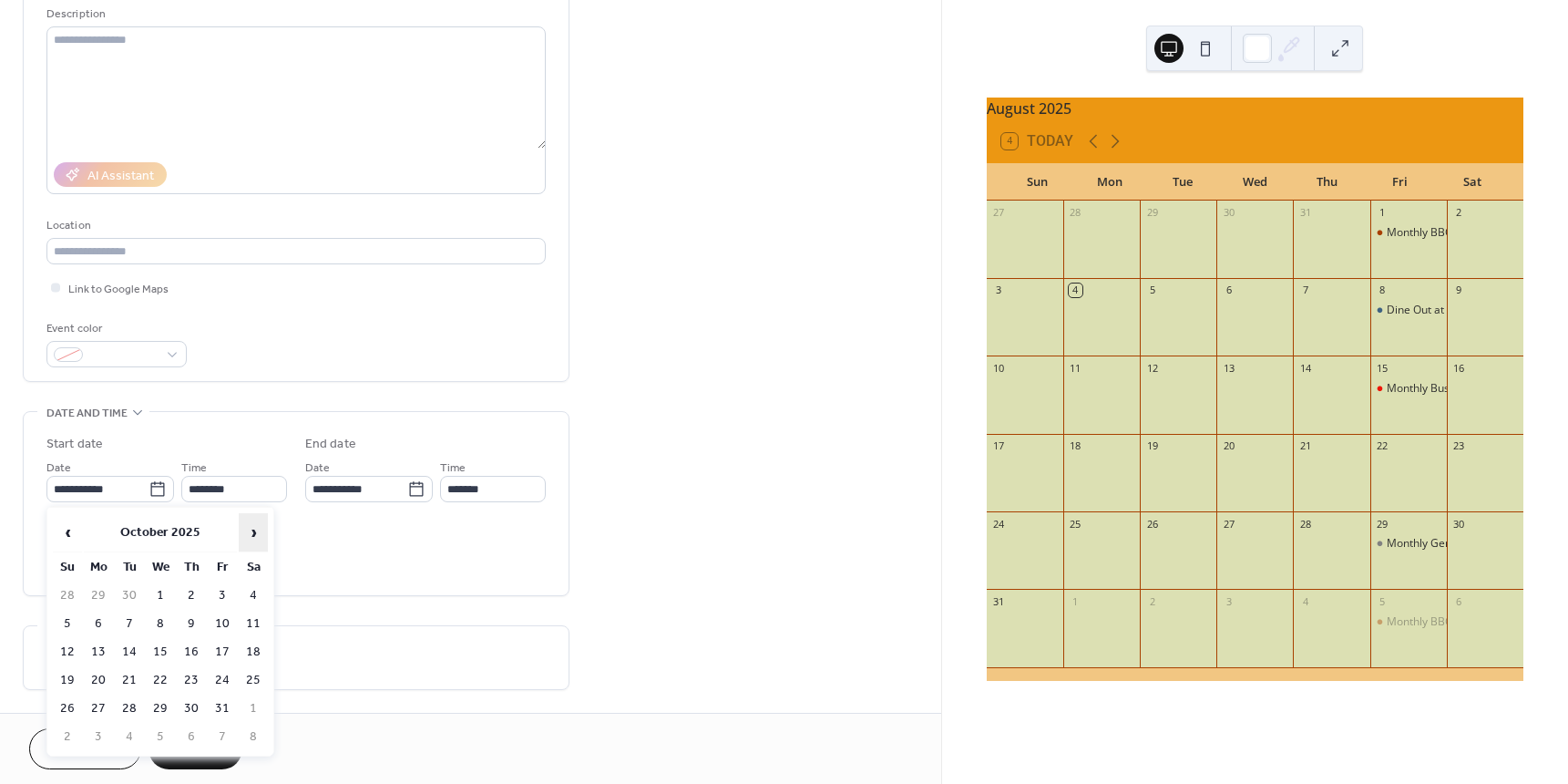 click on "›" at bounding box center [253, 532] 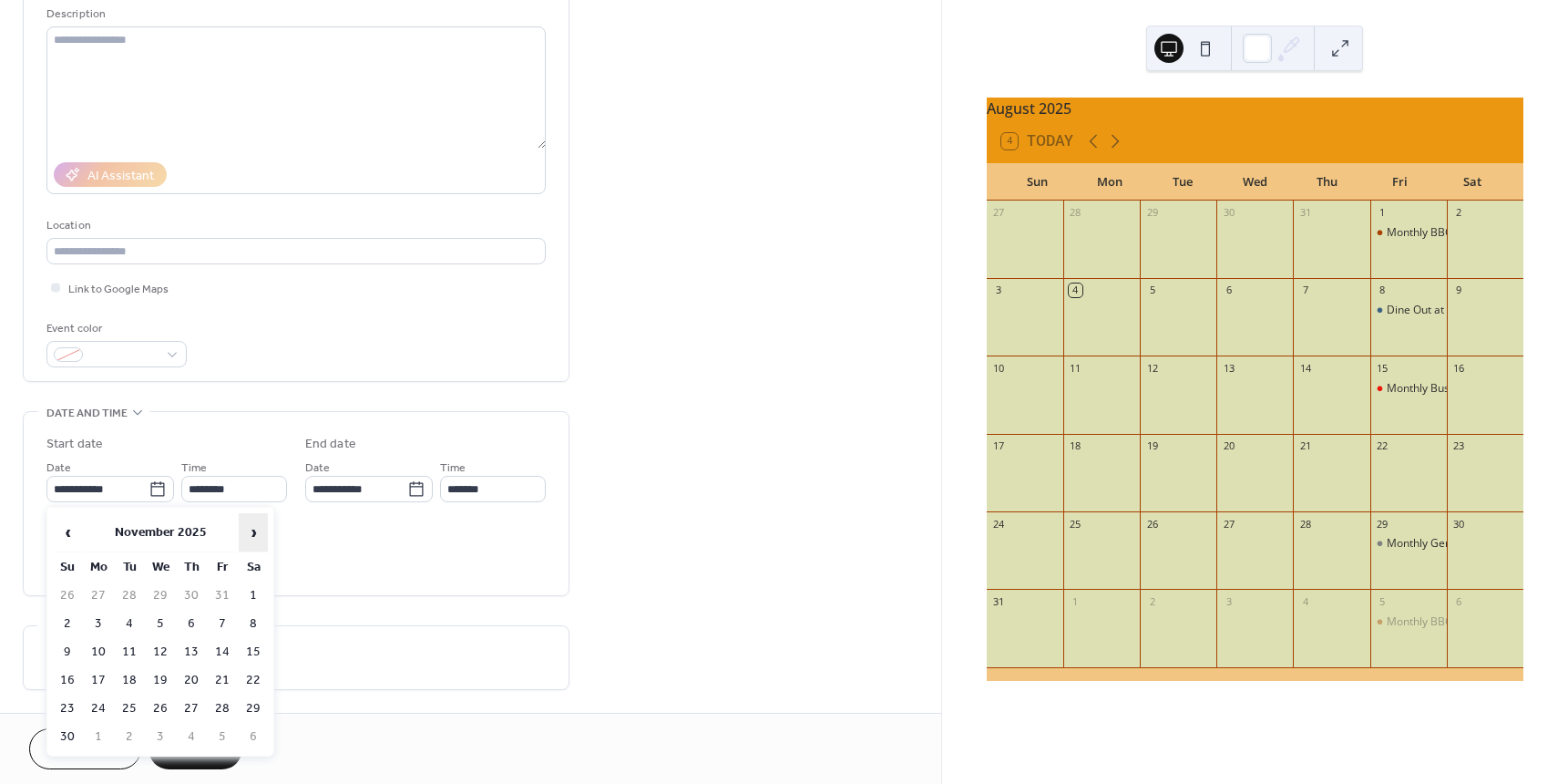 click on "›" at bounding box center (253, 532) 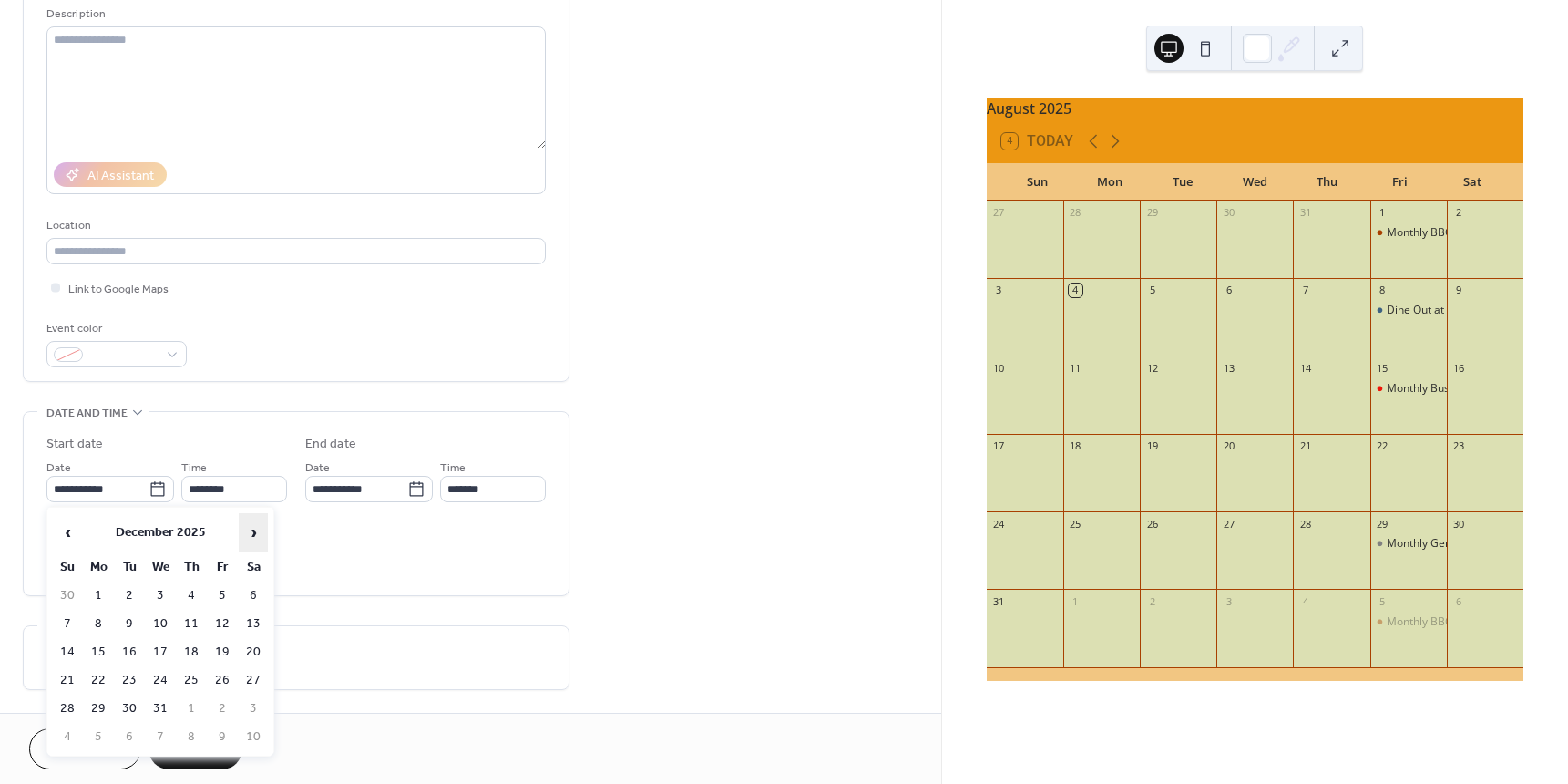 click on "›" at bounding box center (253, 532) 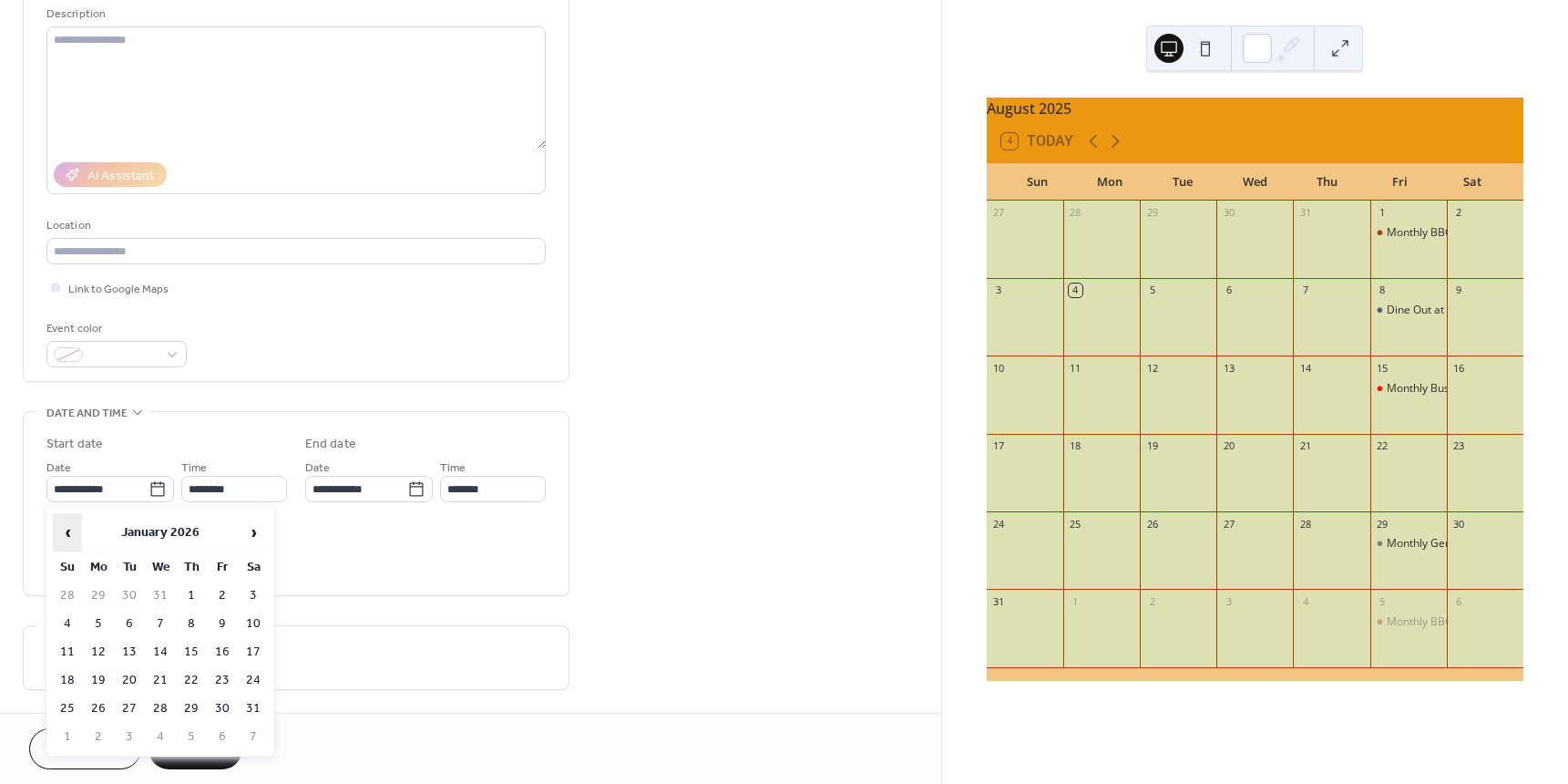 click on "‹" at bounding box center (67, 532) 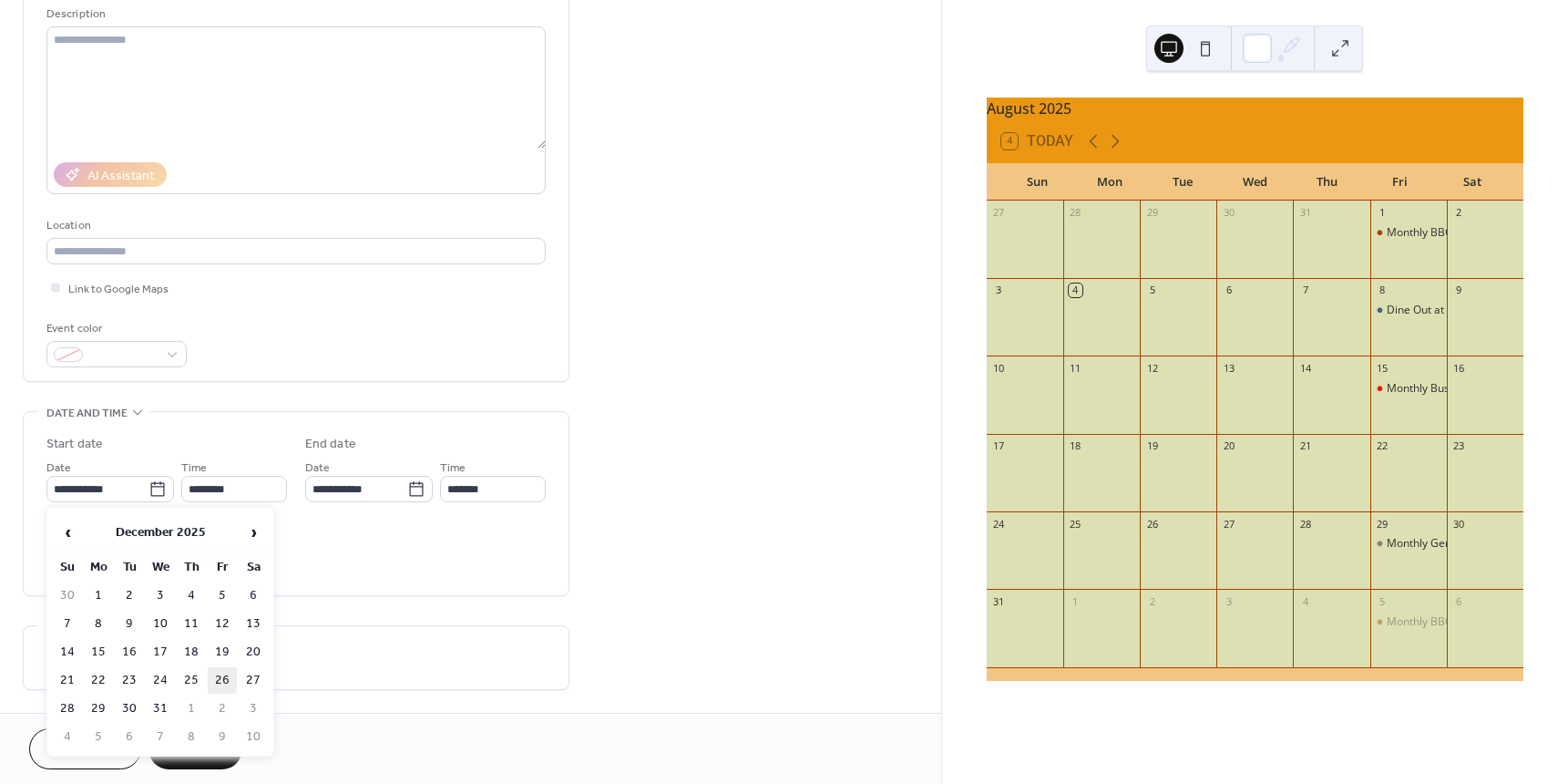 click on "26" at bounding box center (222, 680) 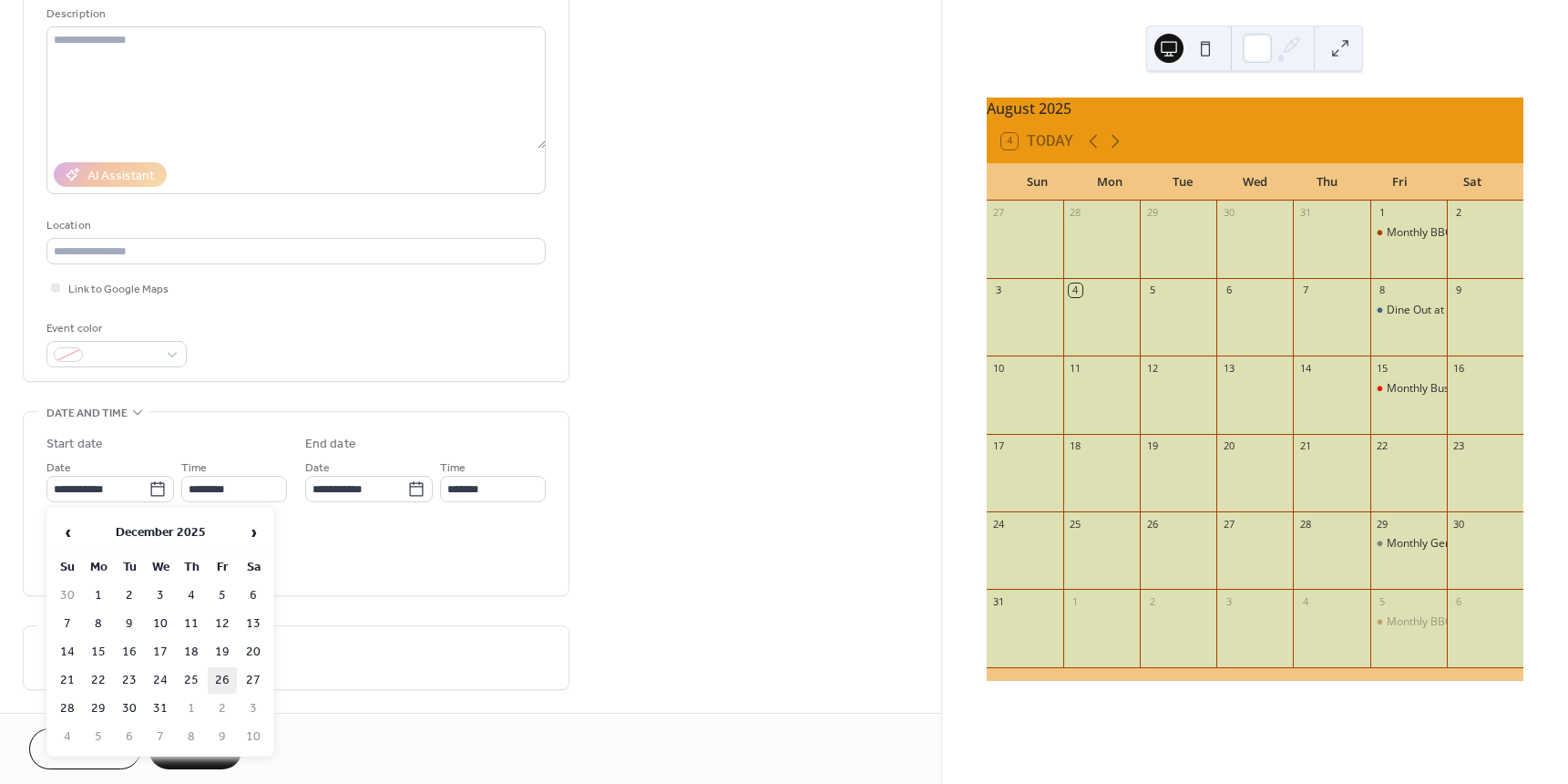 type on "**********" 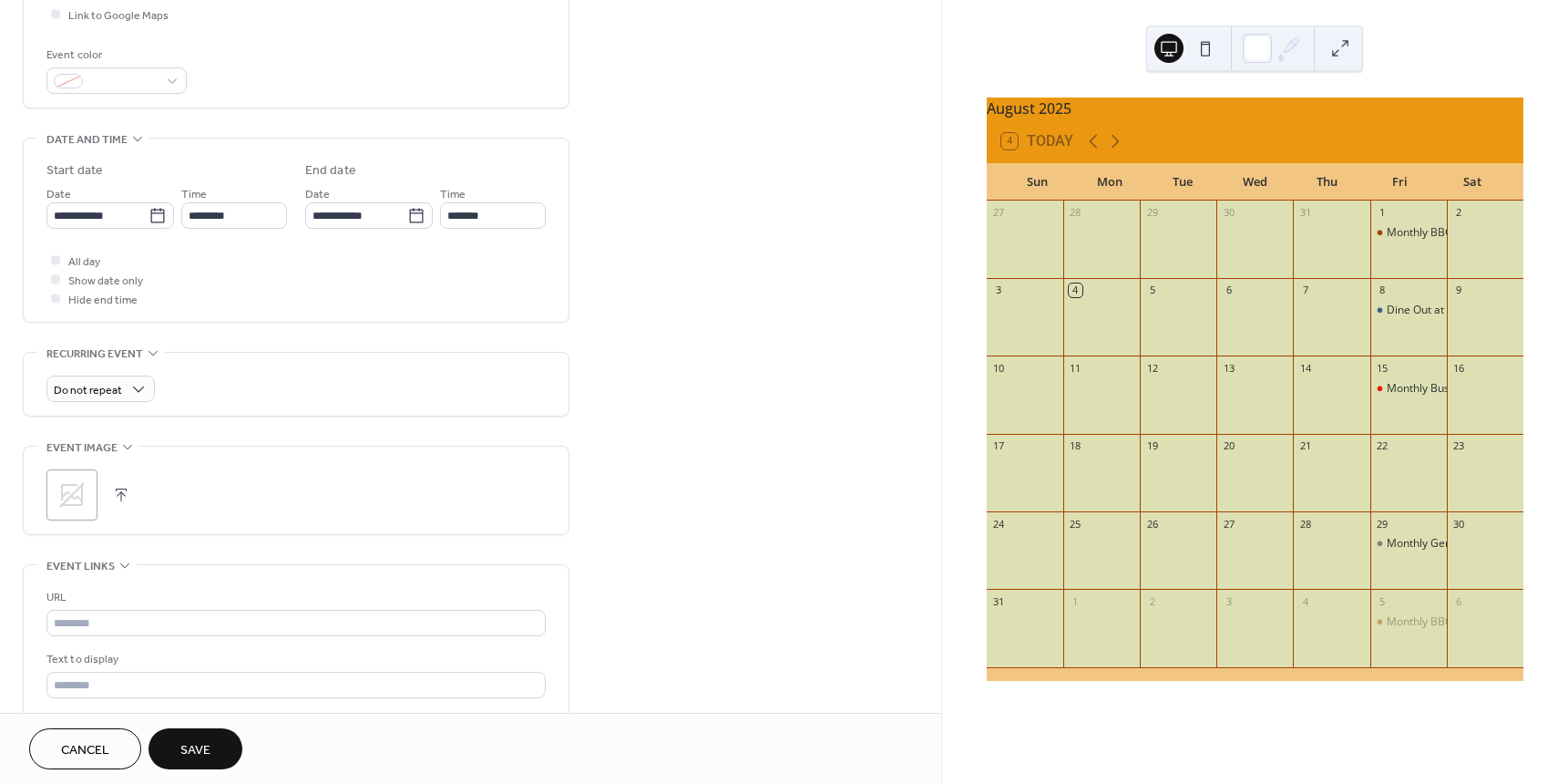 scroll, scrollTop: 365, scrollLeft: 0, axis: vertical 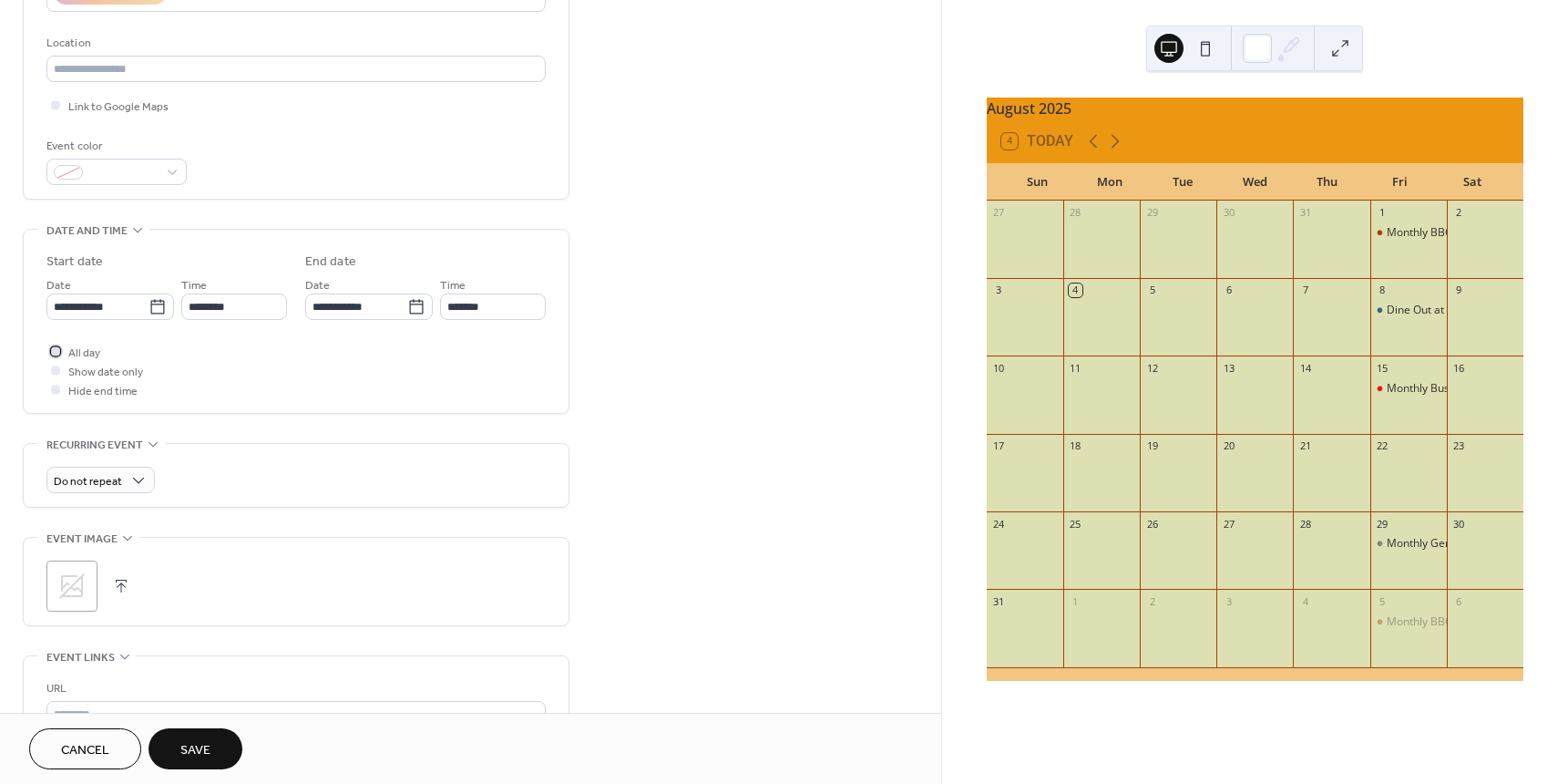 click at bounding box center (56, 351) 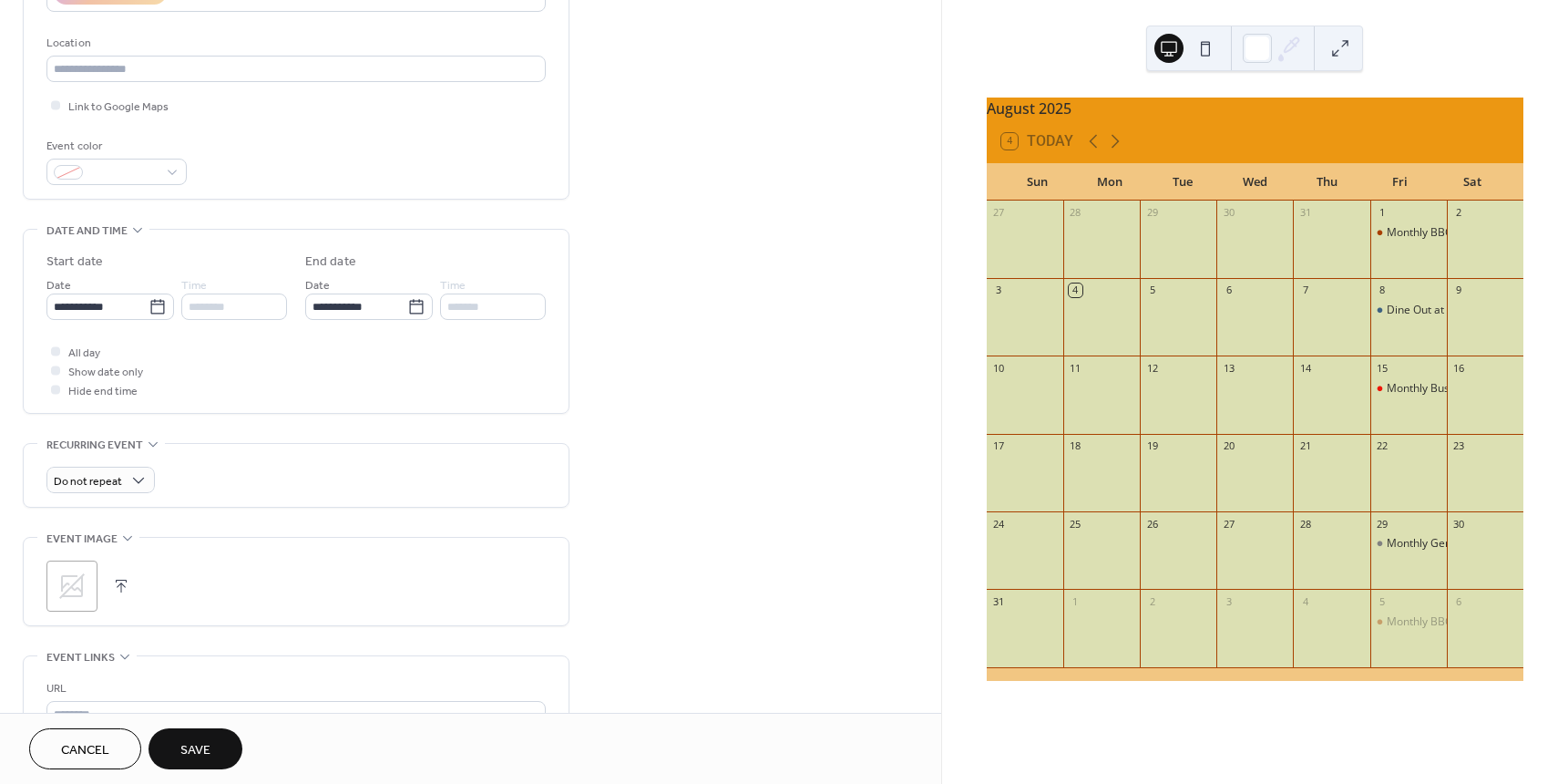 click on "Save" at bounding box center [195, 750] 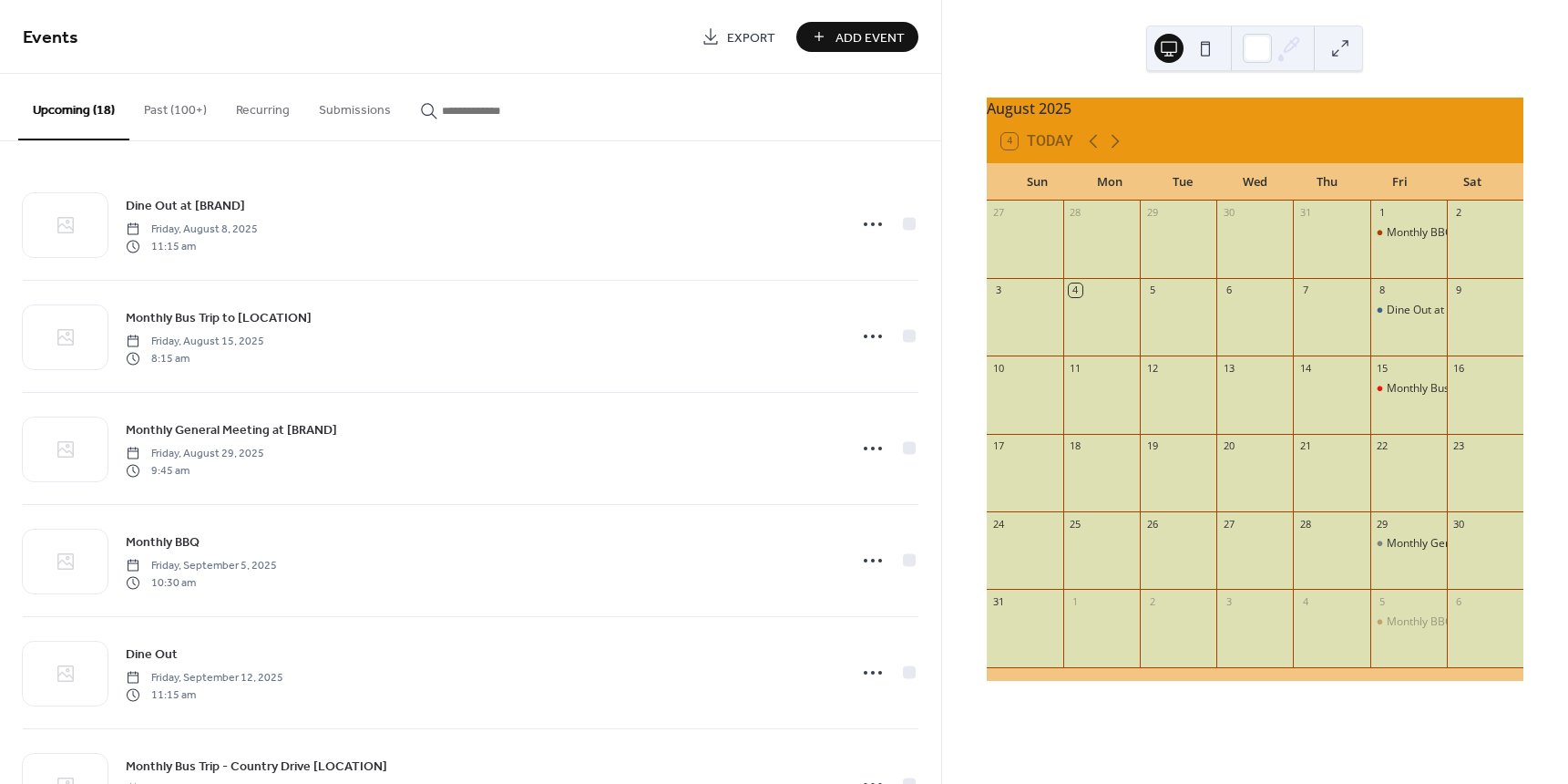 click on "Add Event" at bounding box center [870, 37] 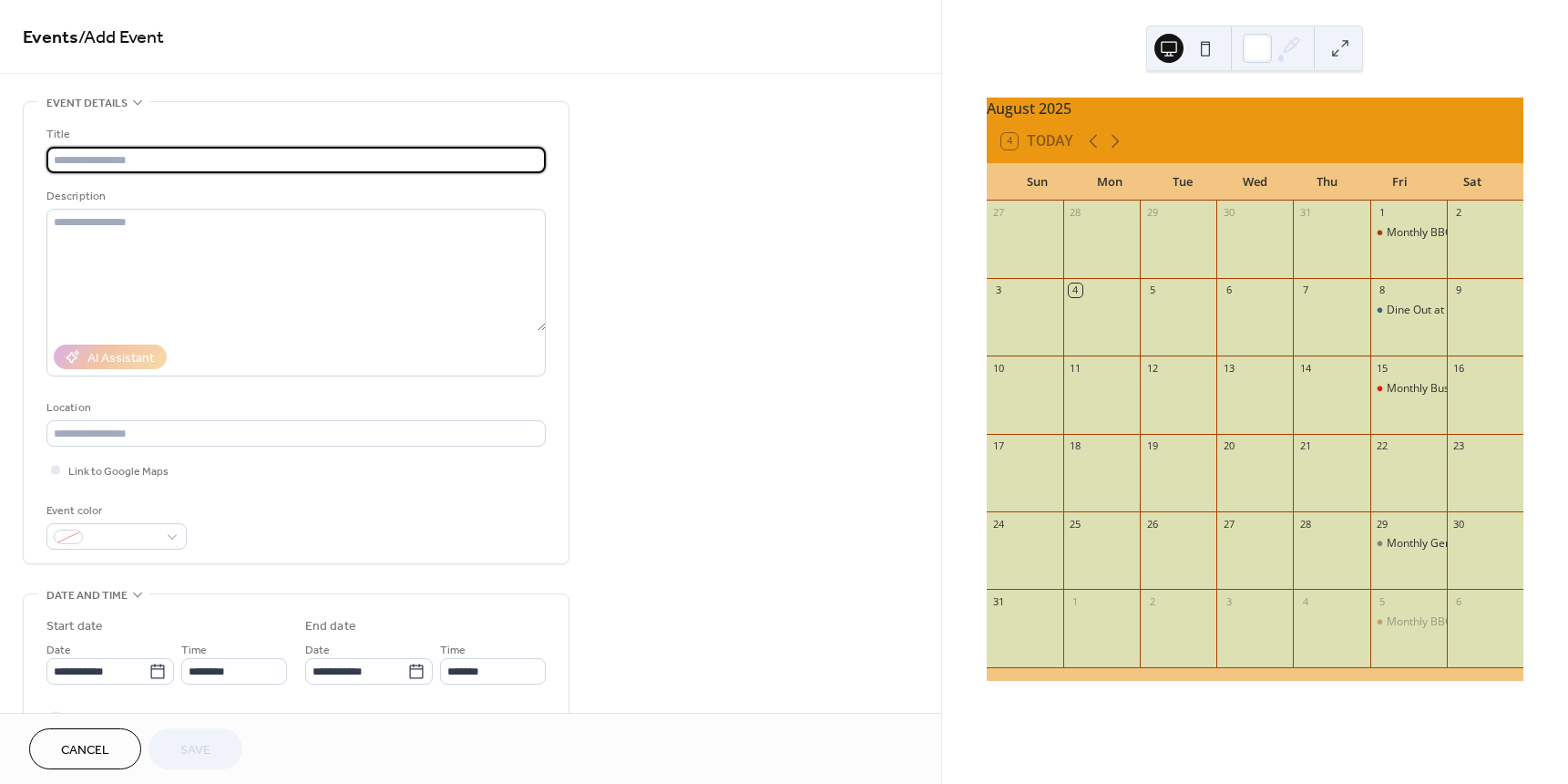 click at bounding box center (296, 160) 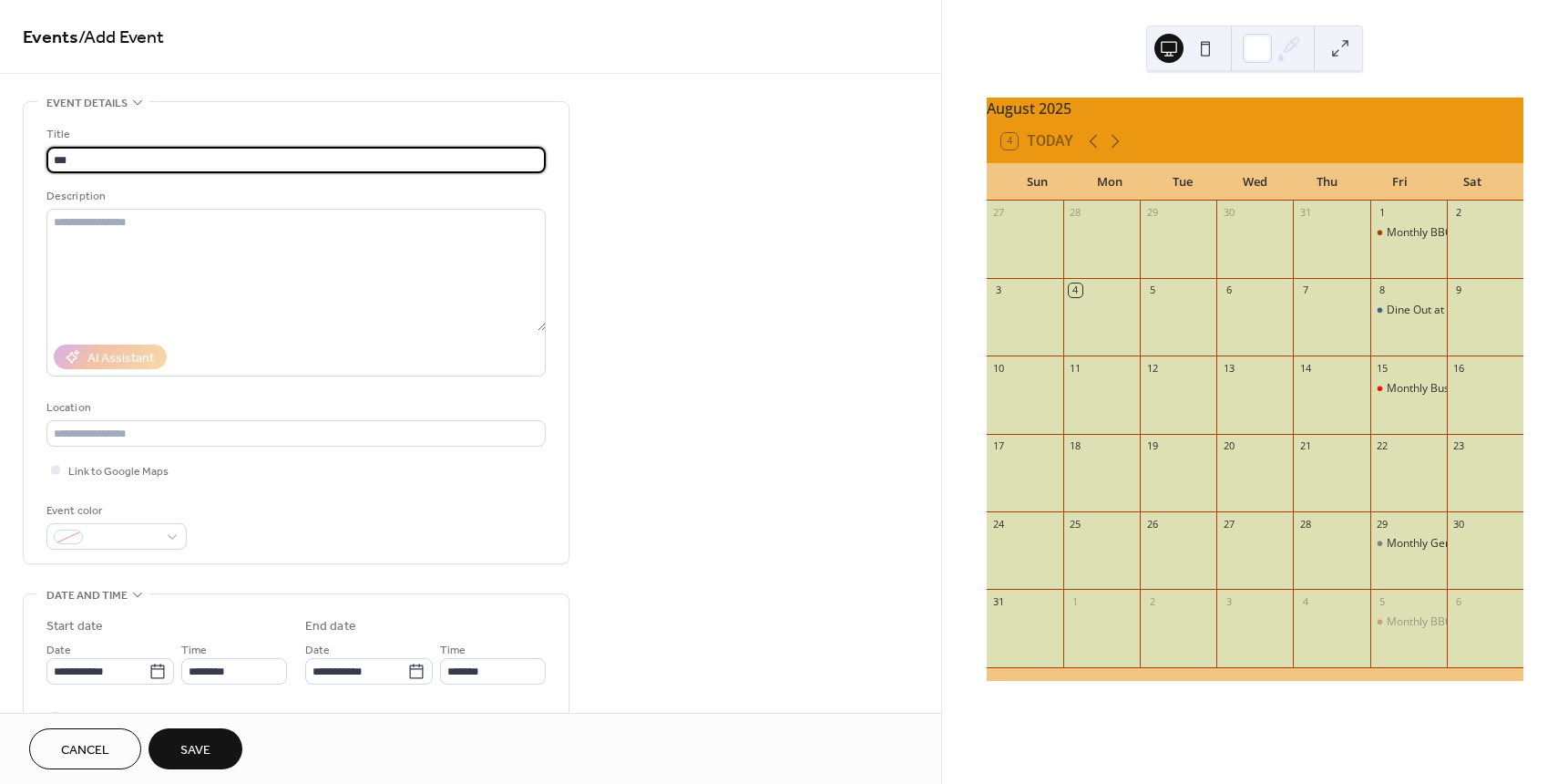type on "**********" 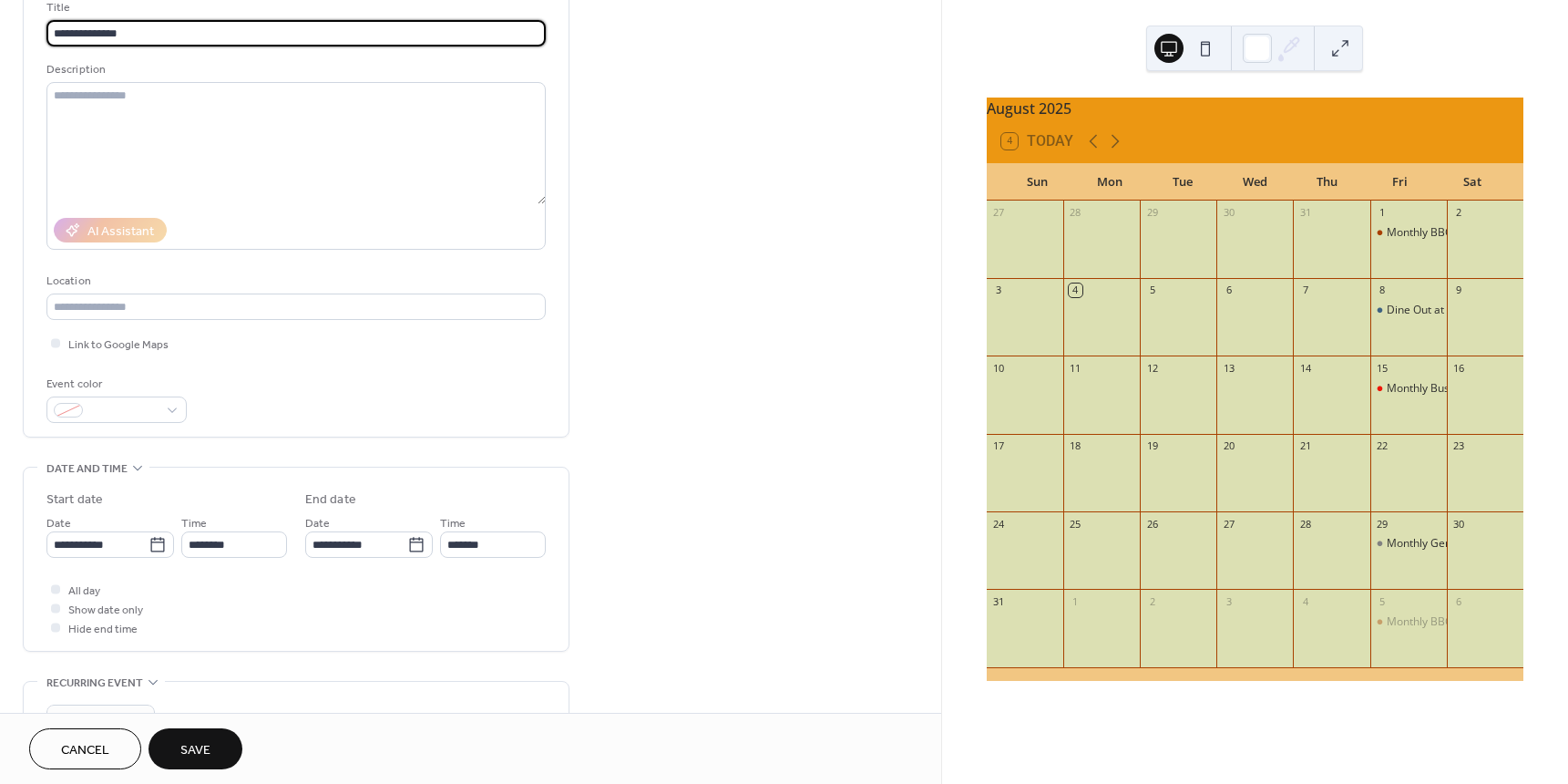 scroll, scrollTop: 182, scrollLeft: 0, axis: vertical 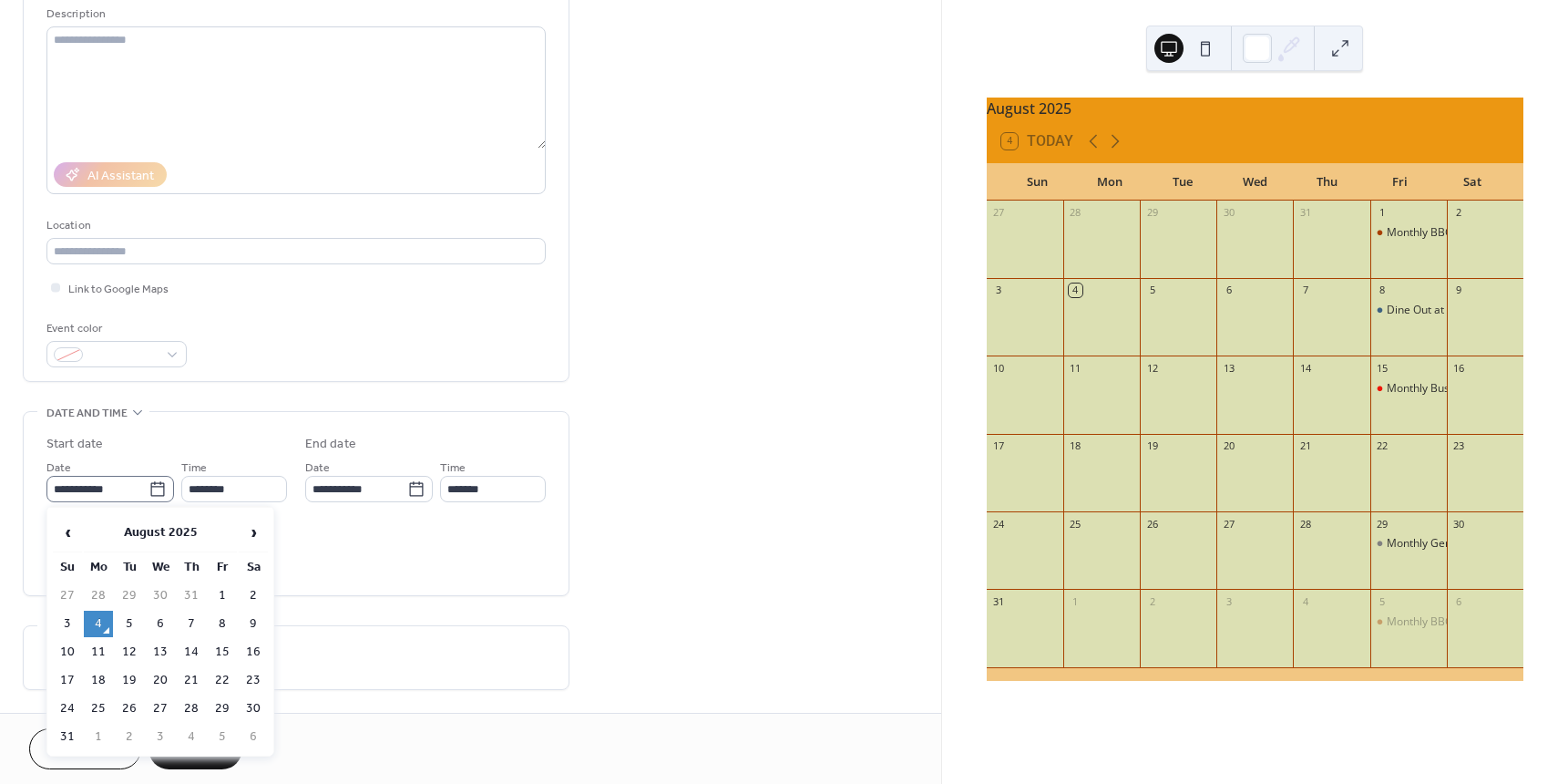 click 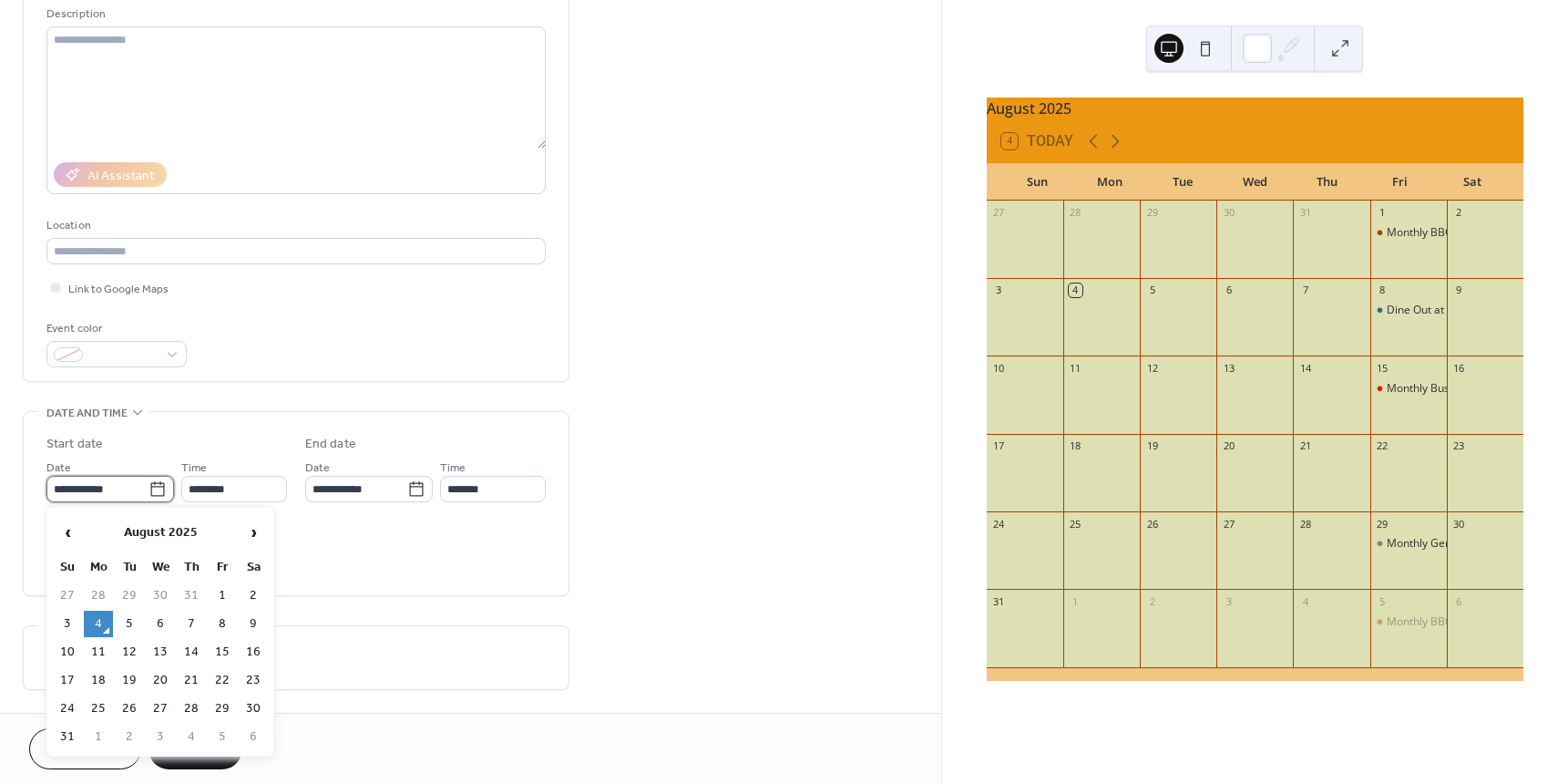 click on "**********" at bounding box center (97, 489) 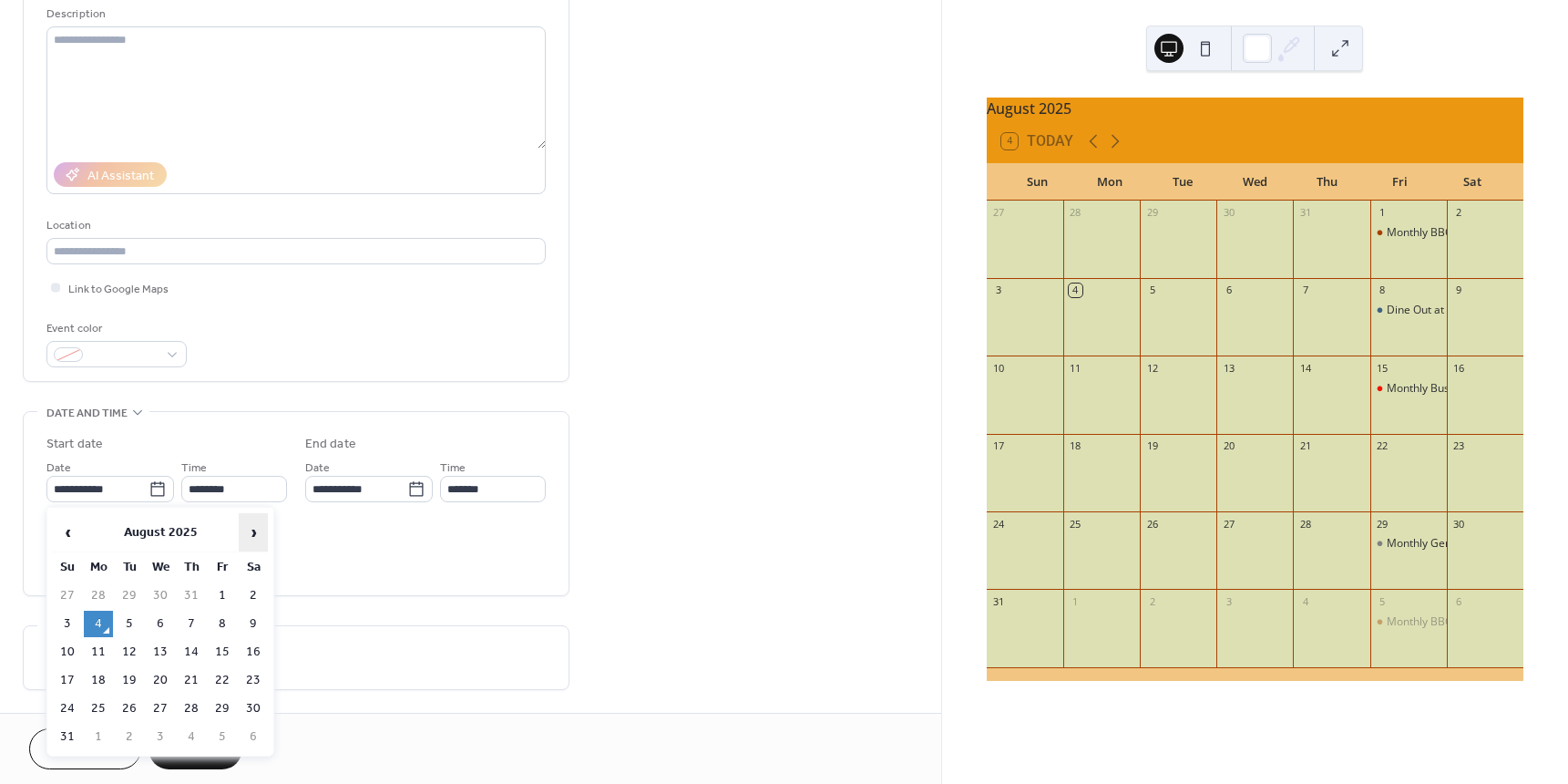 click on "›" at bounding box center [253, 532] 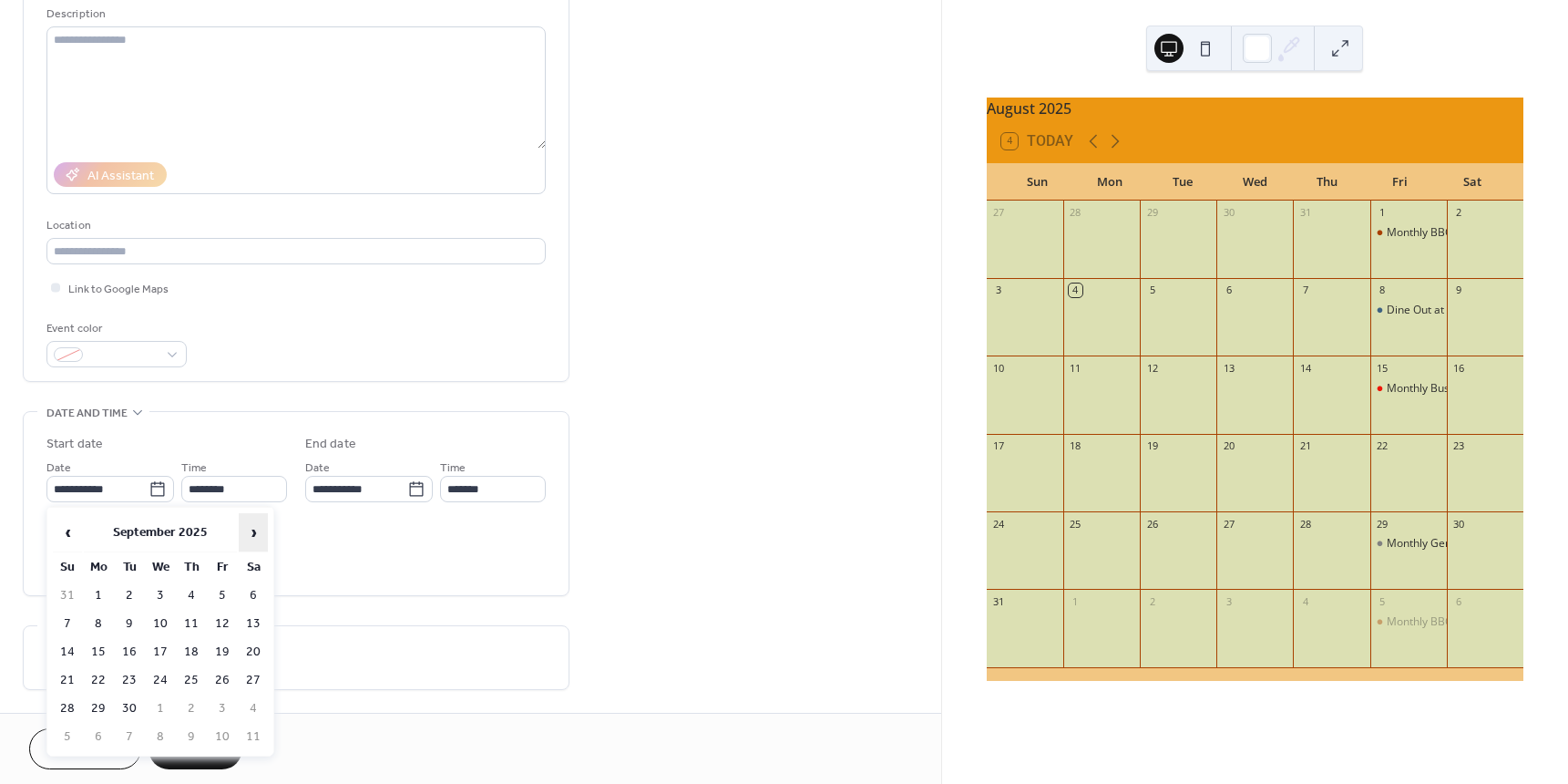 click on "›" at bounding box center (253, 532) 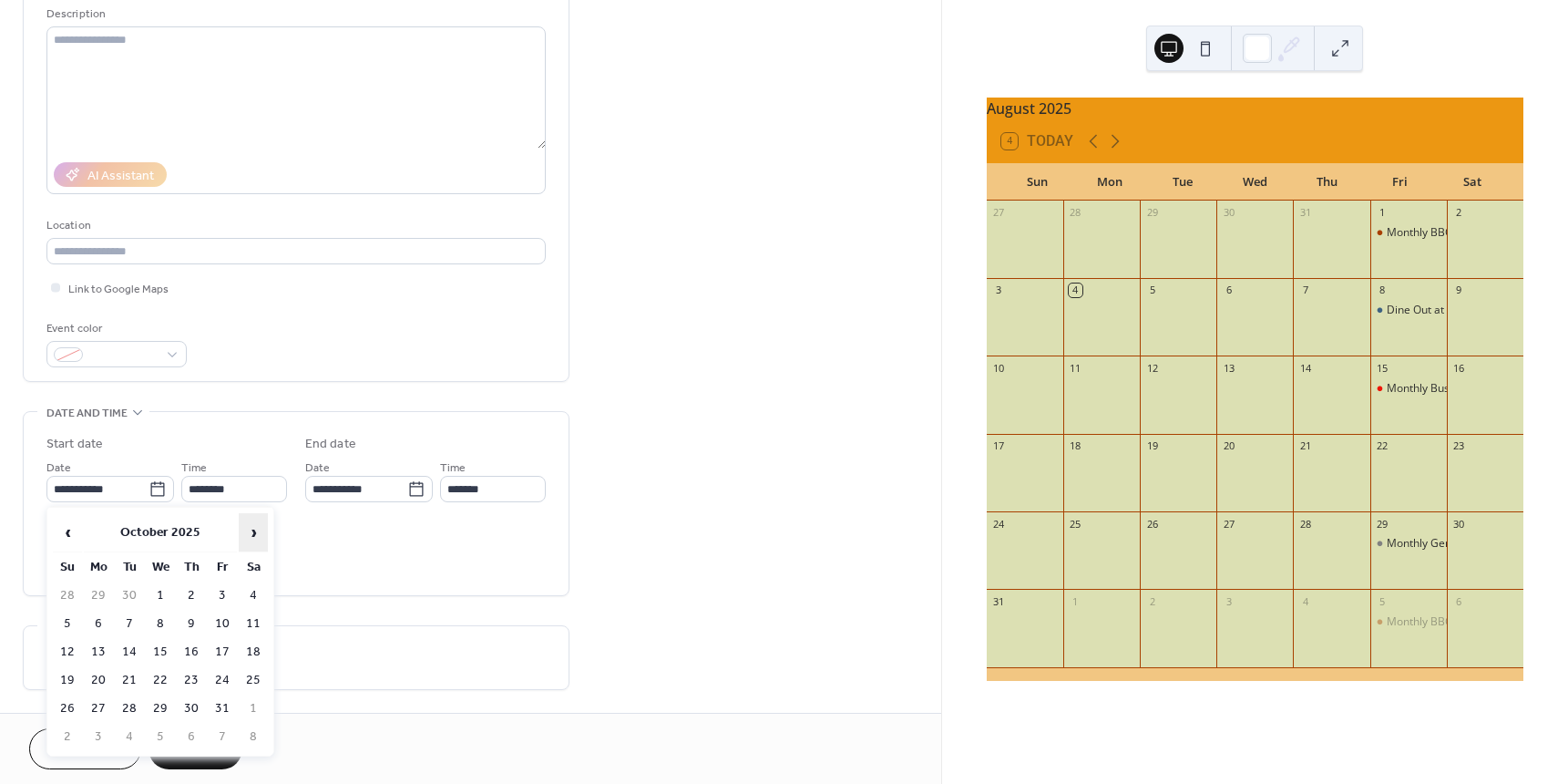 click on "›" at bounding box center [253, 532] 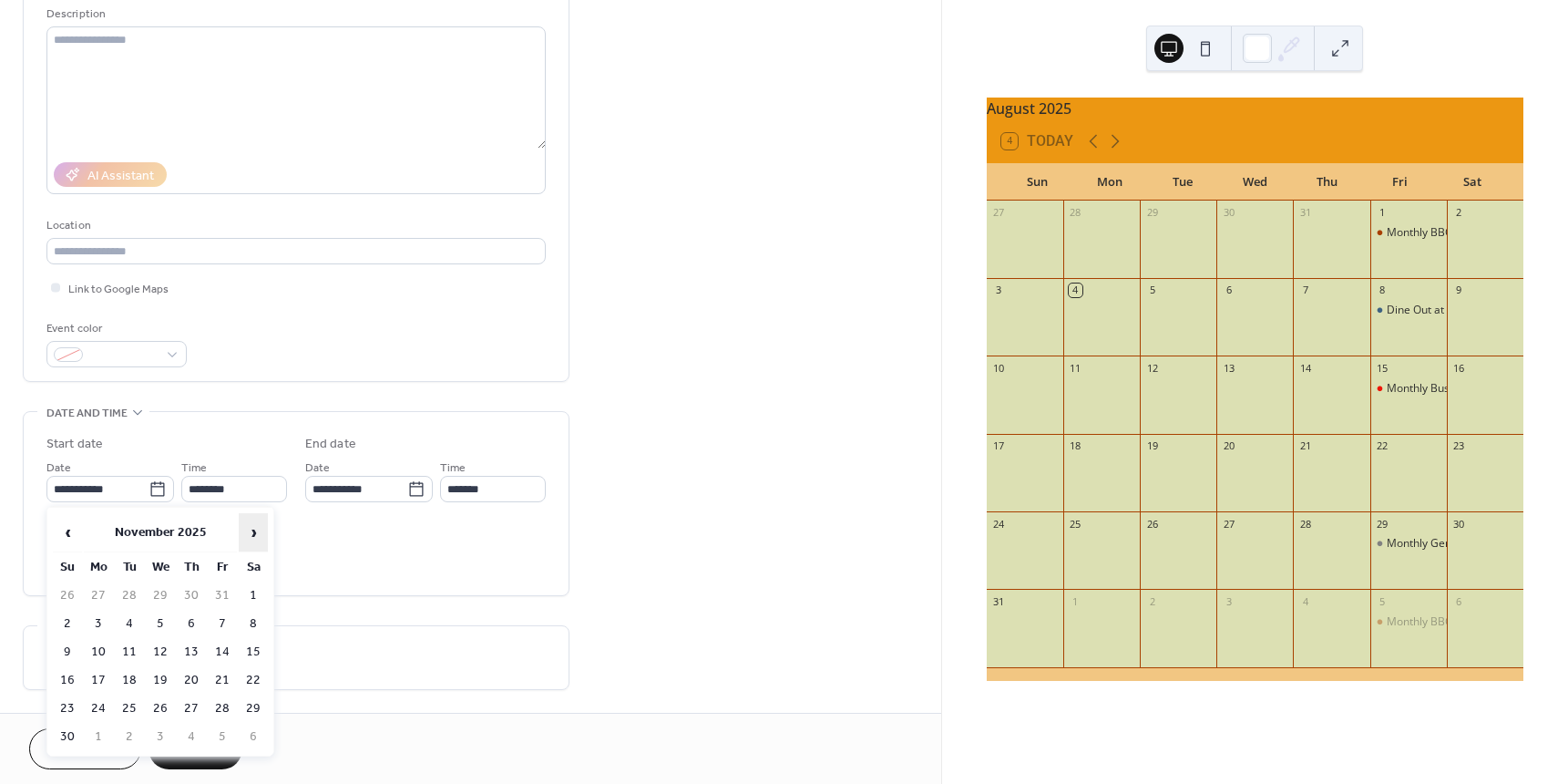 click on "›" at bounding box center (253, 532) 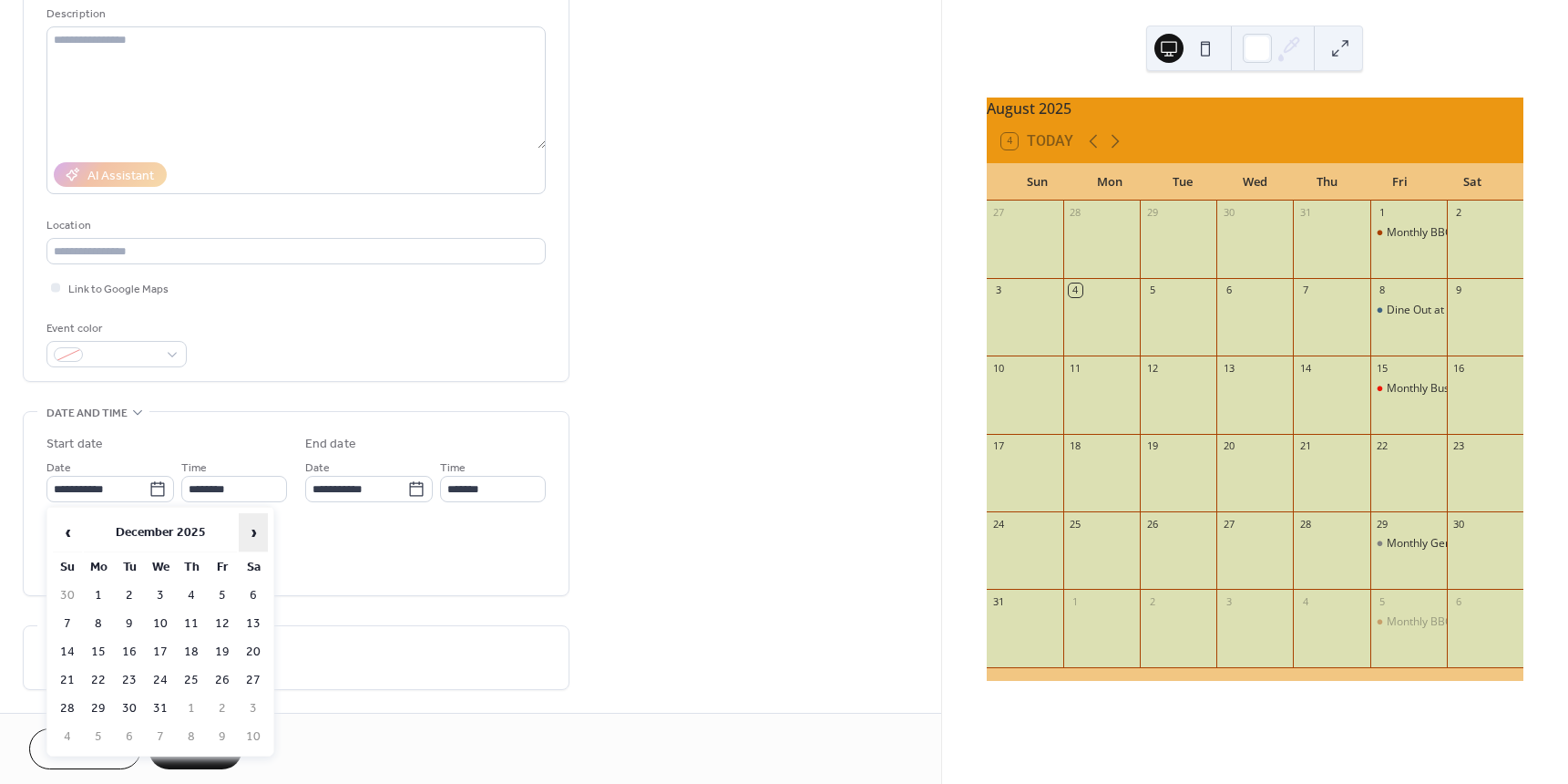 click on "›" at bounding box center (253, 532) 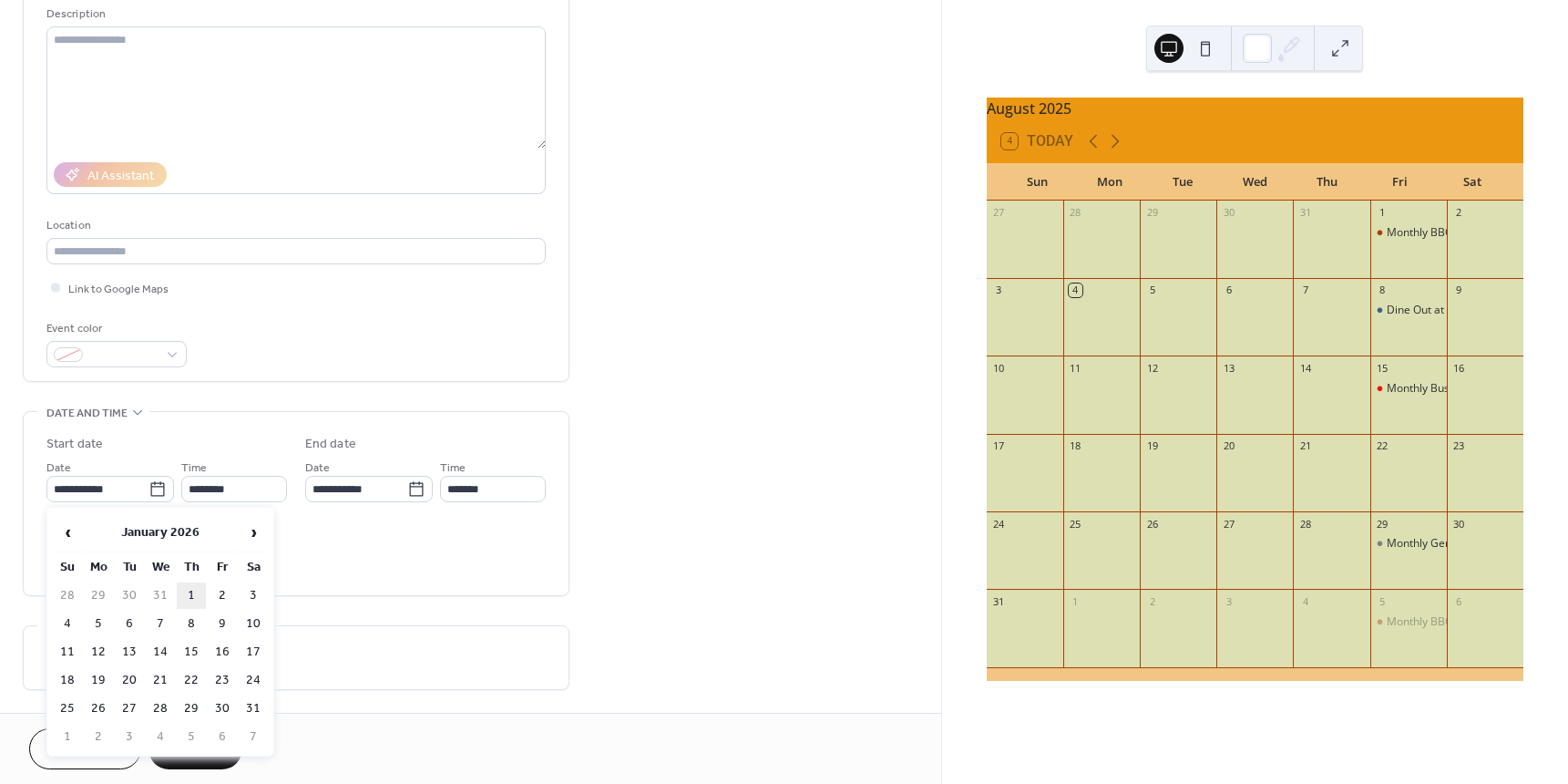 click on "1" at bounding box center [191, 595] 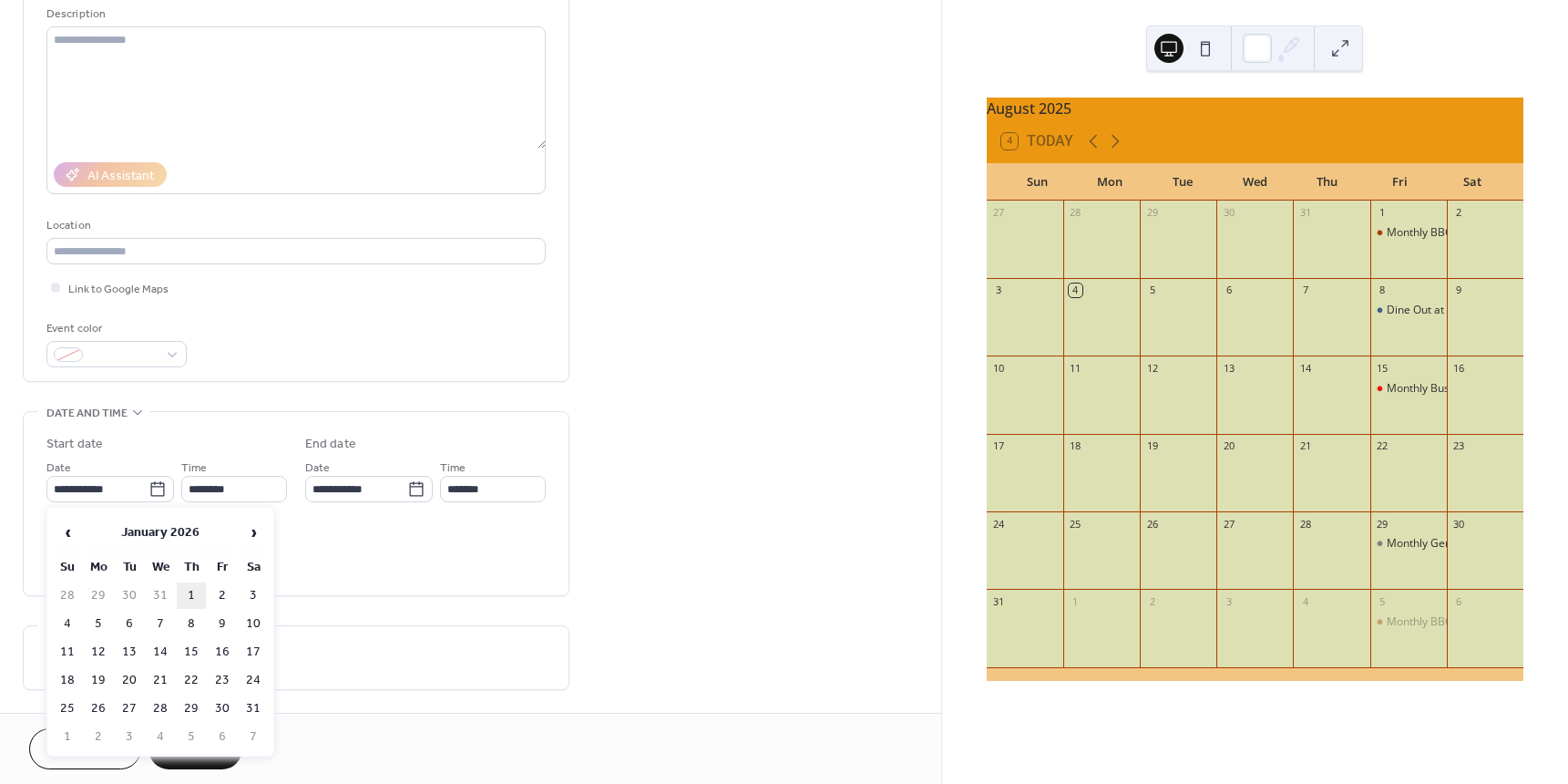 type on "**********" 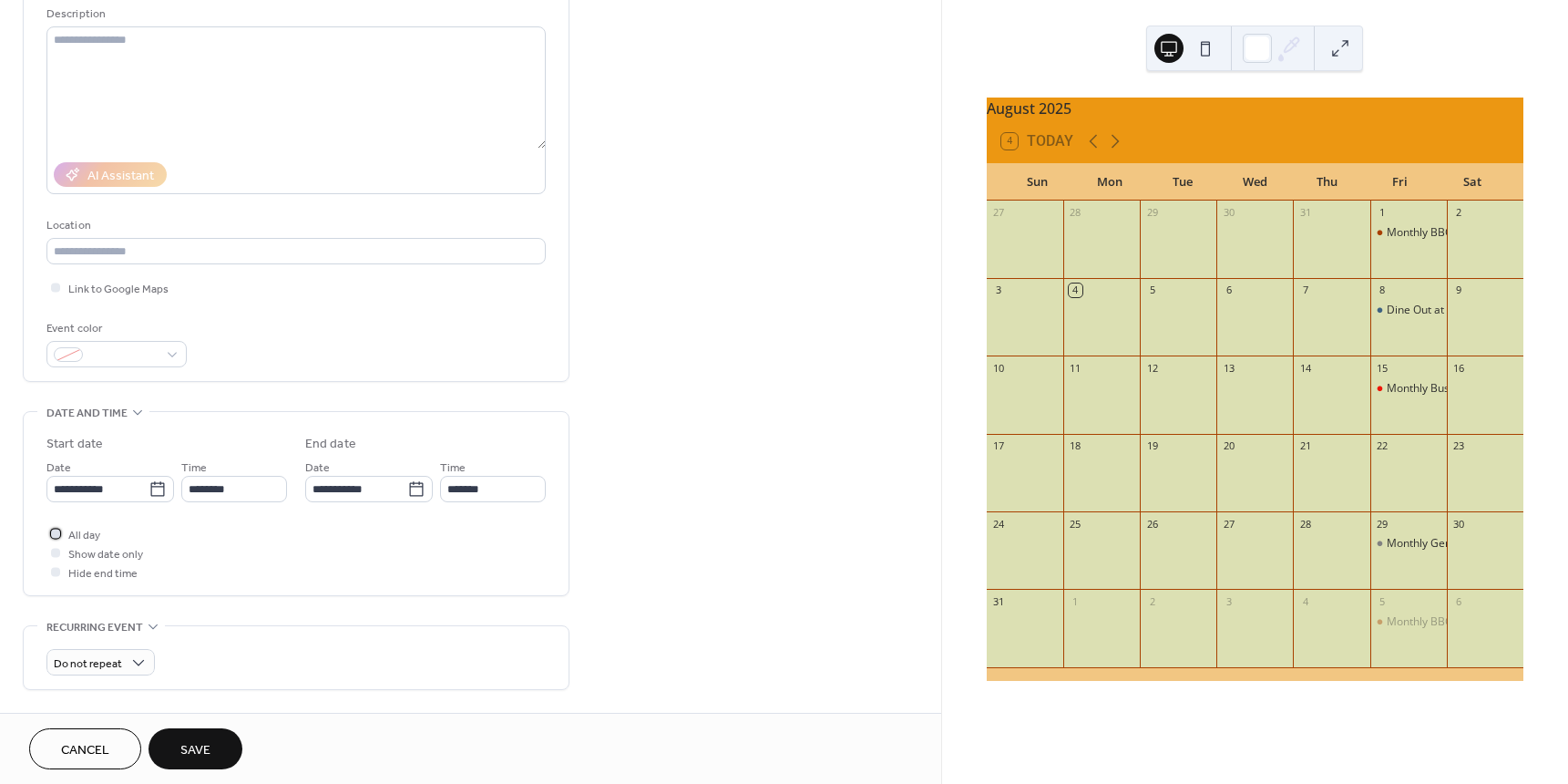 click at bounding box center (56, 533) 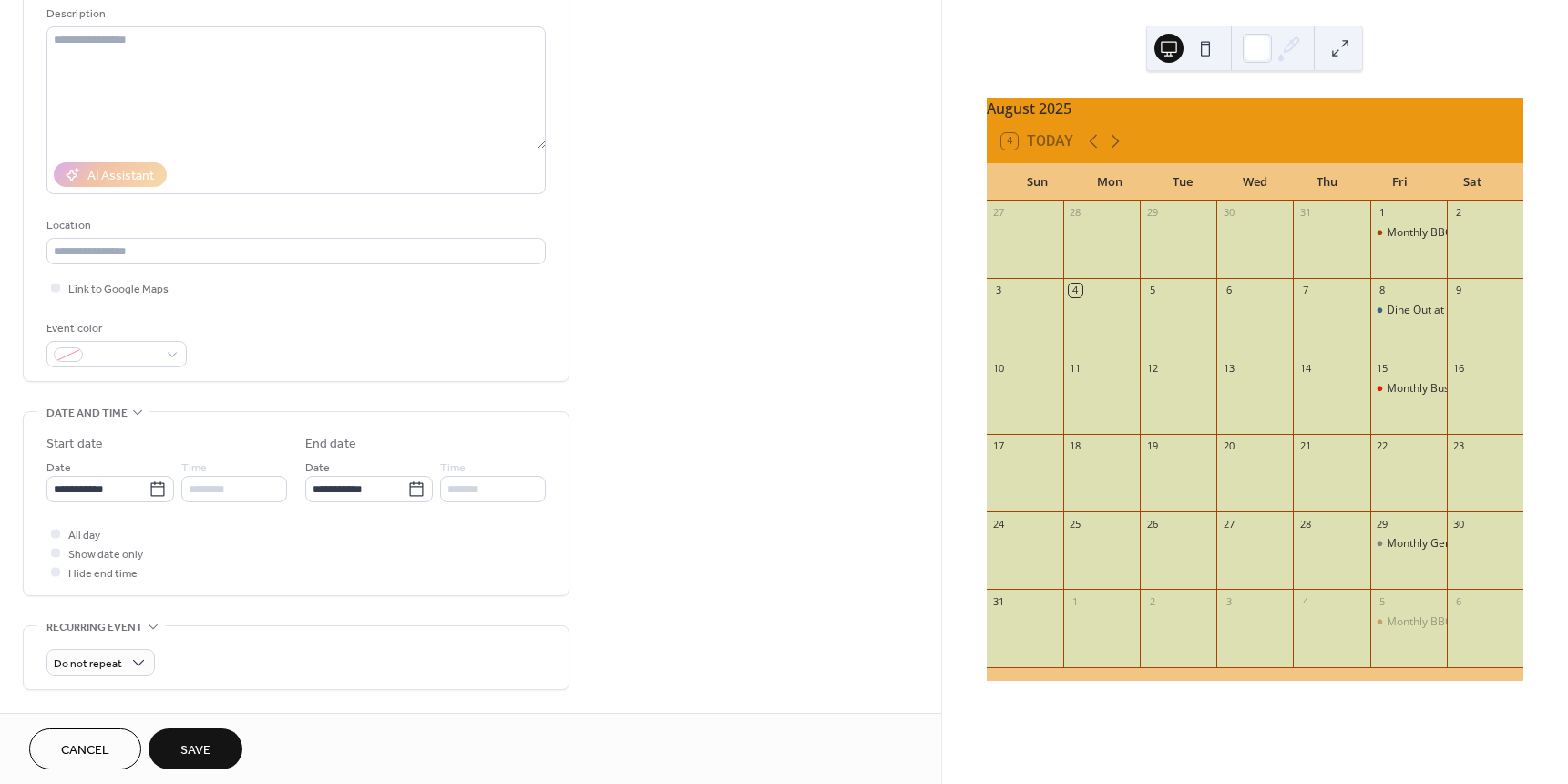 click on "Save" at bounding box center [195, 750] 